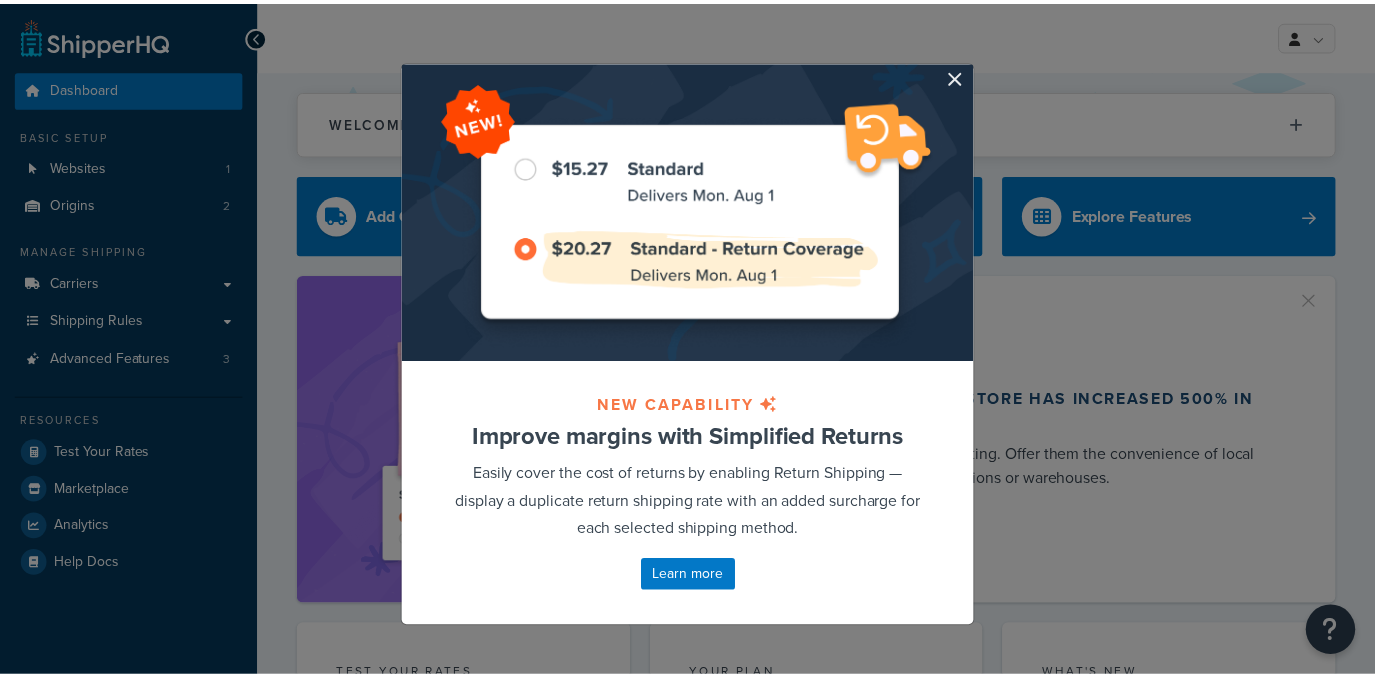 scroll, scrollTop: 0, scrollLeft: 0, axis: both 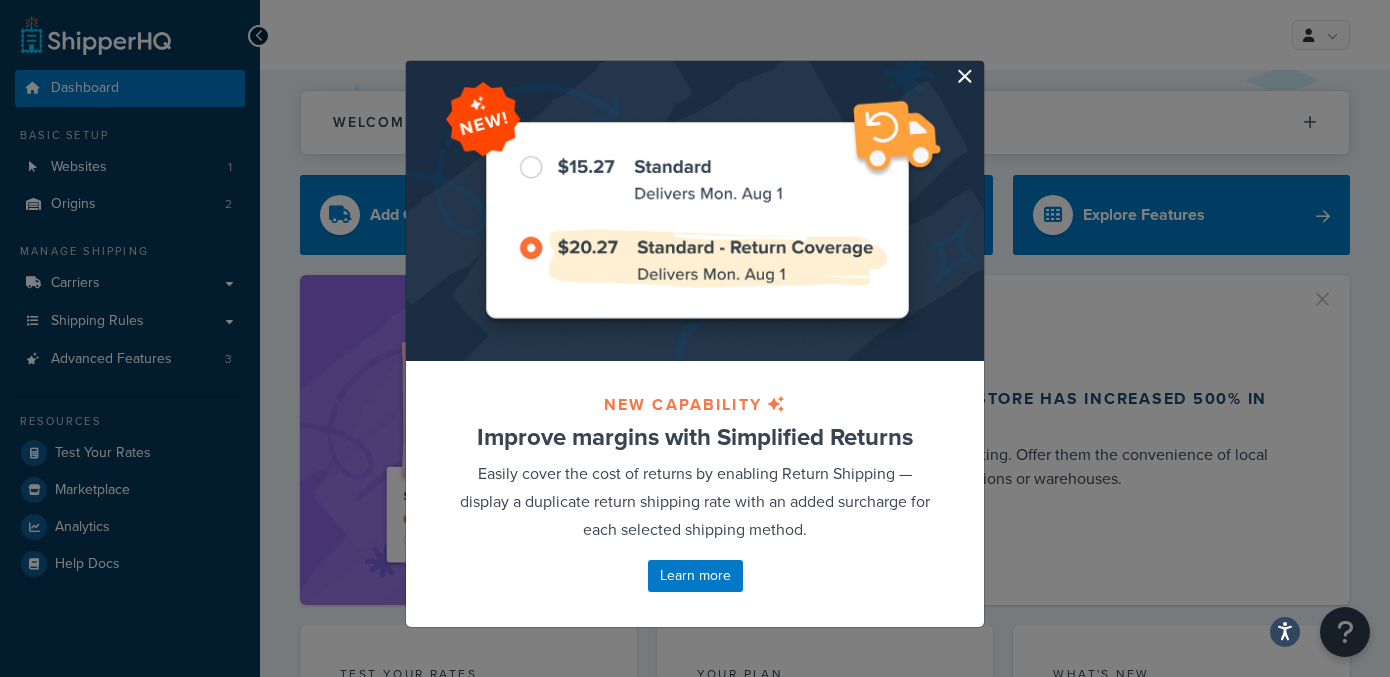 click at bounding box center (981, 63) 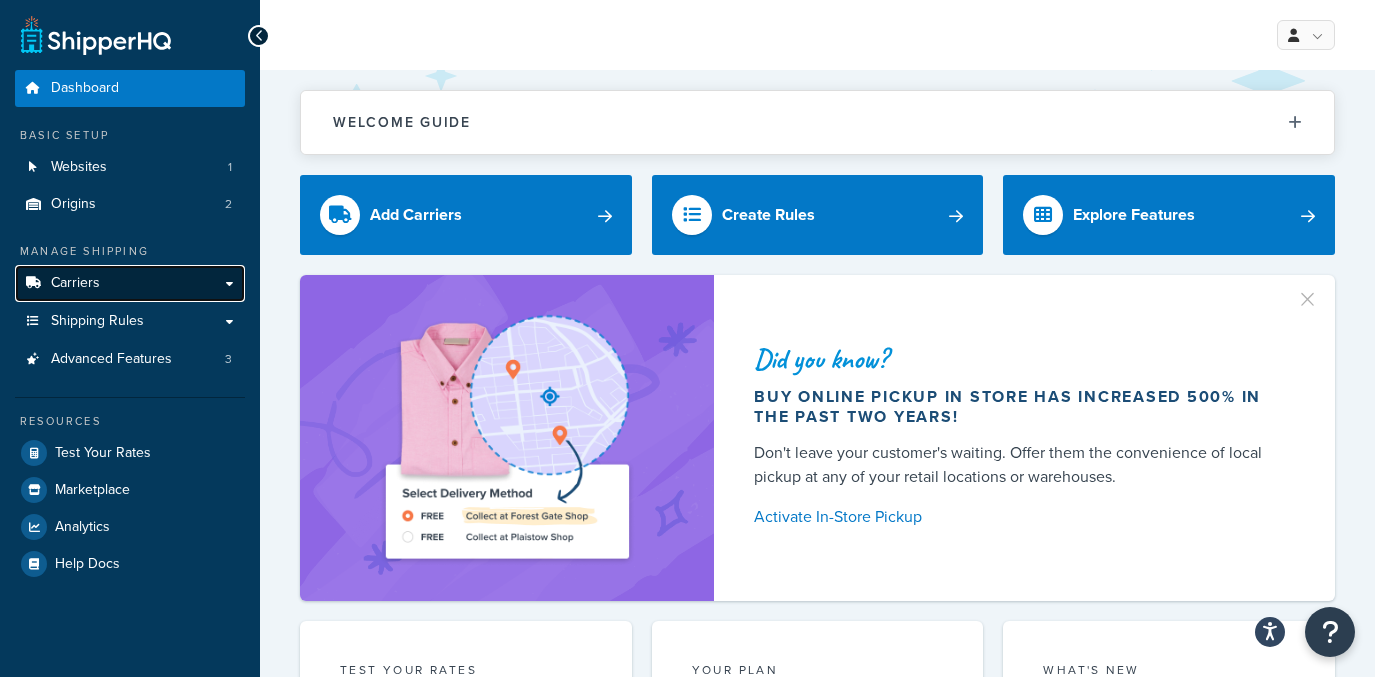 click on "Carriers" at bounding box center [130, 283] 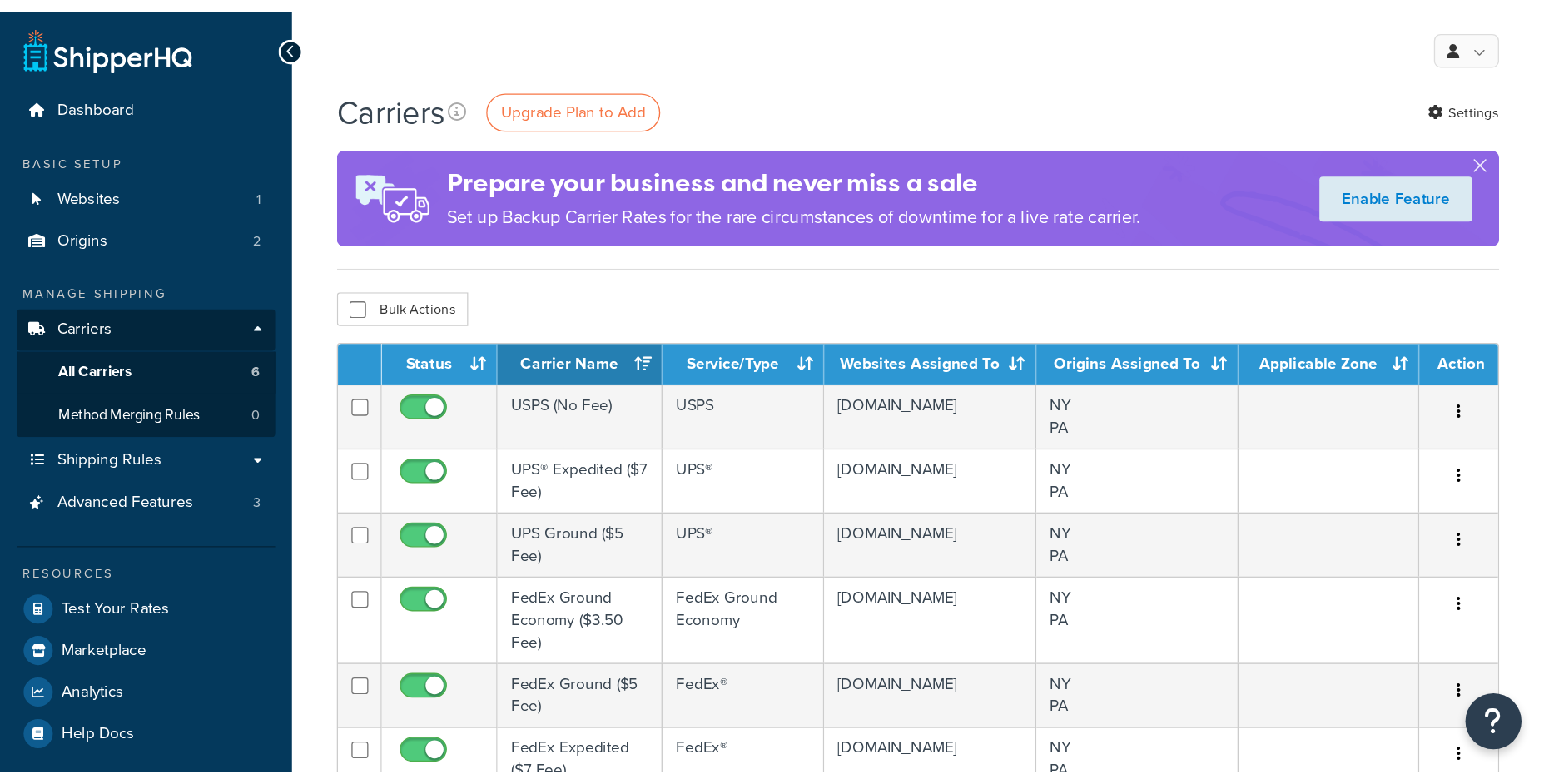 scroll, scrollTop: 0, scrollLeft: 0, axis: both 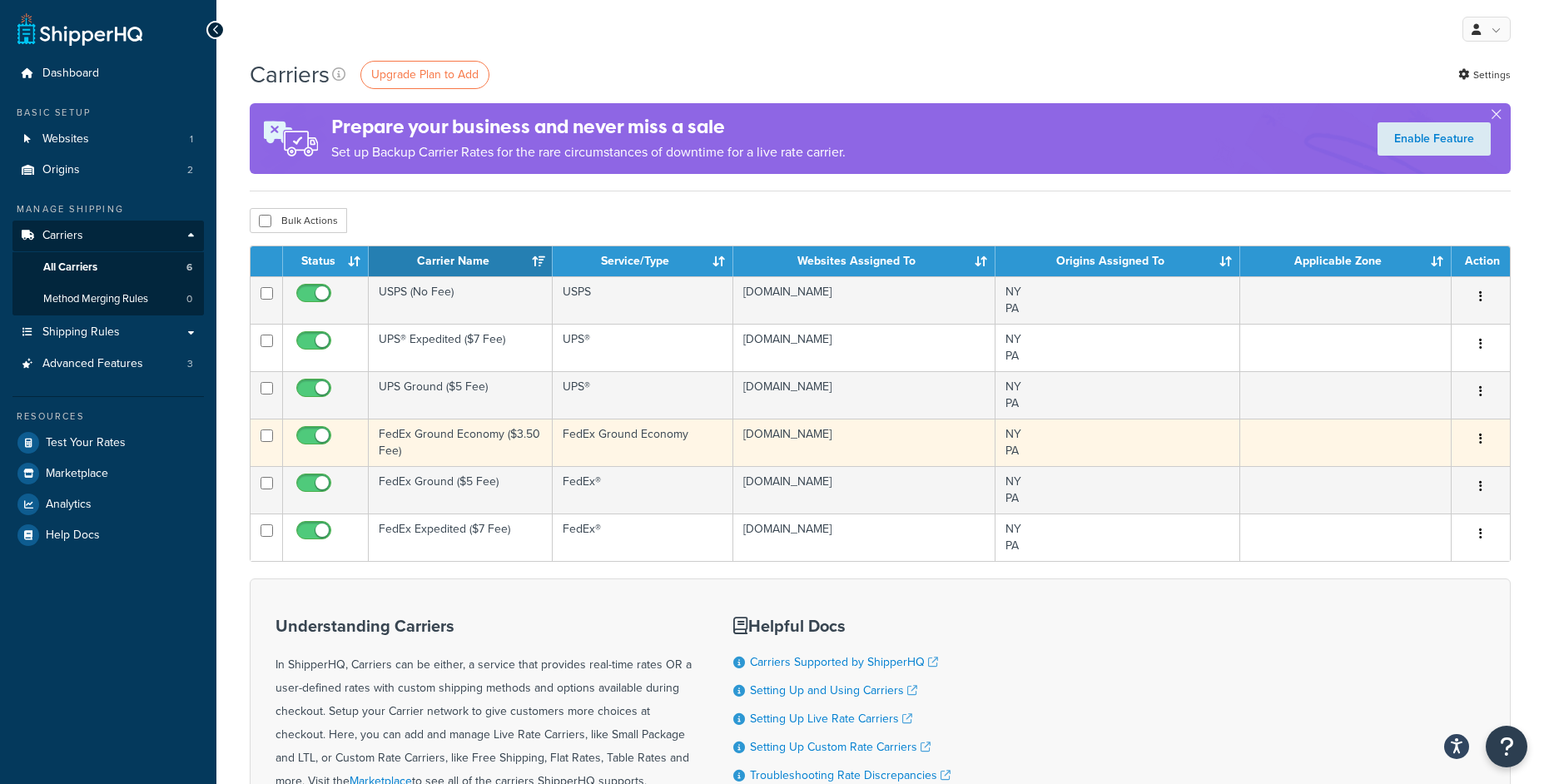 click on "FedEx Ground Economy ($3.50 Fee)" at bounding box center (460, 442) 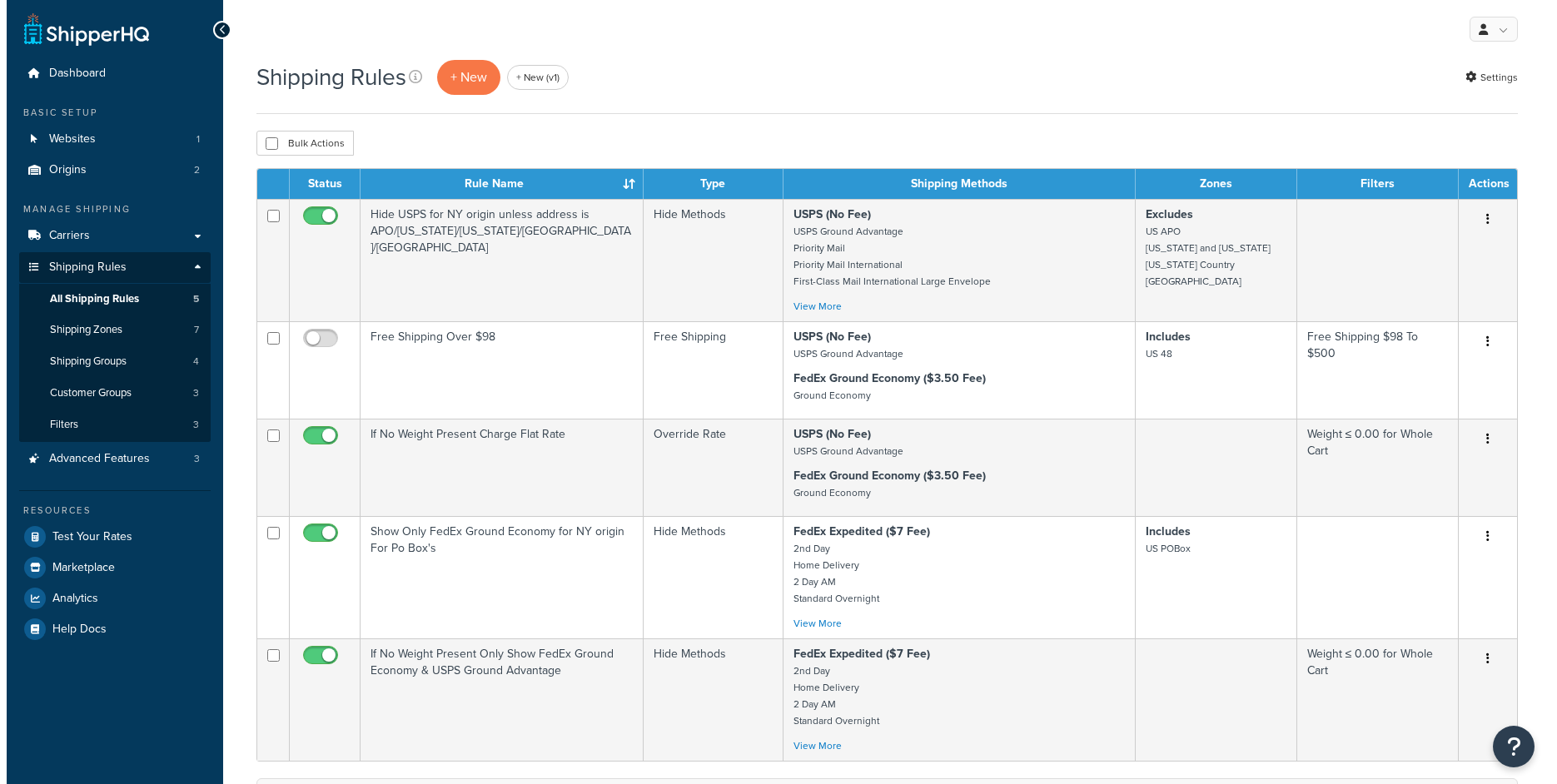 scroll, scrollTop: 0, scrollLeft: 0, axis: both 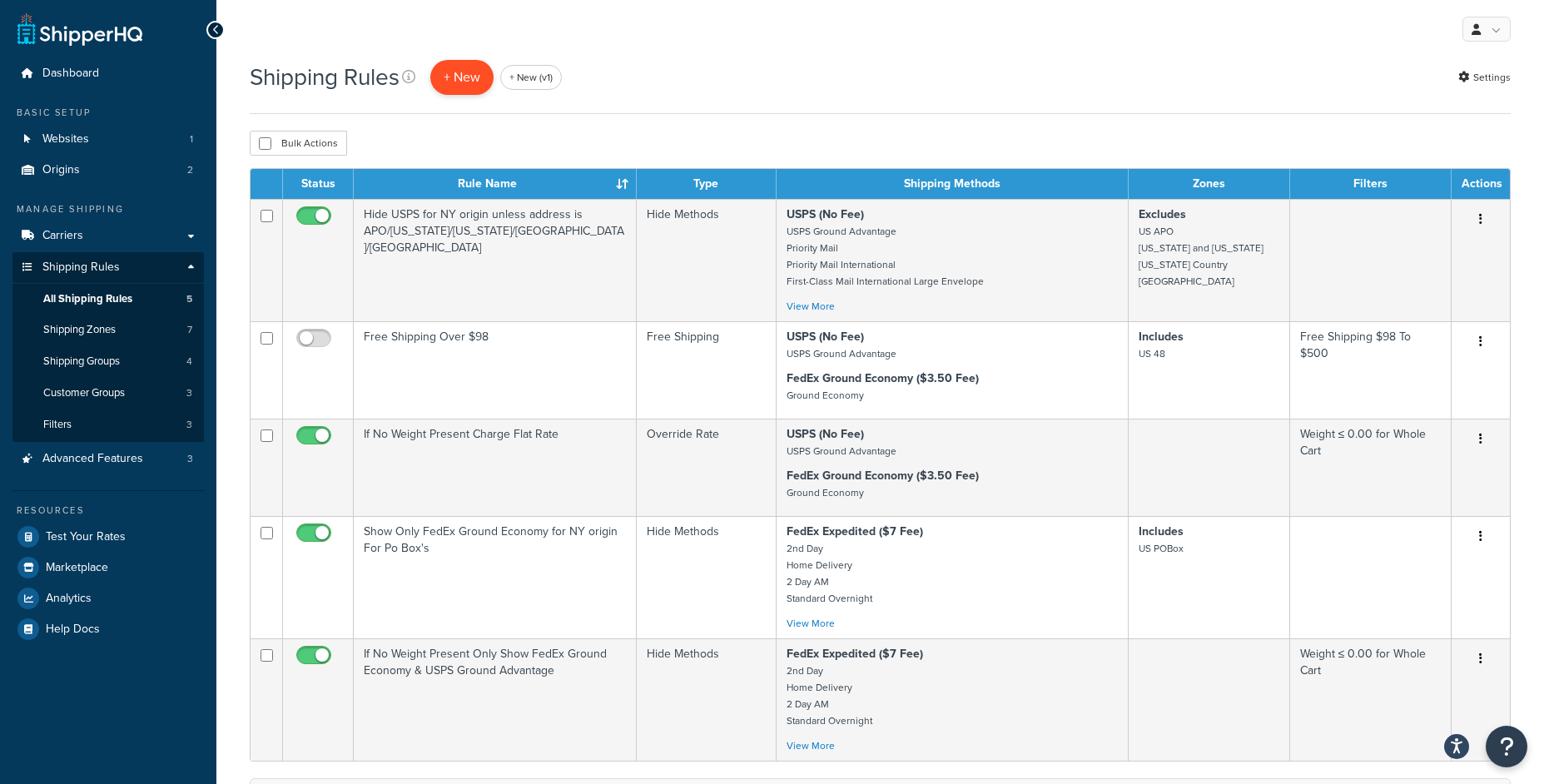 click on "+ New" at bounding box center (462, 77) 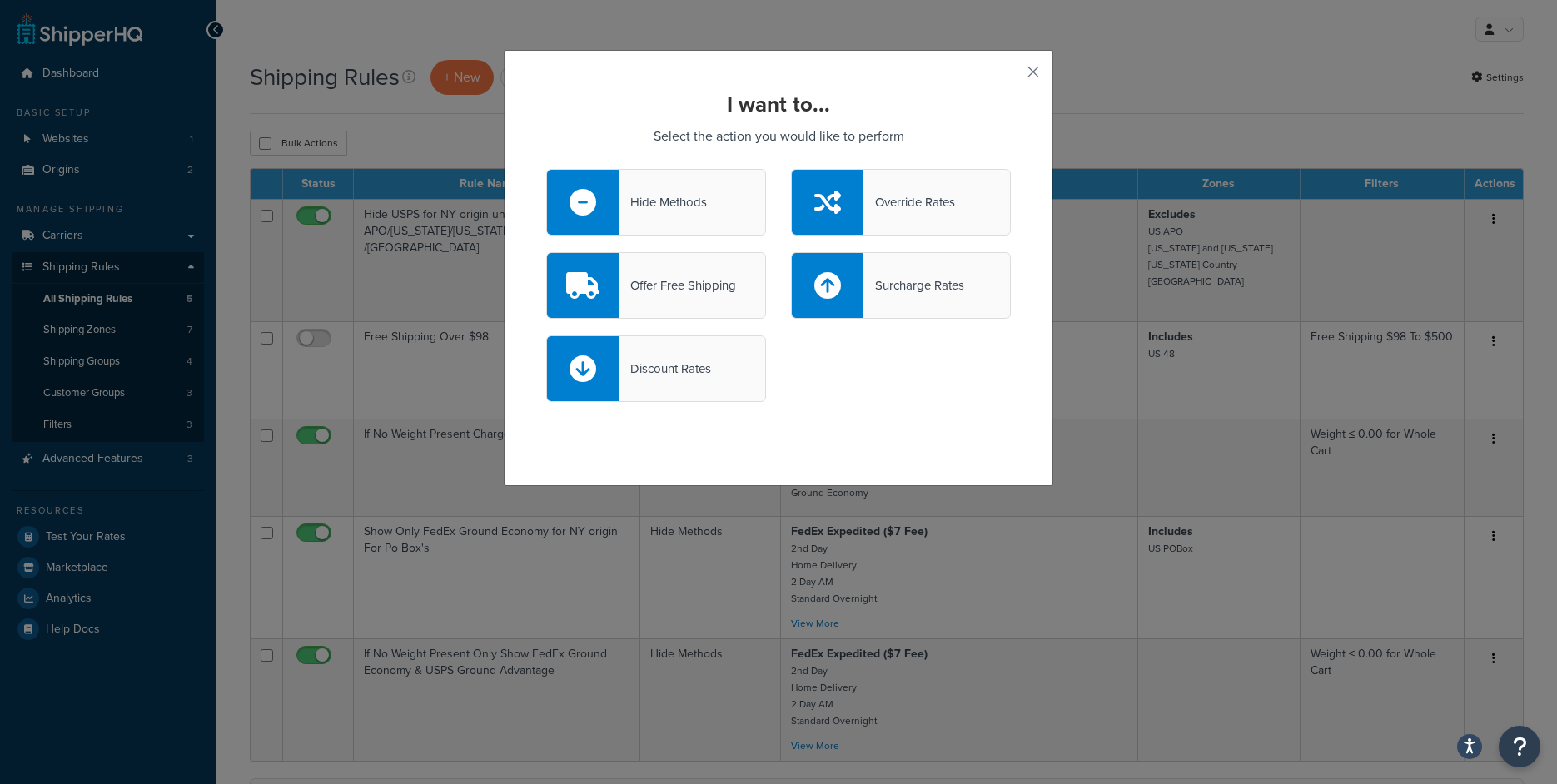 click at bounding box center (828, 202) 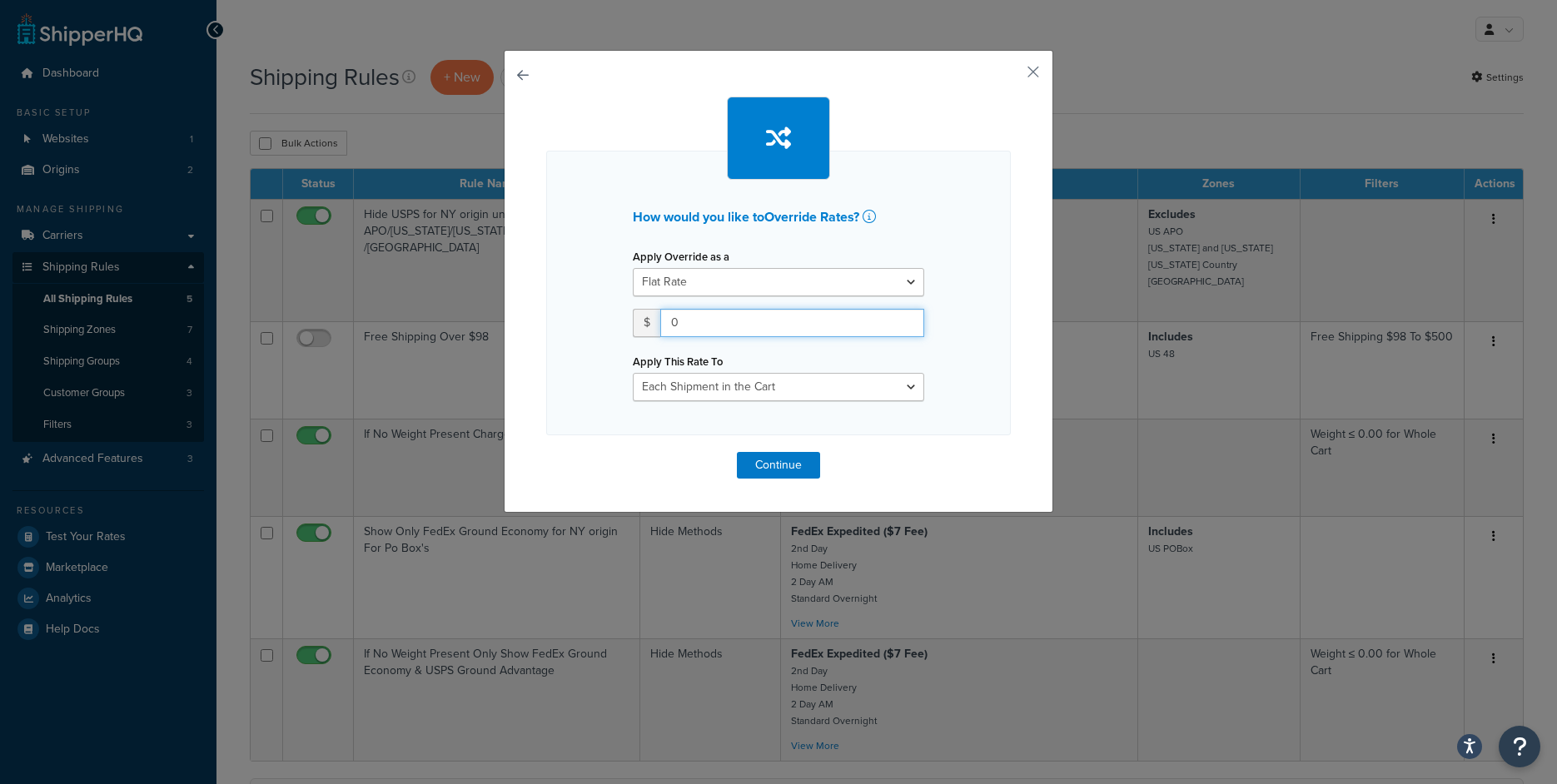 click on "0" at bounding box center [792, 323] 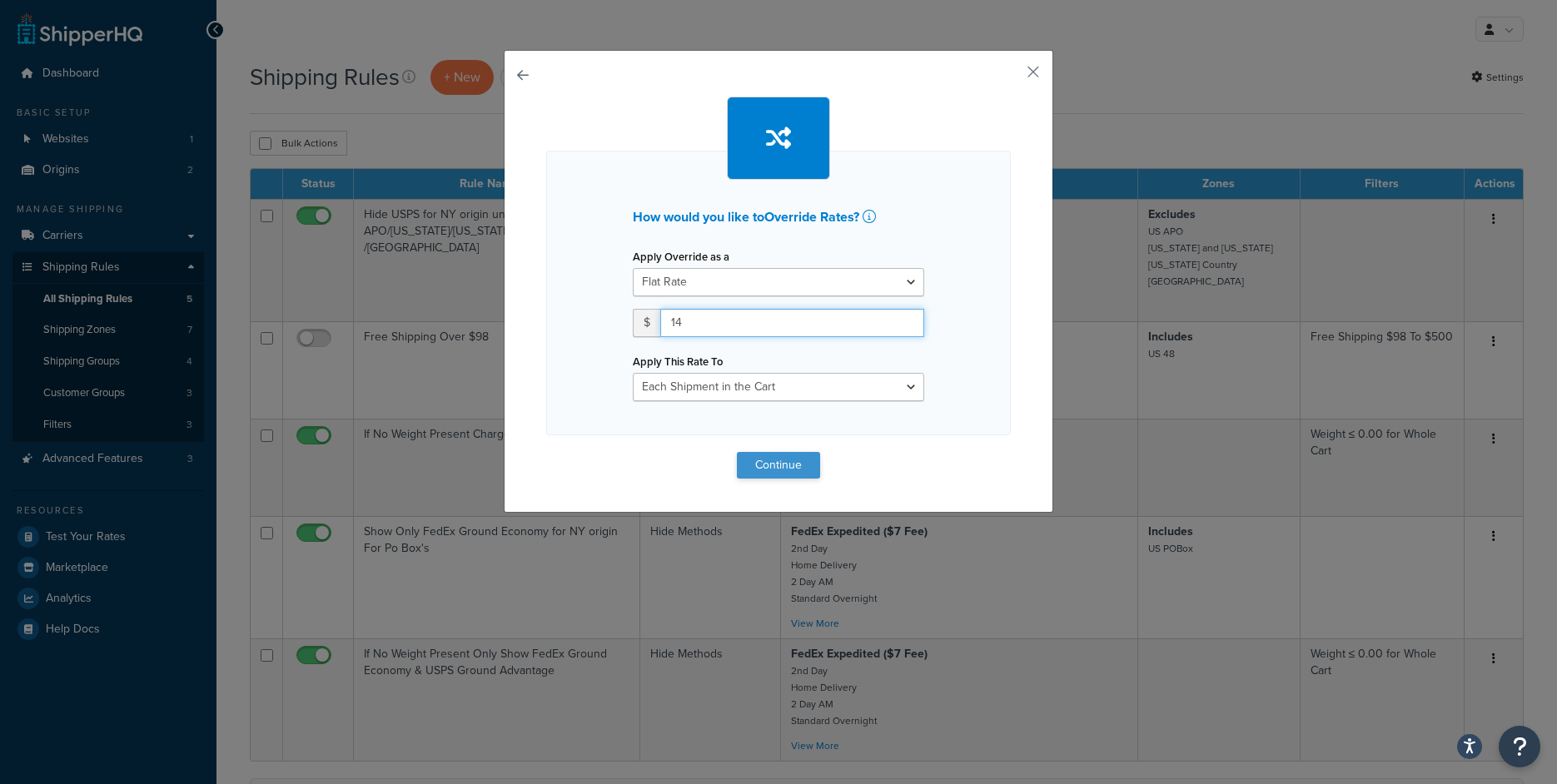 type on "14" 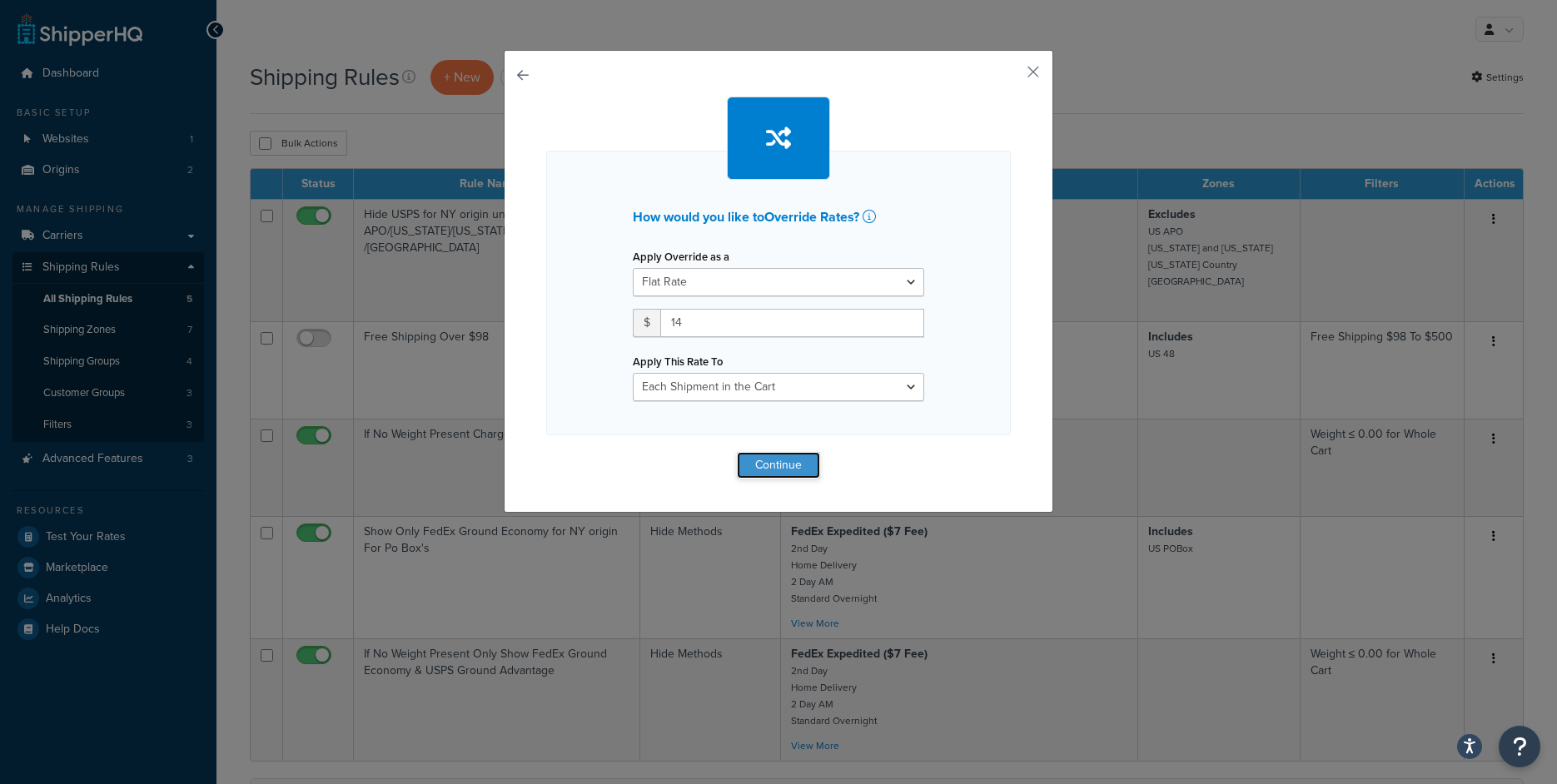 click on "Continue" at bounding box center (778, 465) 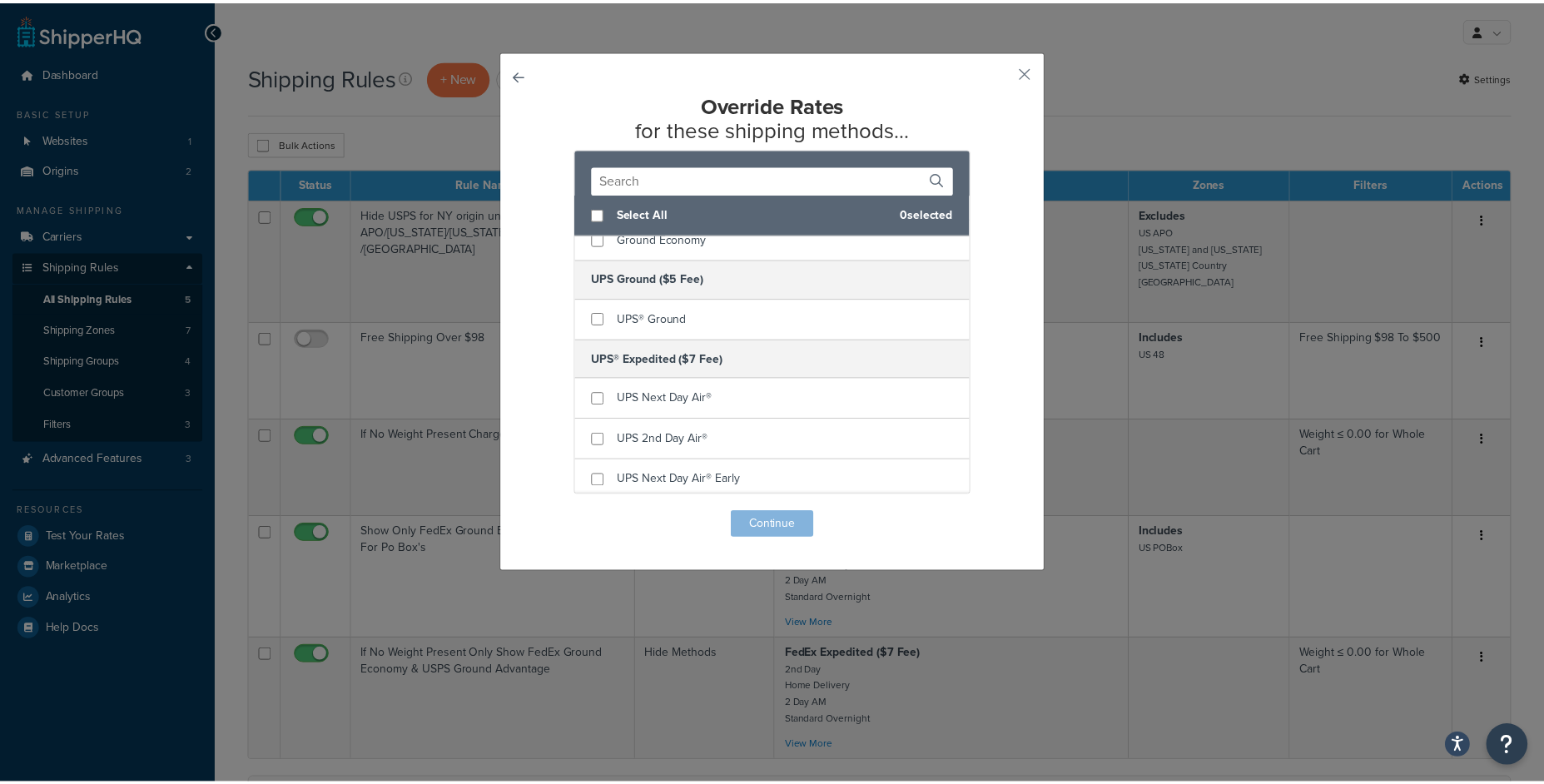 scroll, scrollTop: 421, scrollLeft: 0, axis: vertical 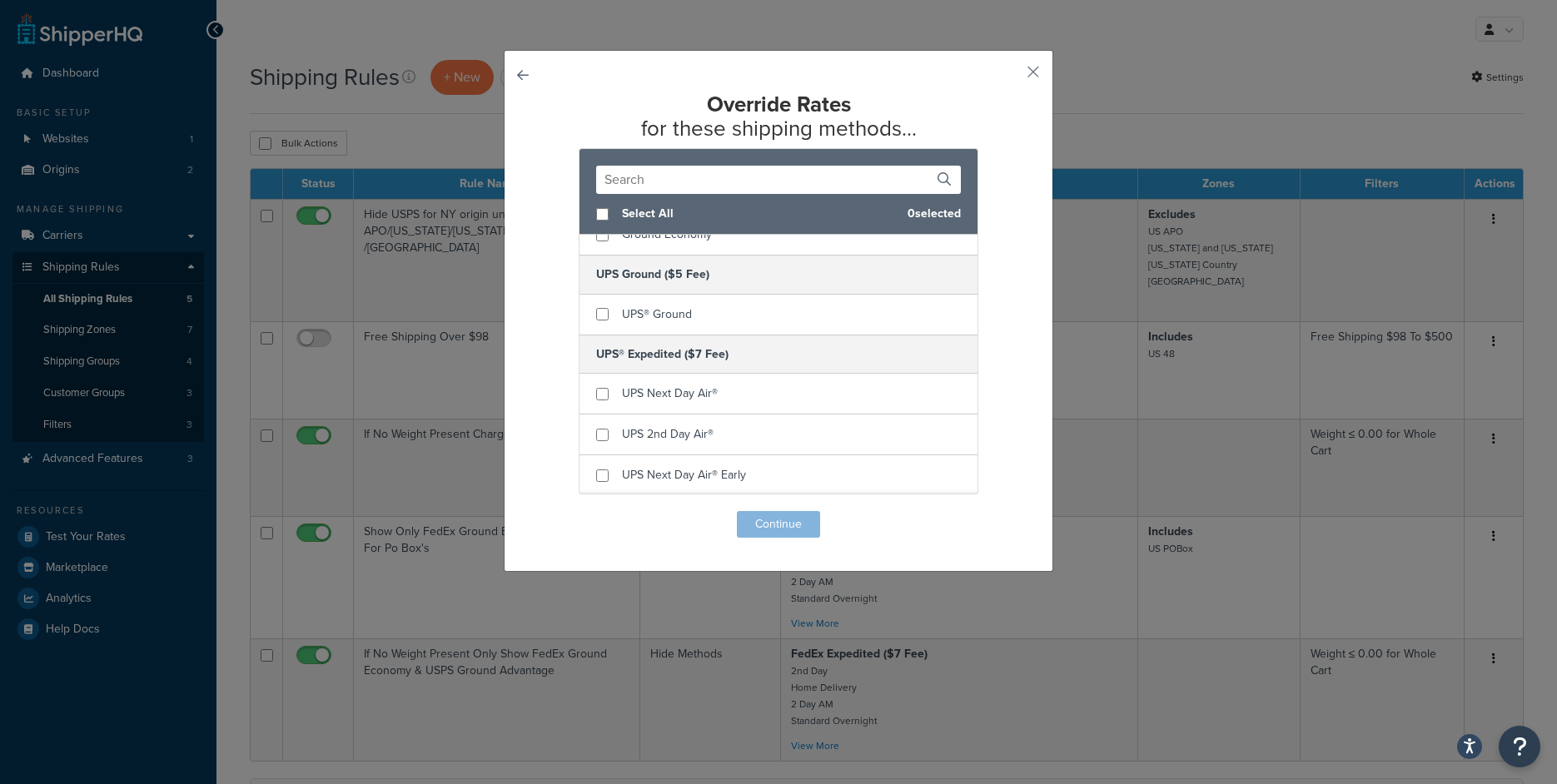 click on "Override Rates for these shipping methods...   Select All 0  selected FedEx Expedited ($7 Fee)   2nd Day   Home Delivery   2 Day AM   Standard Overnight   First Overnight   Express Saver FedEx Ground ($5 Fee)   Ground FedEx Ground Economy ($3.50 Fee)   Ground Economy UPS Ground ($5 Fee)   UPS® Ground UPS® Expedited ($7 Fee)   UPS Next Day Air®   UPS 2nd Day Air®   UPS Next Day Air® Early   UPS Next Day Air Saver®   UPS 2nd Day Air A.M.®   UPS 3 Day Select® USPS (No Fee)   USPS Ground Advantage   Priority Mail   Priority Mail International   First-Class Mail International Large Envelope   Priority Mail Express   First-Class Package International Service   Priority Mail Express International Continue" at bounding box center (778, 310) 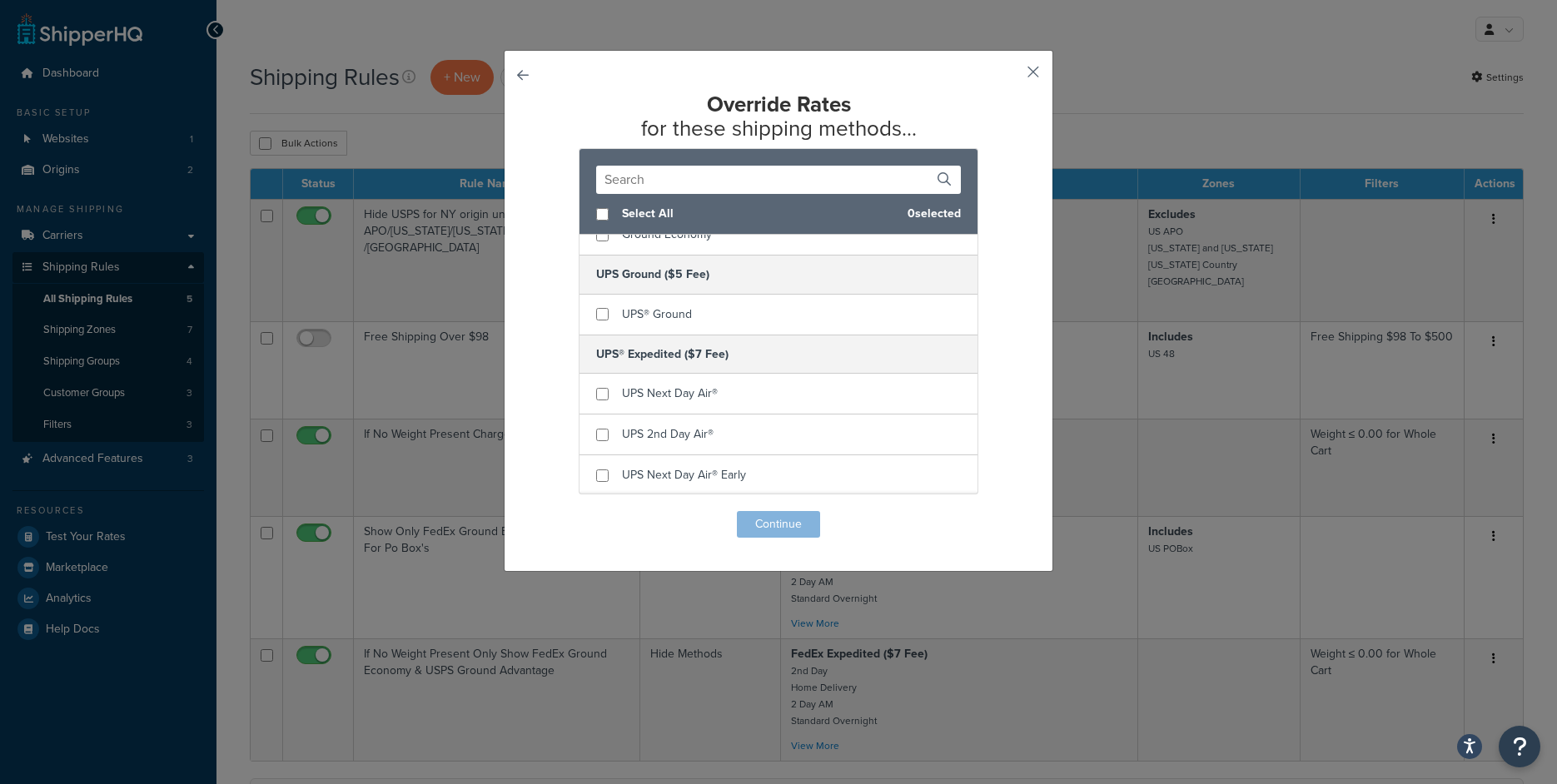 click at bounding box center [1008, 77] 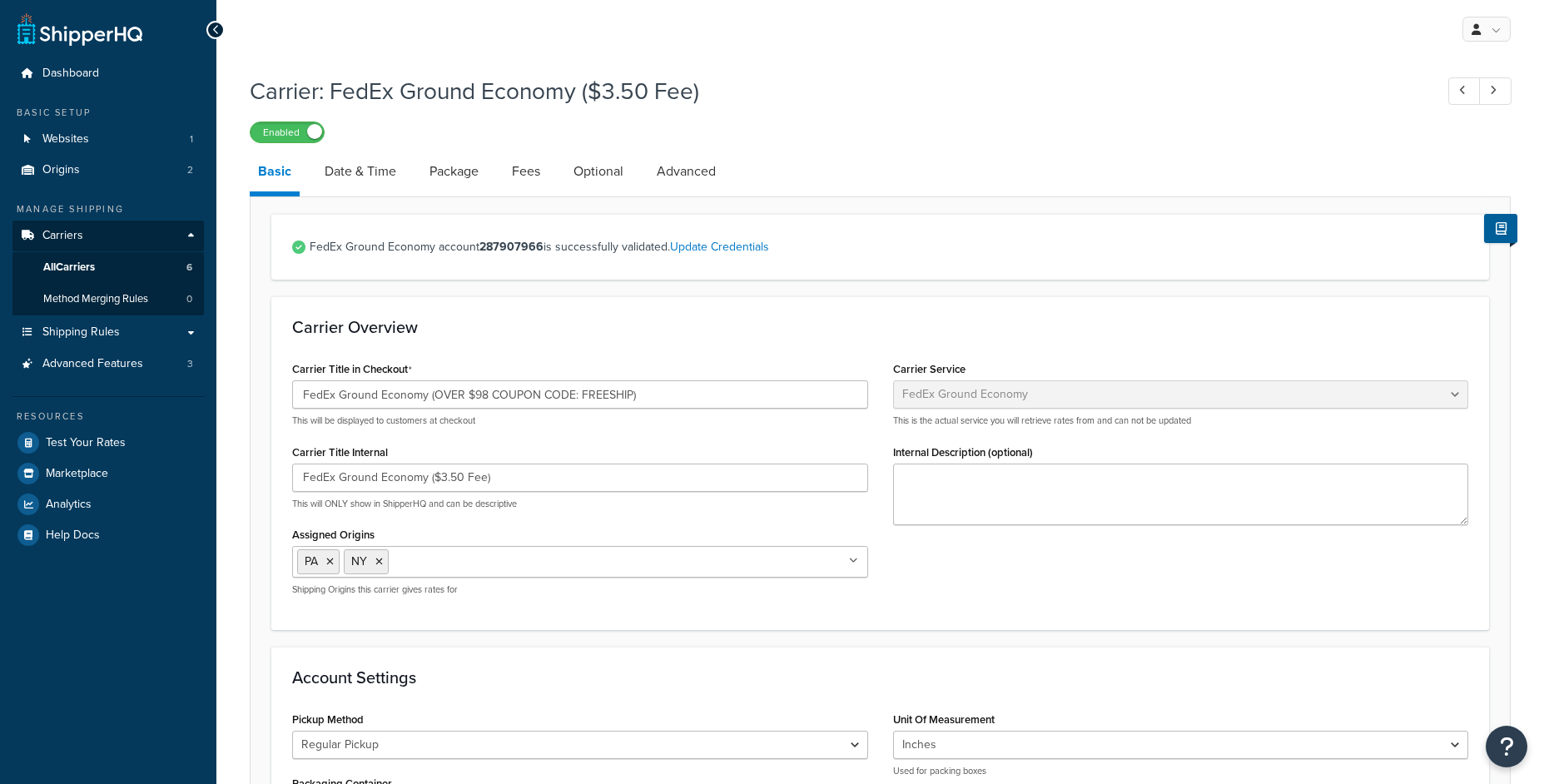 select on "smartPost" 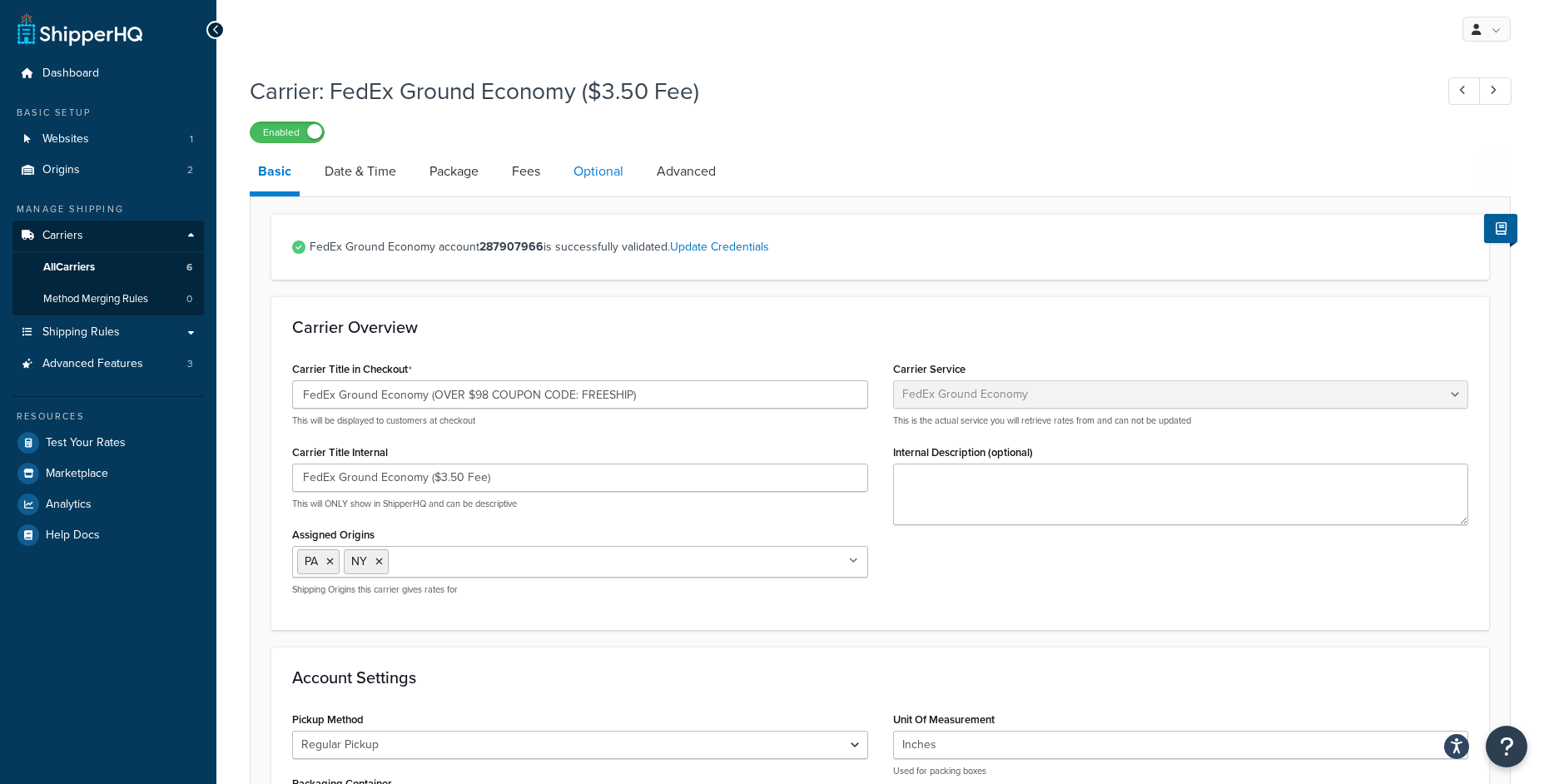 click on "Optional" at bounding box center (598, 171) 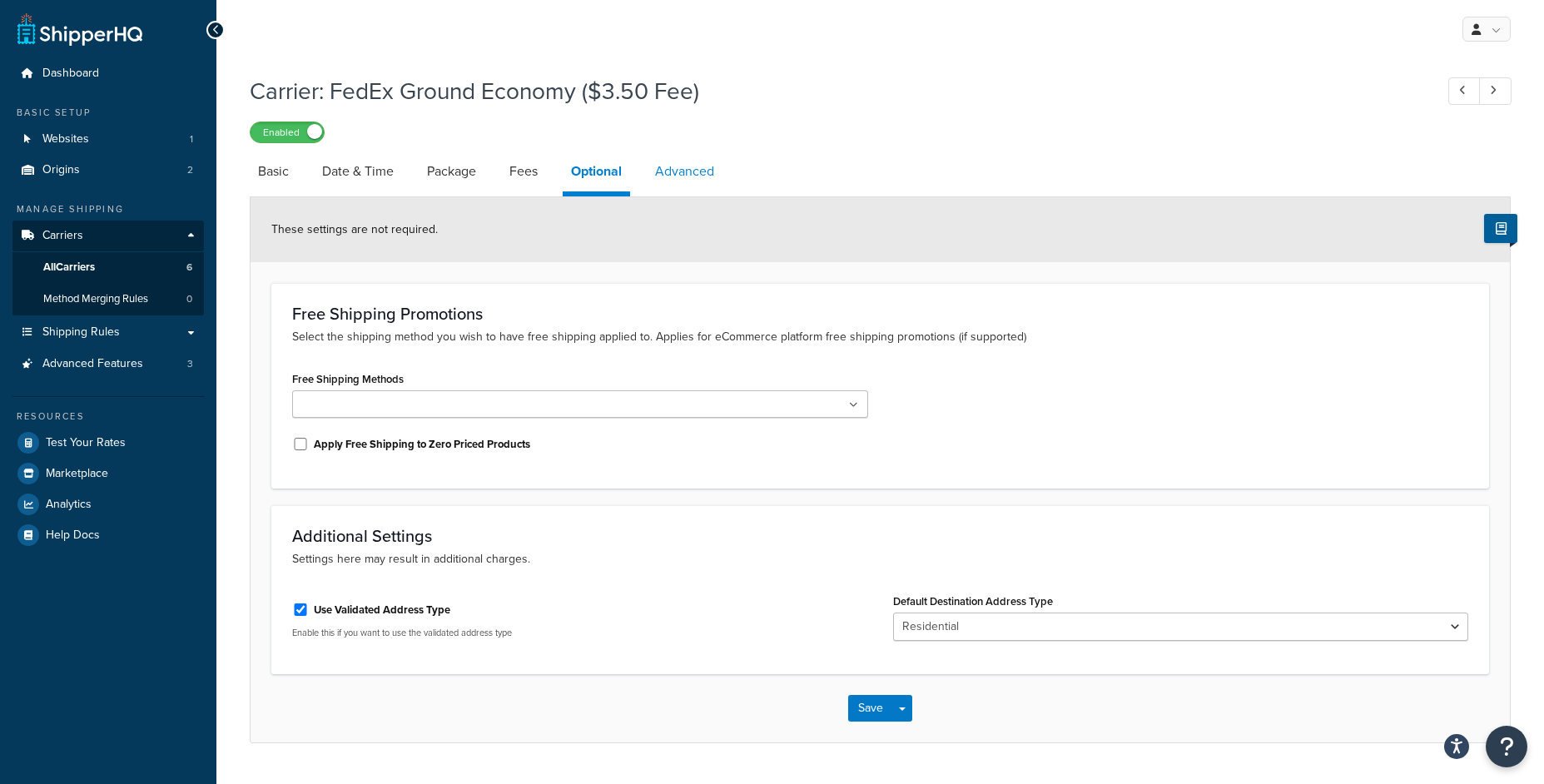 click on "Advanced" at bounding box center (684, 171) 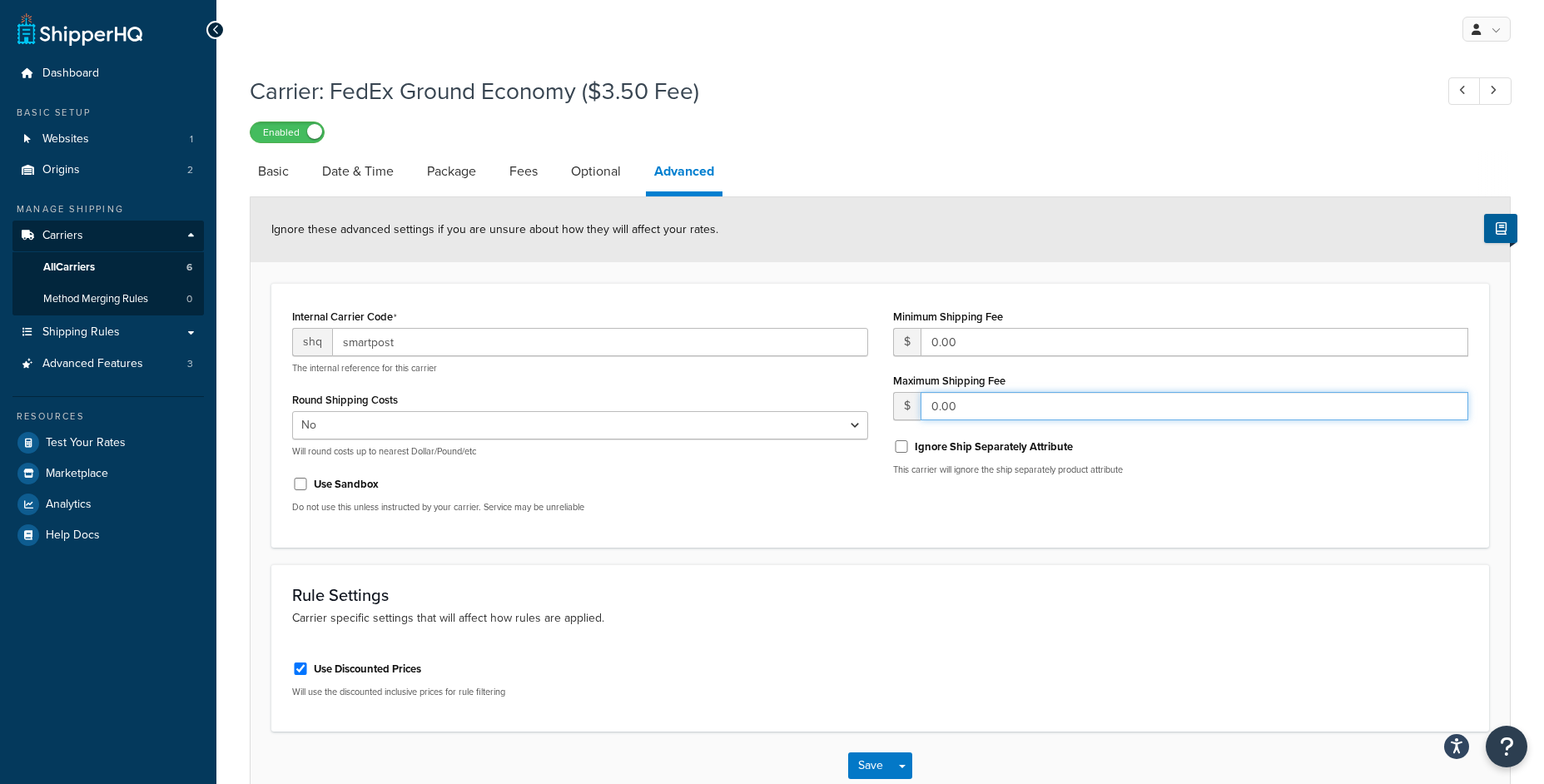 click on "0.00" at bounding box center (1194, 406) 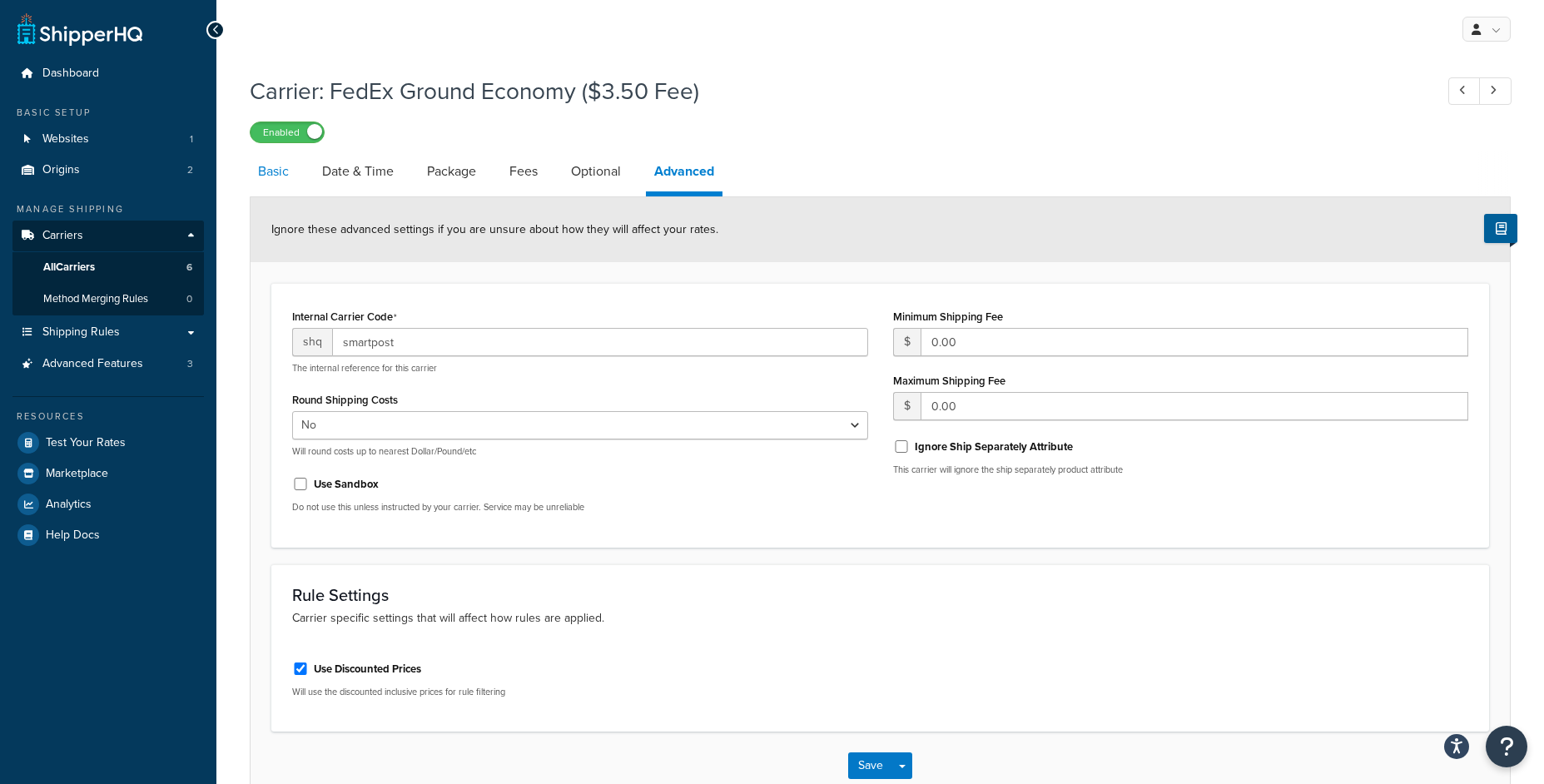click on "Basic" at bounding box center [273, 171] 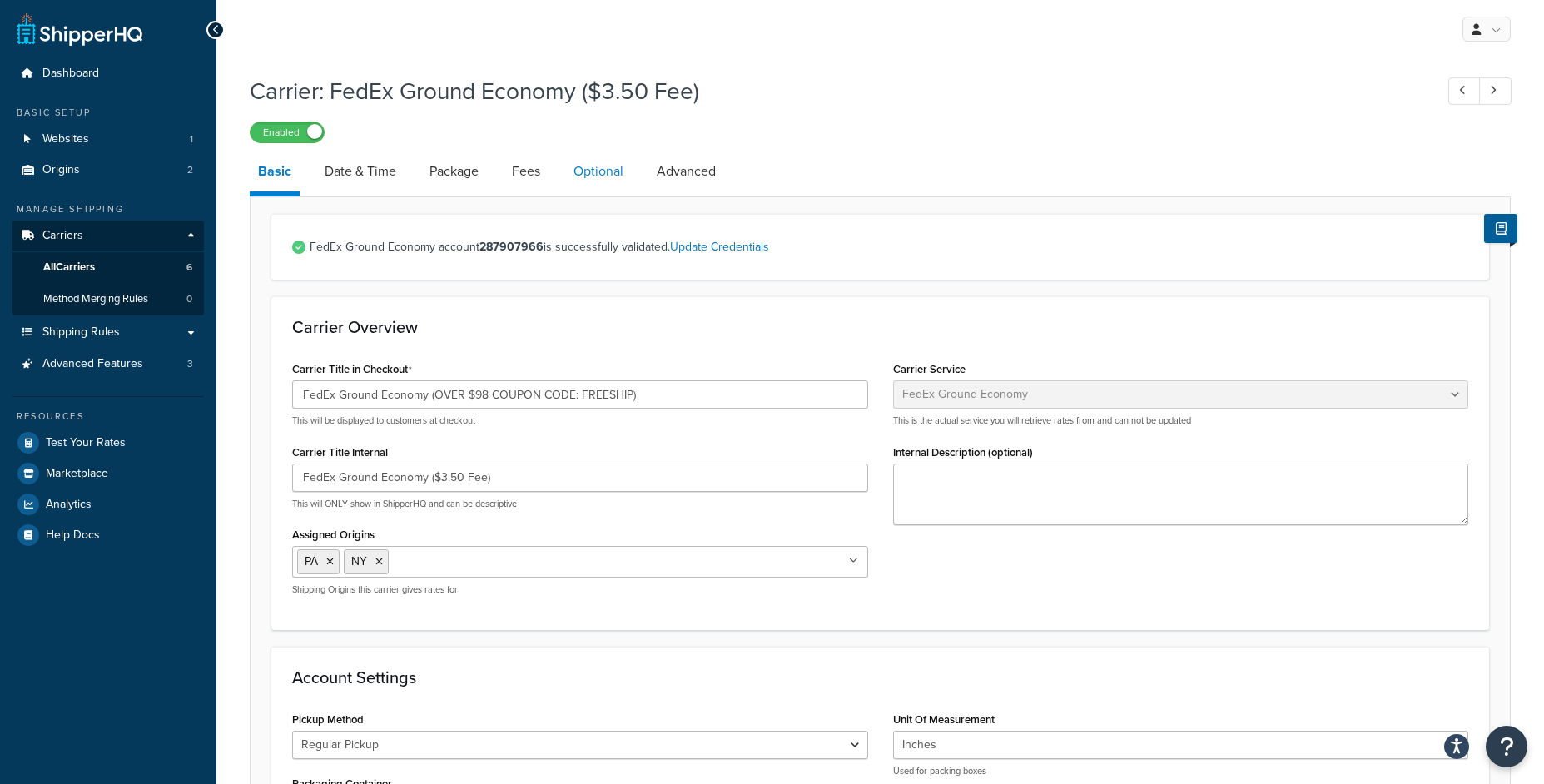 select on "residential" 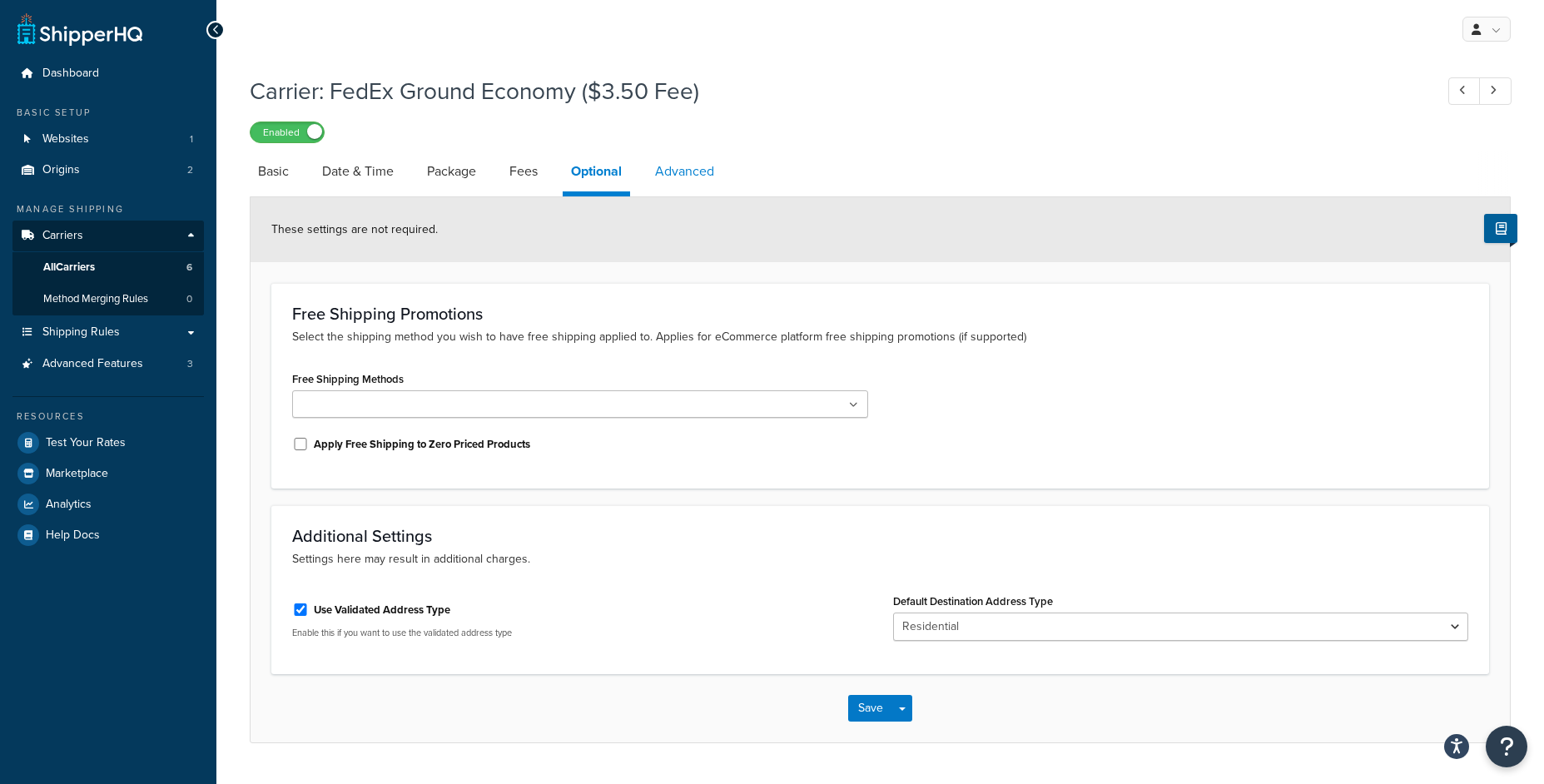 click on "Advanced" at bounding box center [684, 171] 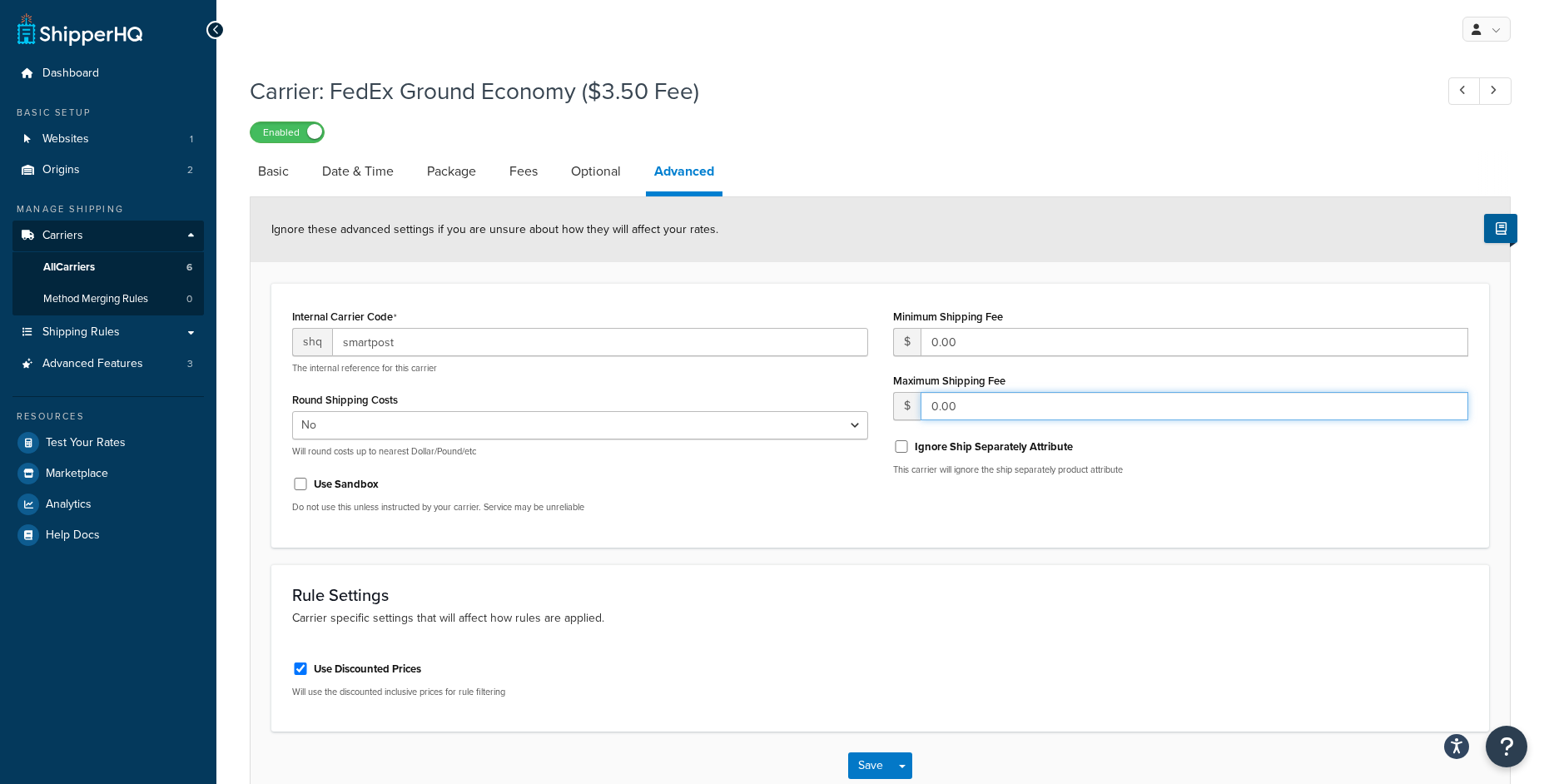 click on "0.00" at bounding box center [1194, 406] 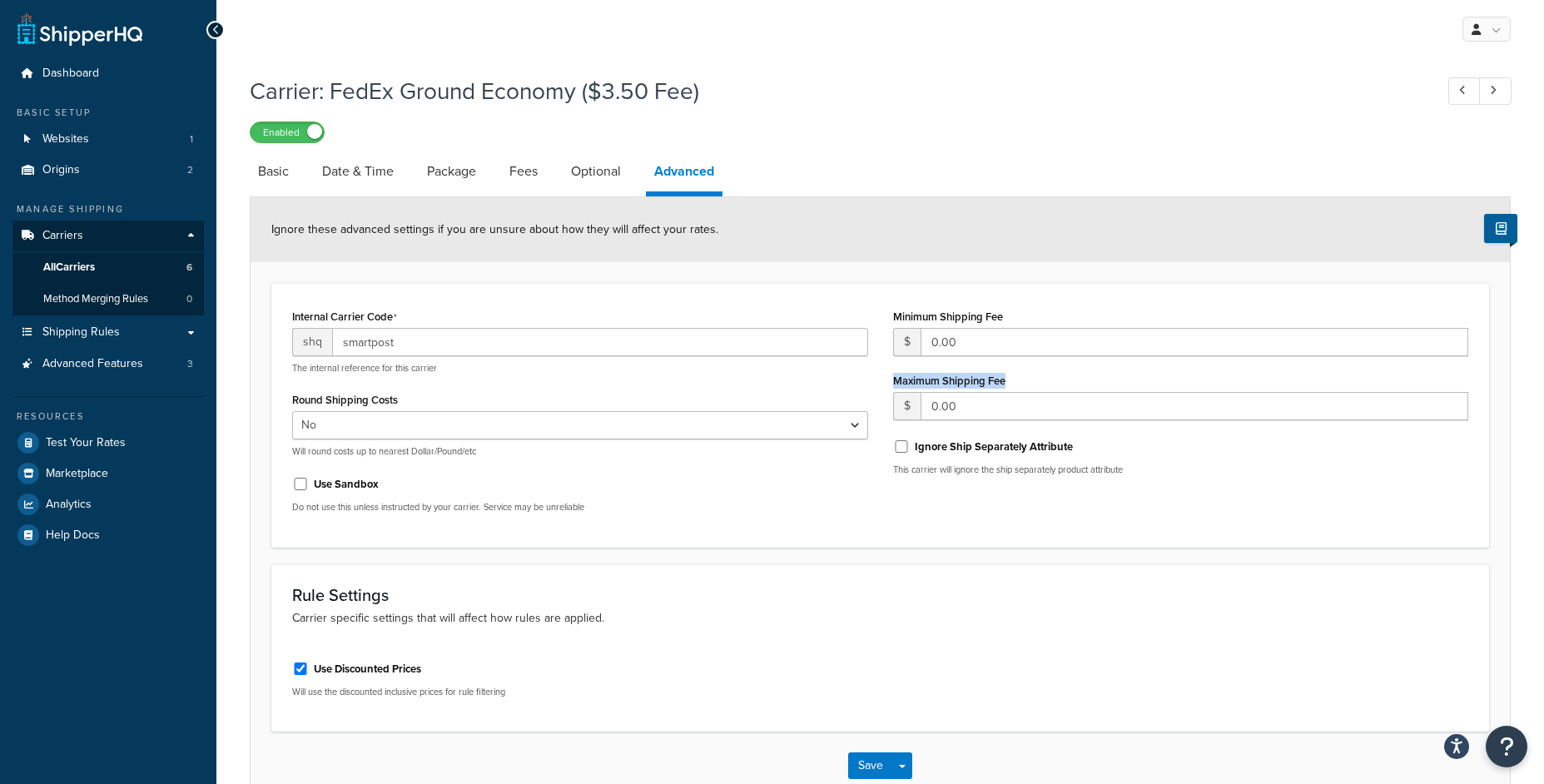 drag, startPoint x: 1025, startPoint y: 378, endPoint x: 881, endPoint y: 378, distance: 144 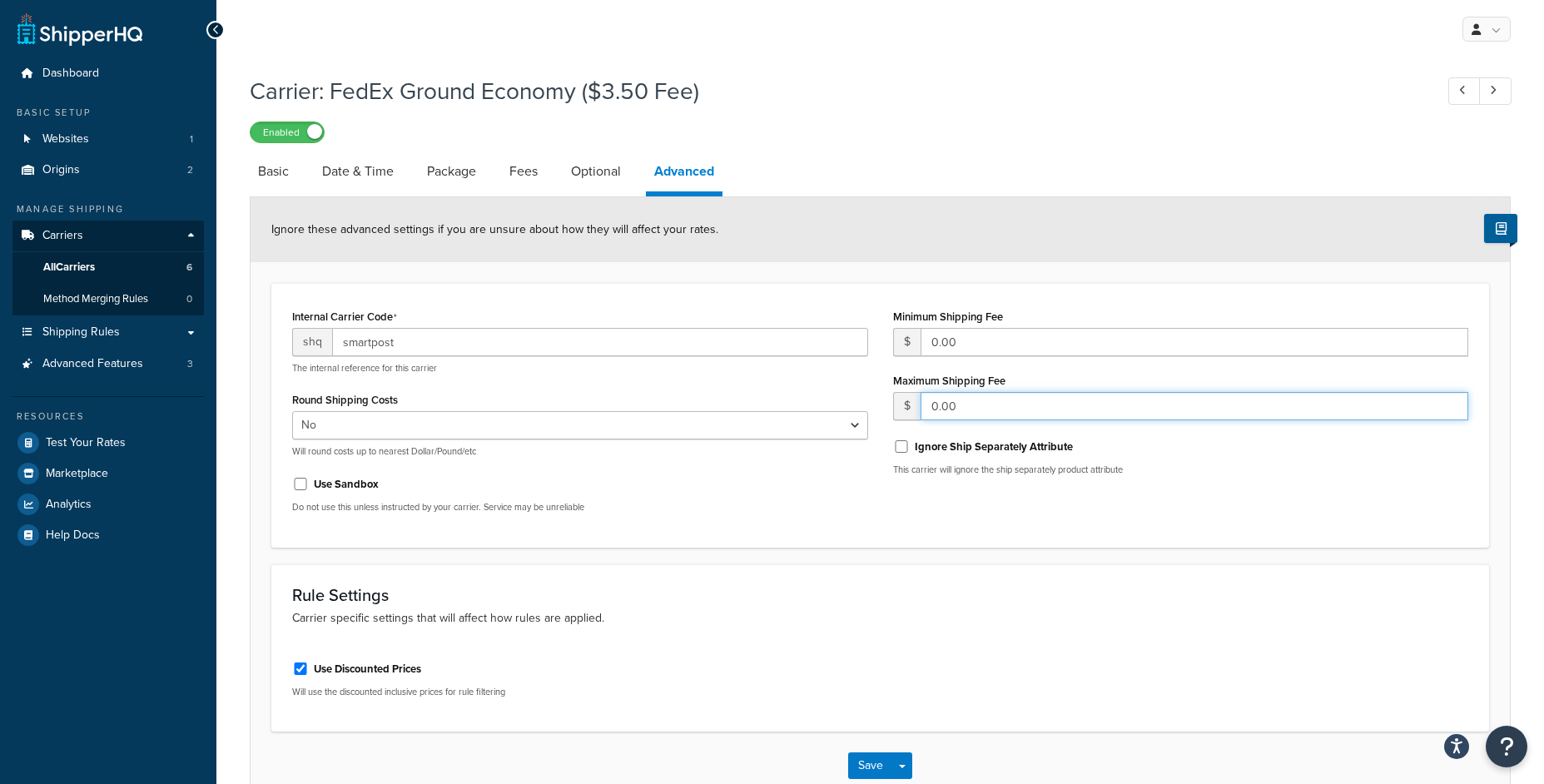 click on "0.00" at bounding box center (1194, 406) 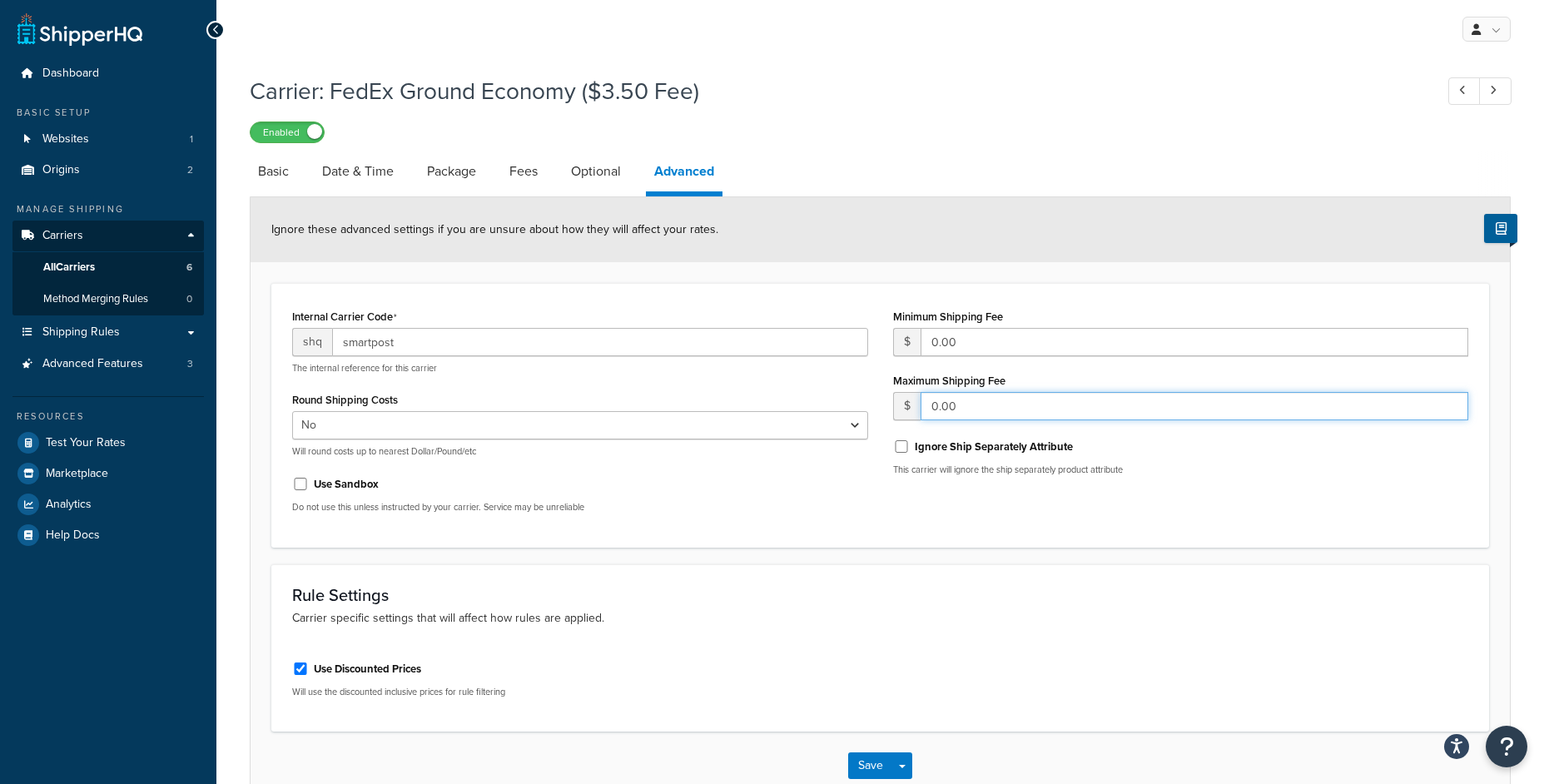 click on "0.00" at bounding box center [1194, 406] 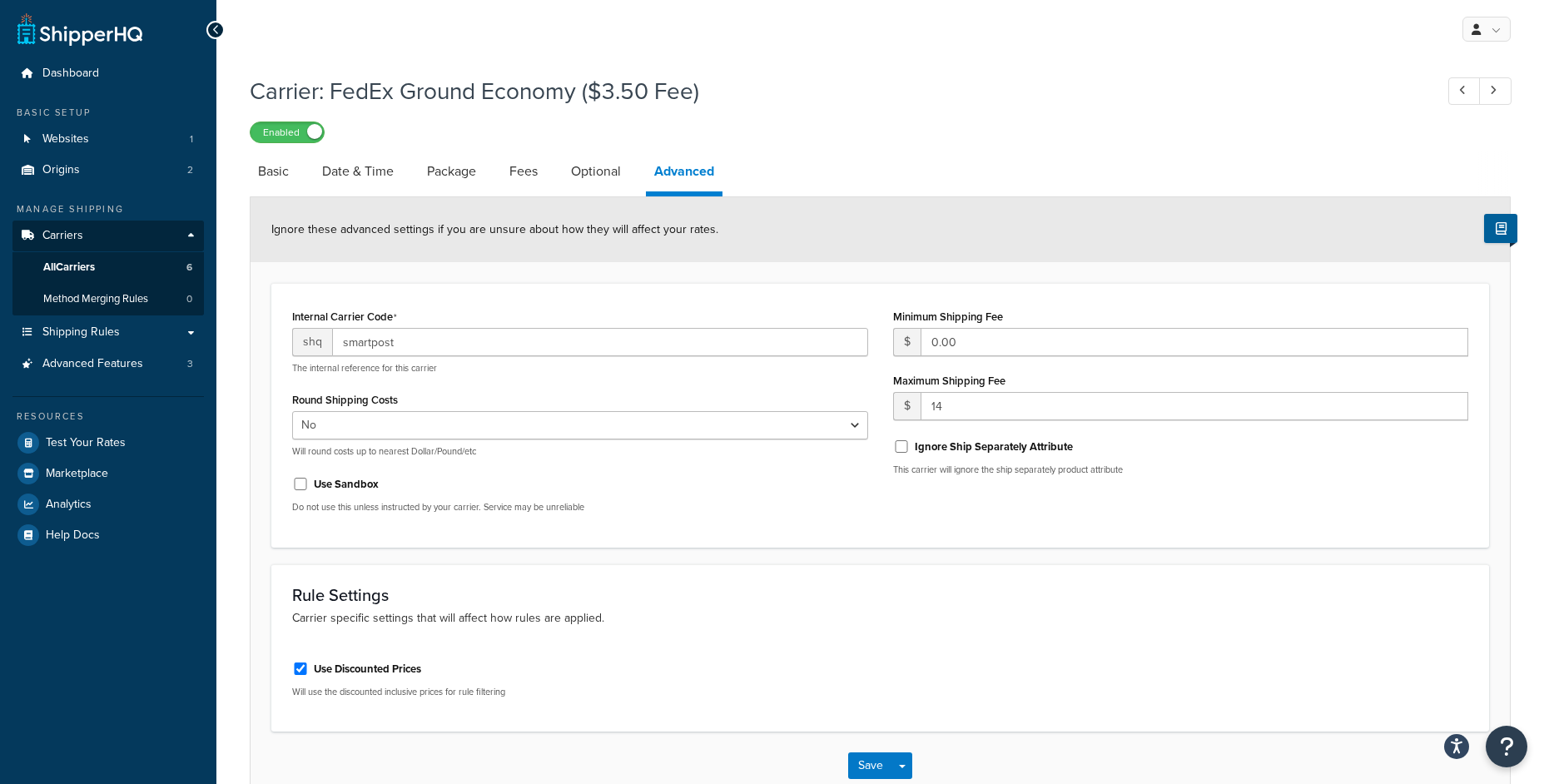click on "Internal Carrier Code   shq smartpost The internal reference for this carrier Round Shipping Costs   Yes No Will round costs up to nearest Dollar/Pound/etc   Use Sandbox Do not use this unless instructed by your carrier. Service may be unreliable Minimum Shipping Fee   $ 0.00 Maximum Shipping Fee   $ 14   Ignore Ship Separately Attribute This carrier will ignore the ship separately product attribute" at bounding box center [880, 415] 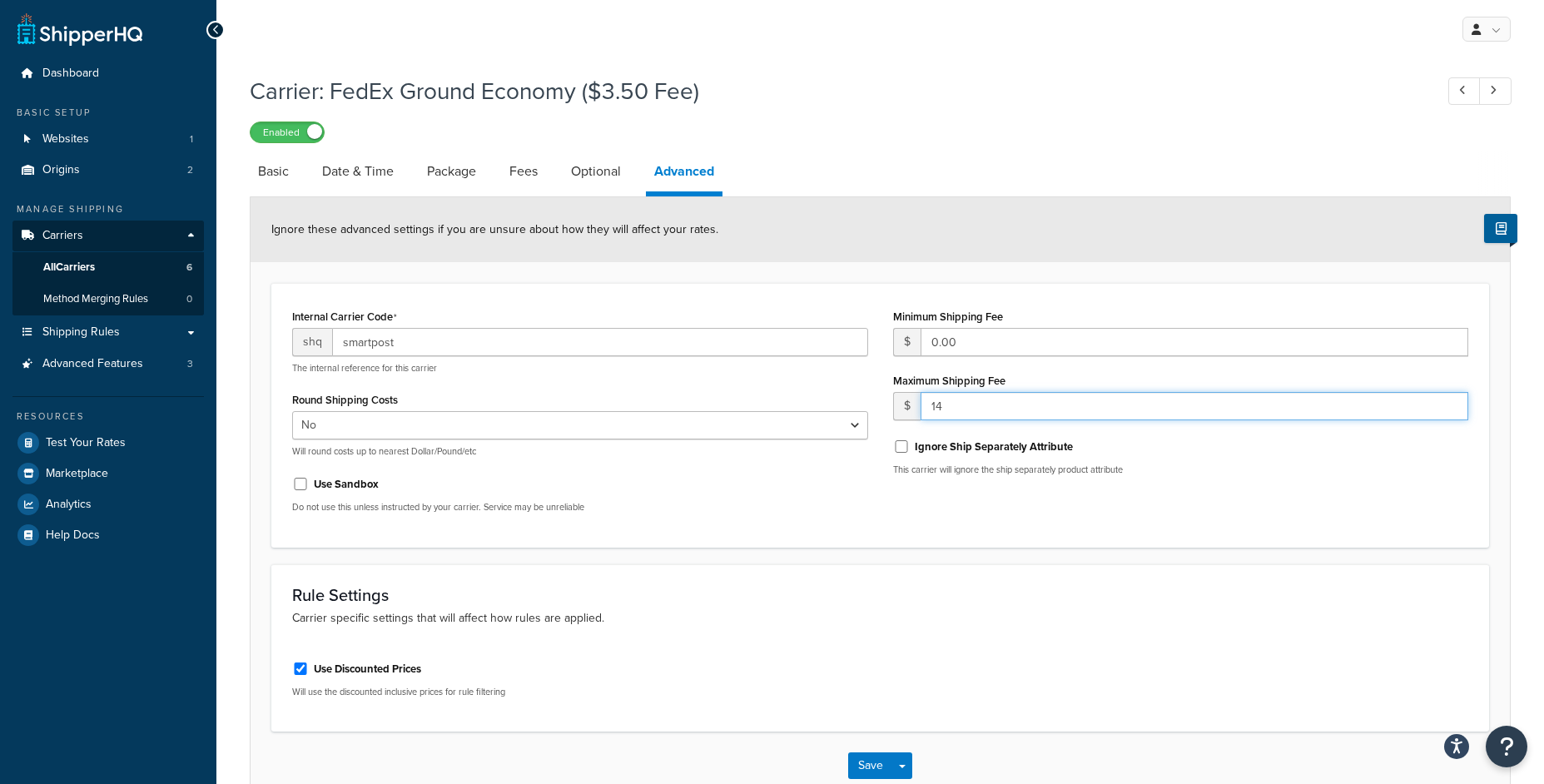 click on "14" at bounding box center (1194, 406) 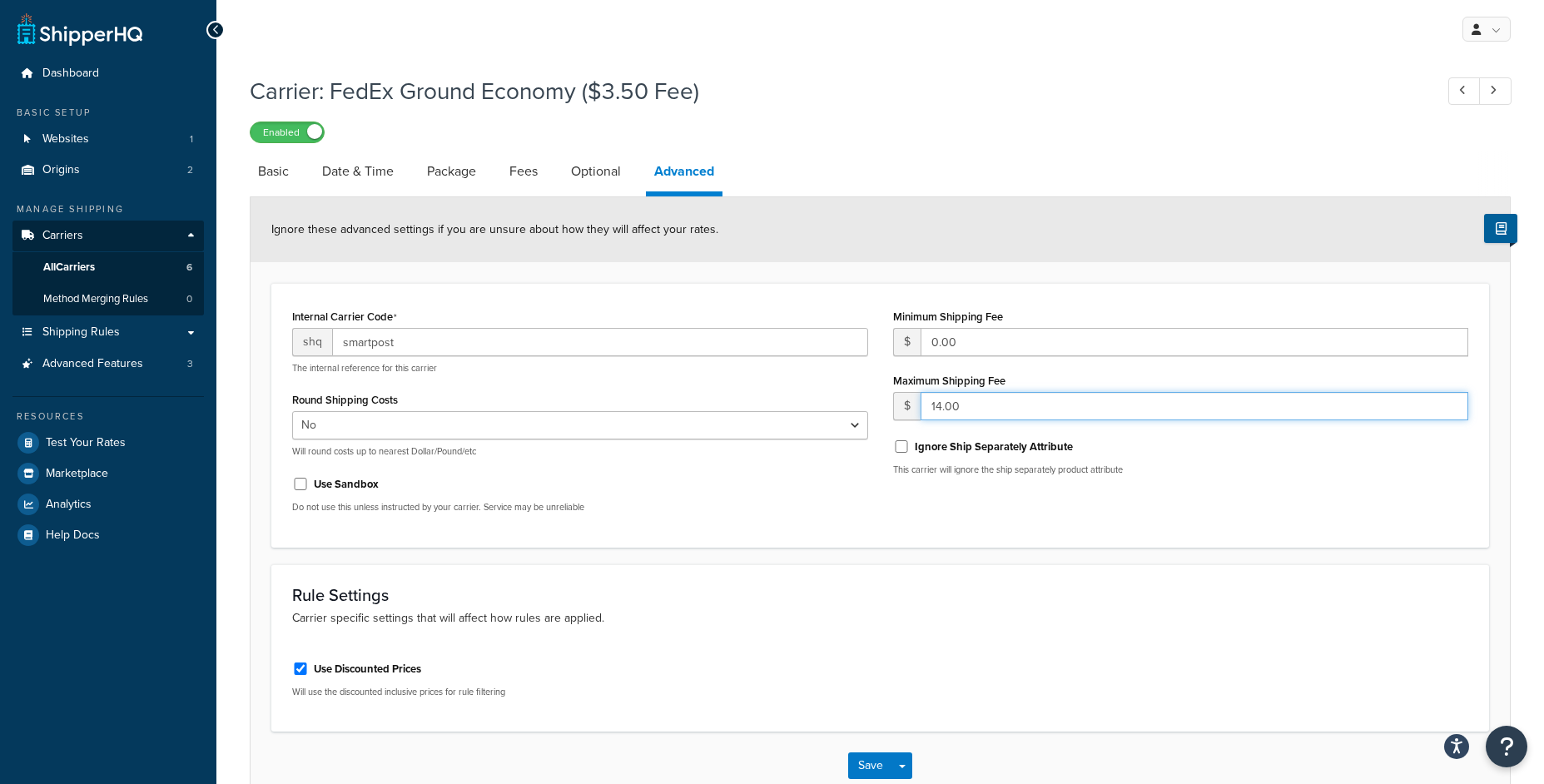 type on "14.00" 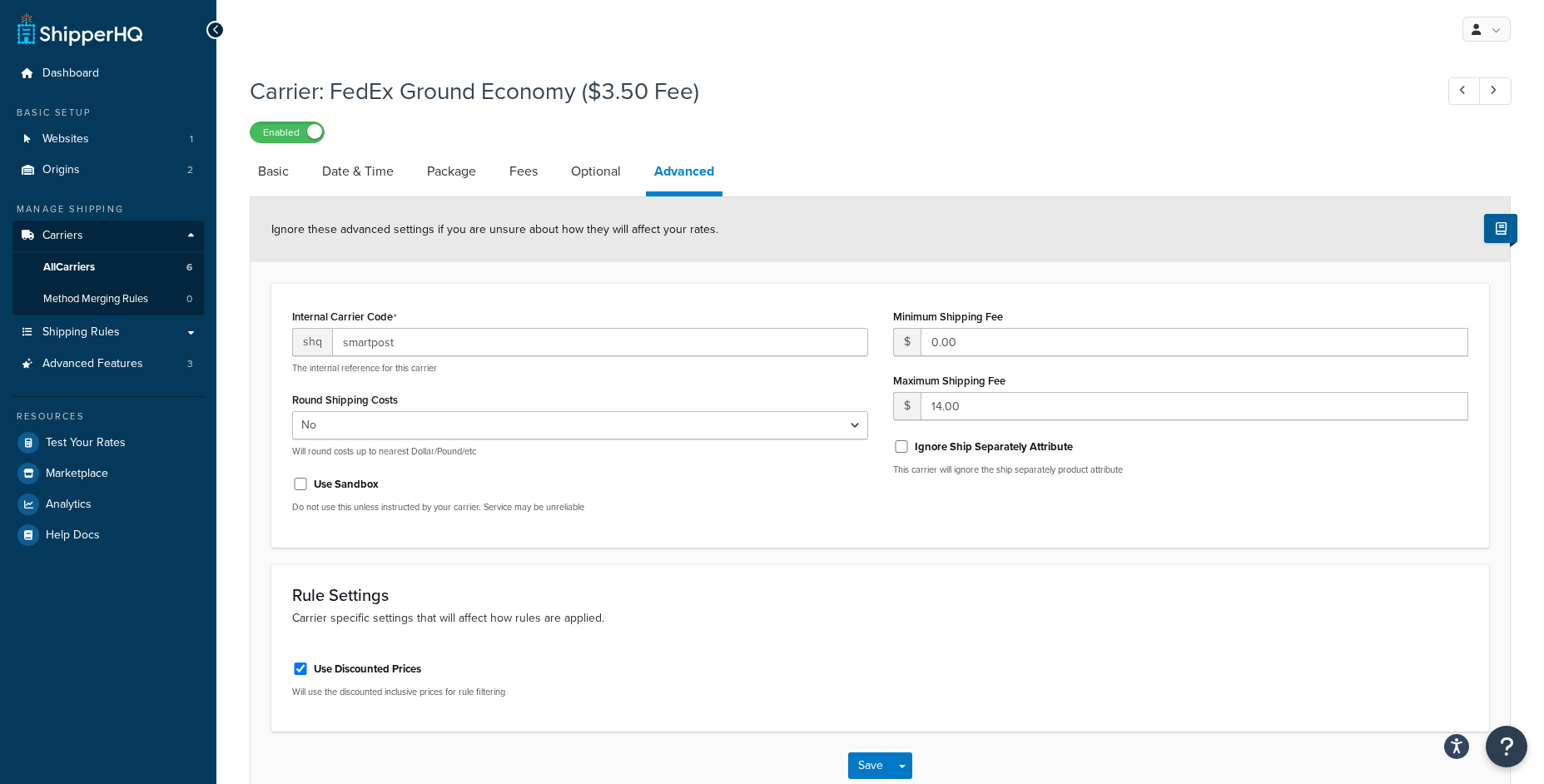 click on "Rule Settings Carrier specific settings that will affect how rules are applied.   Use Discounted Prices Will use the discounted inclusive prices for rule filtering" at bounding box center (880, 648) 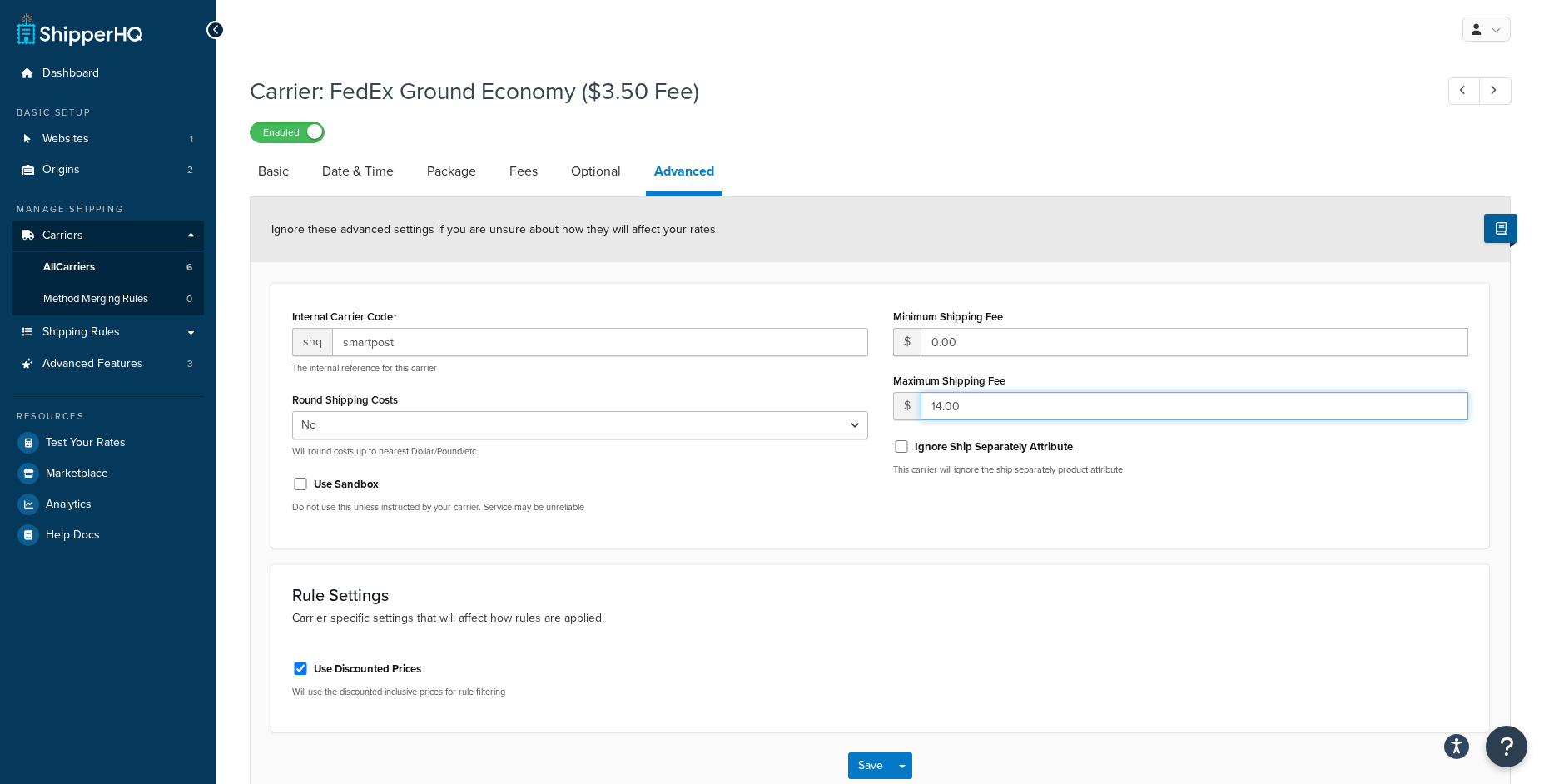 click on "14.00" at bounding box center (1194, 406) 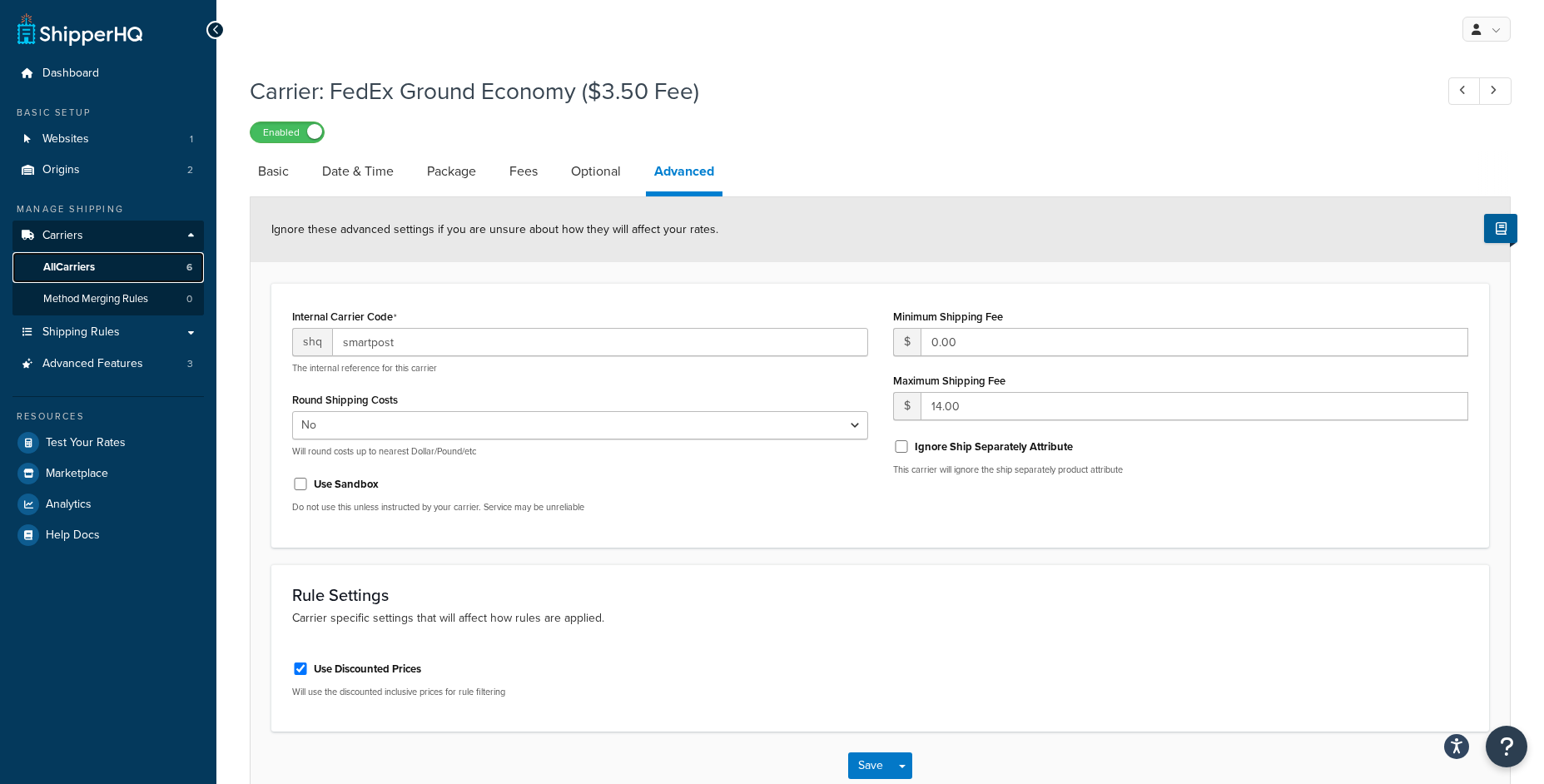 click on "All  Carriers 6" at bounding box center (108, 267) 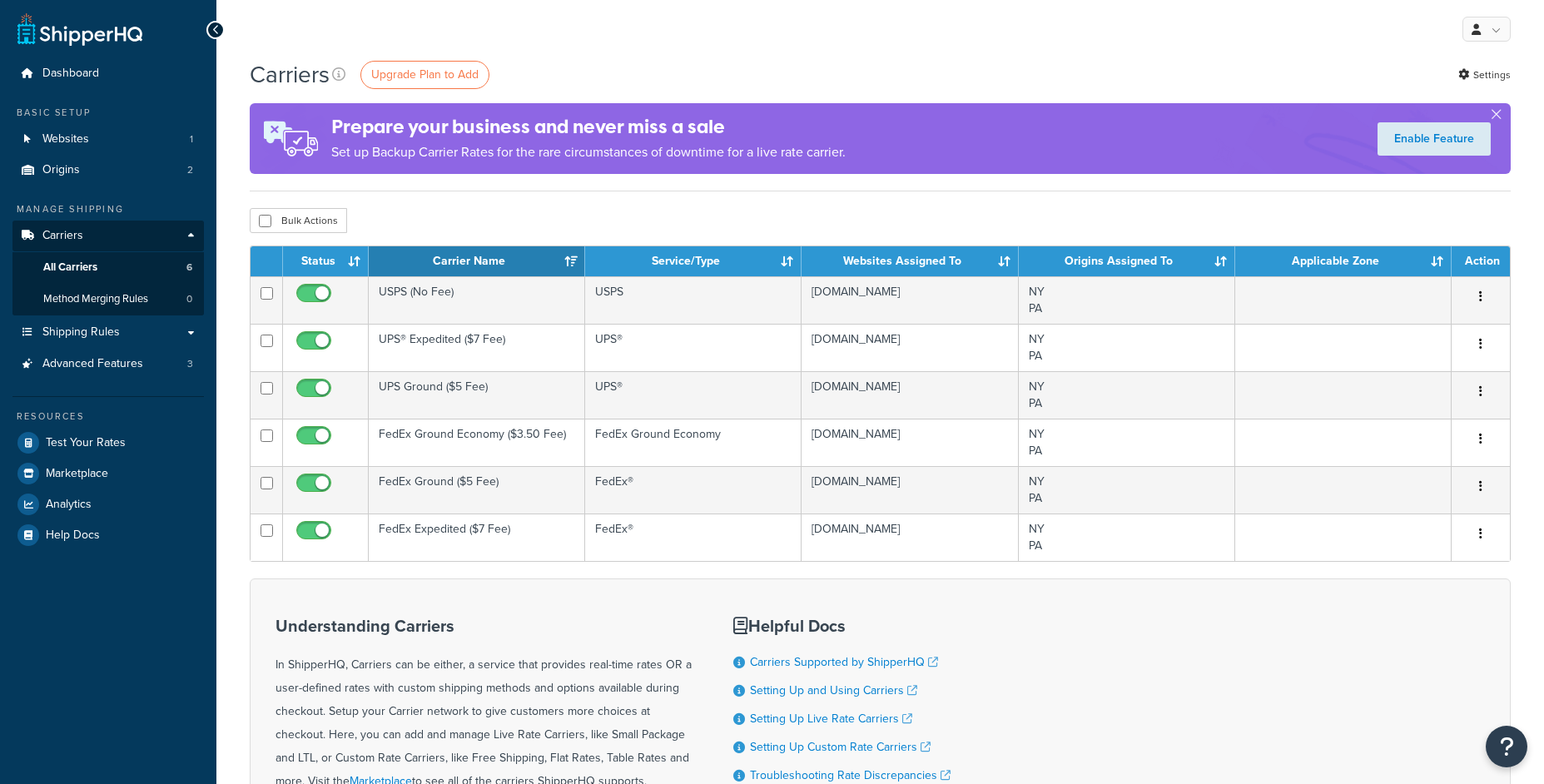 scroll, scrollTop: 0, scrollLeft: 0, axis: both 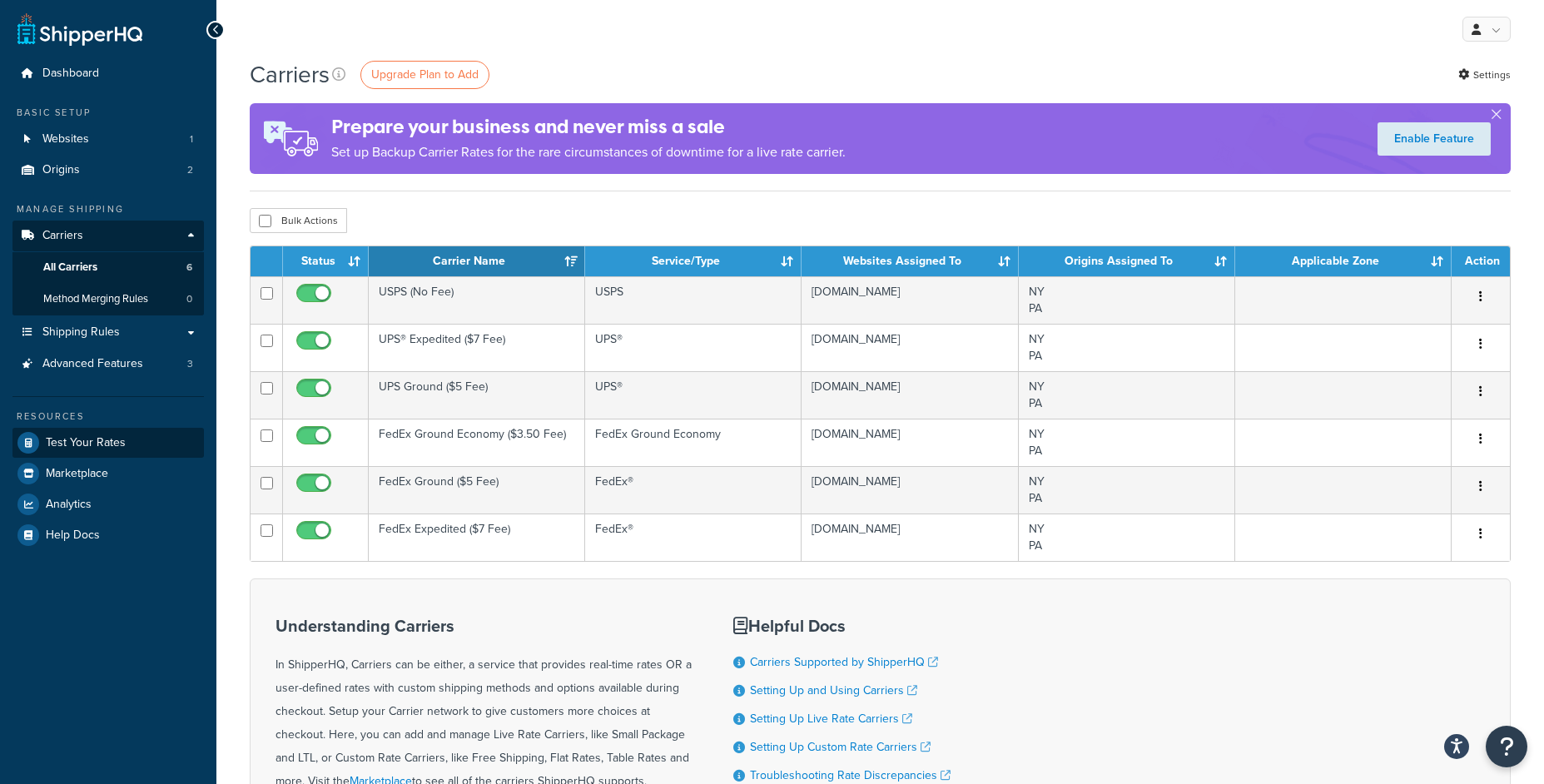 drag, startPoint x: 1512, startPoint y: 419, endPoint x: 61, endPoint y: 437, distance: 1451.1116 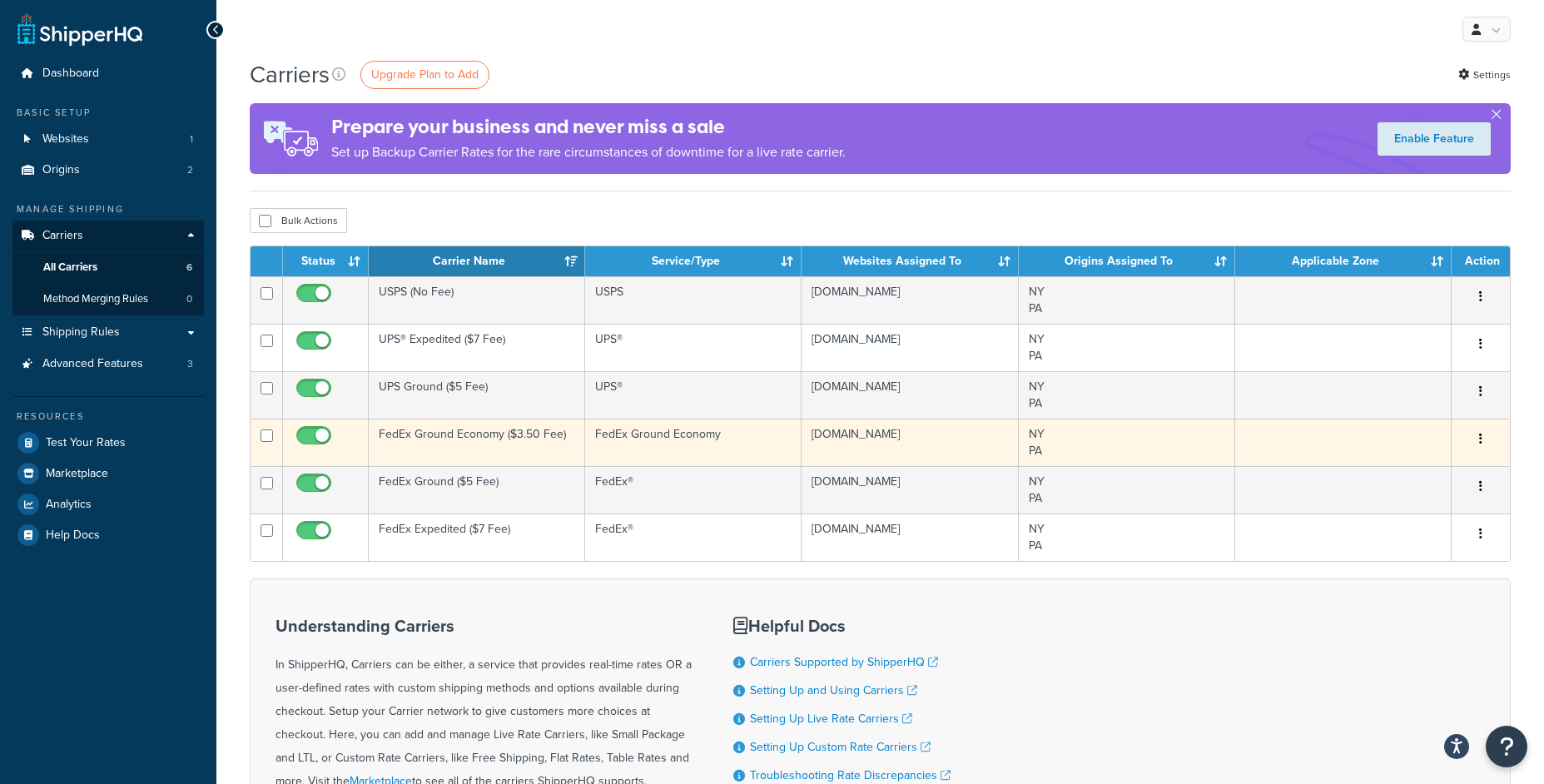 click on "FedEx Ground Economy ($3.50 Fee)" at bounding box center [477, 442] 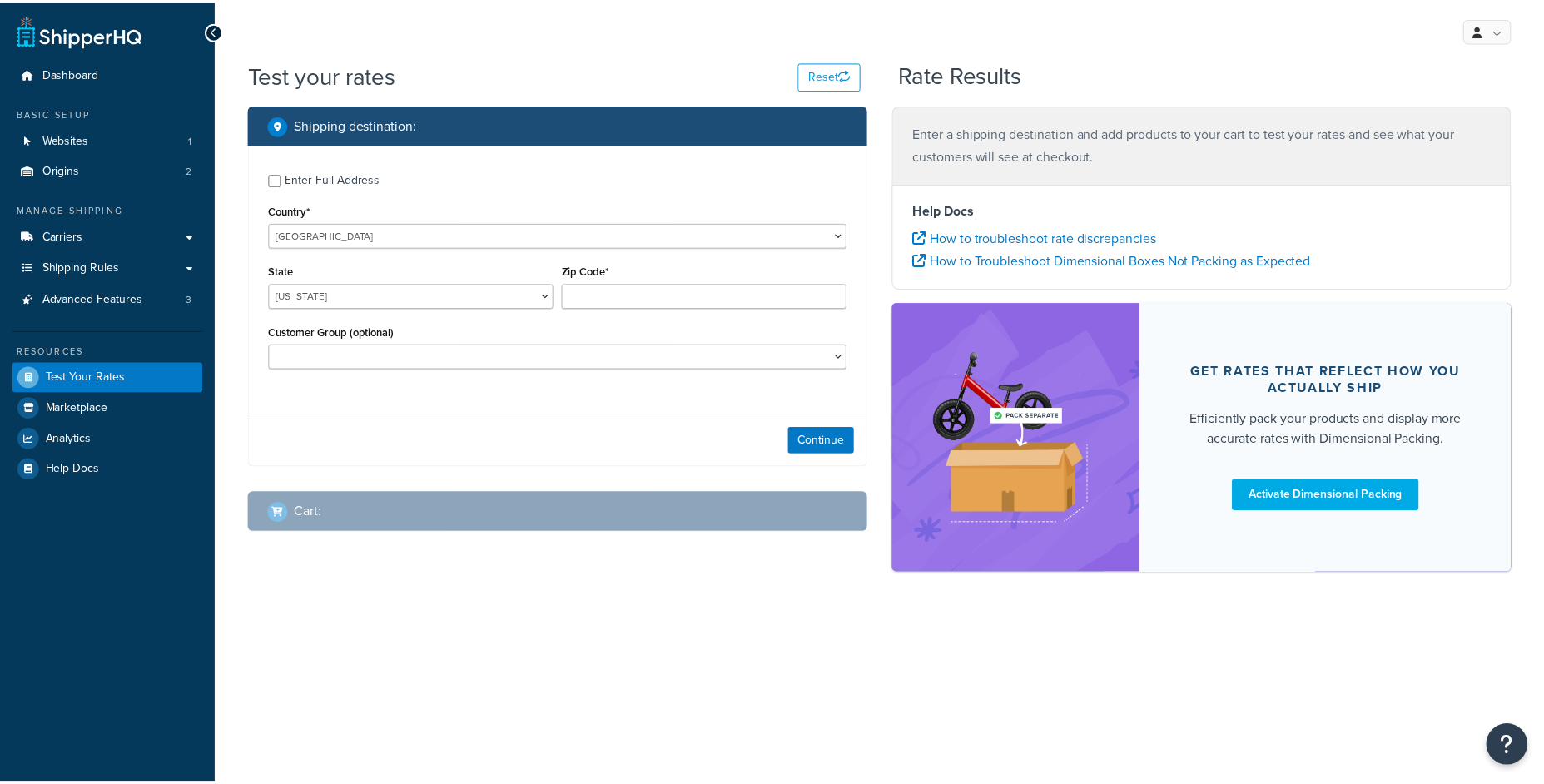 scroll, scrollTop: 0, scrollLeft: 0, axis: both 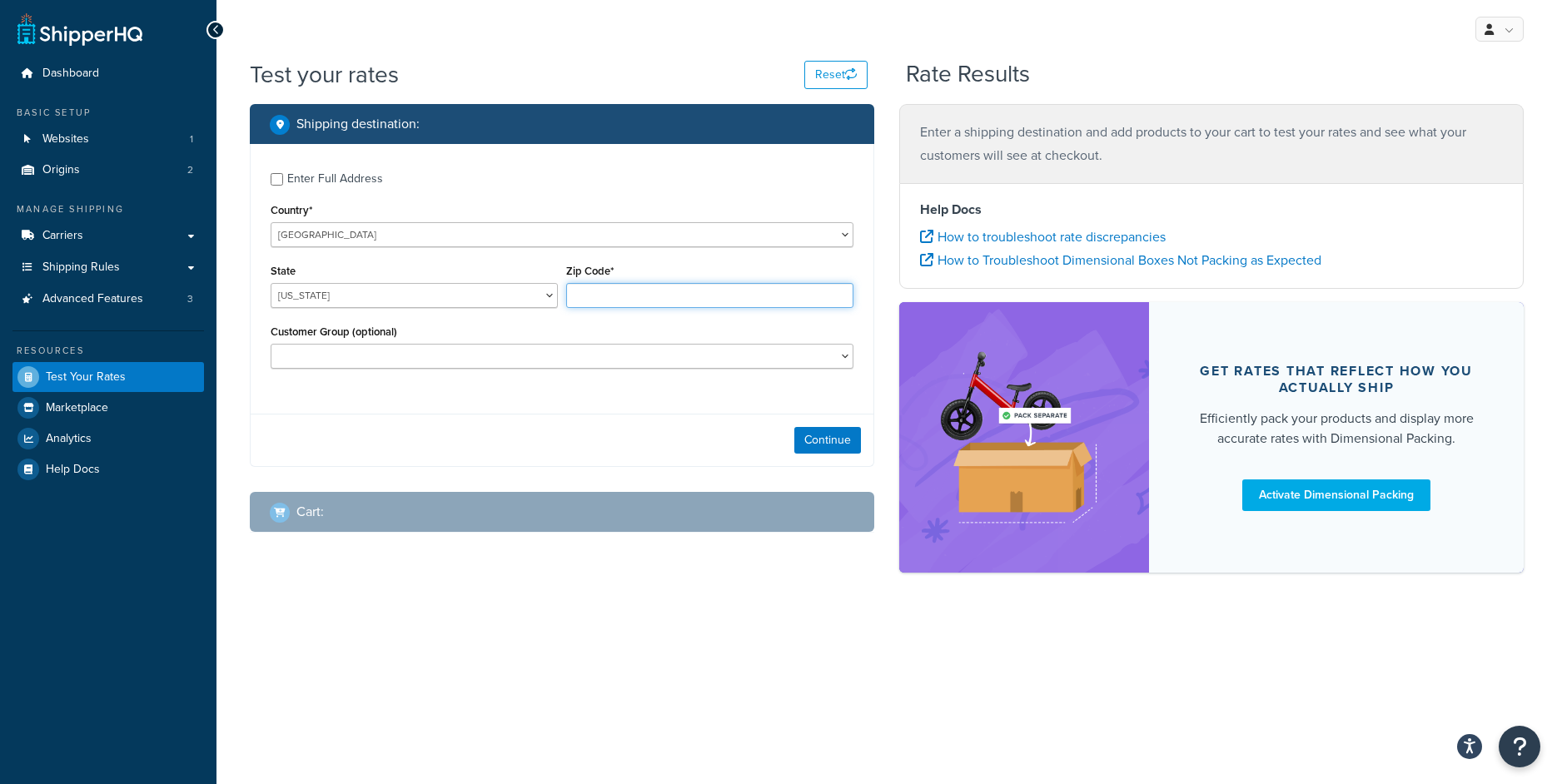 click on "Zip Code*" at bounding box center (709, 295) 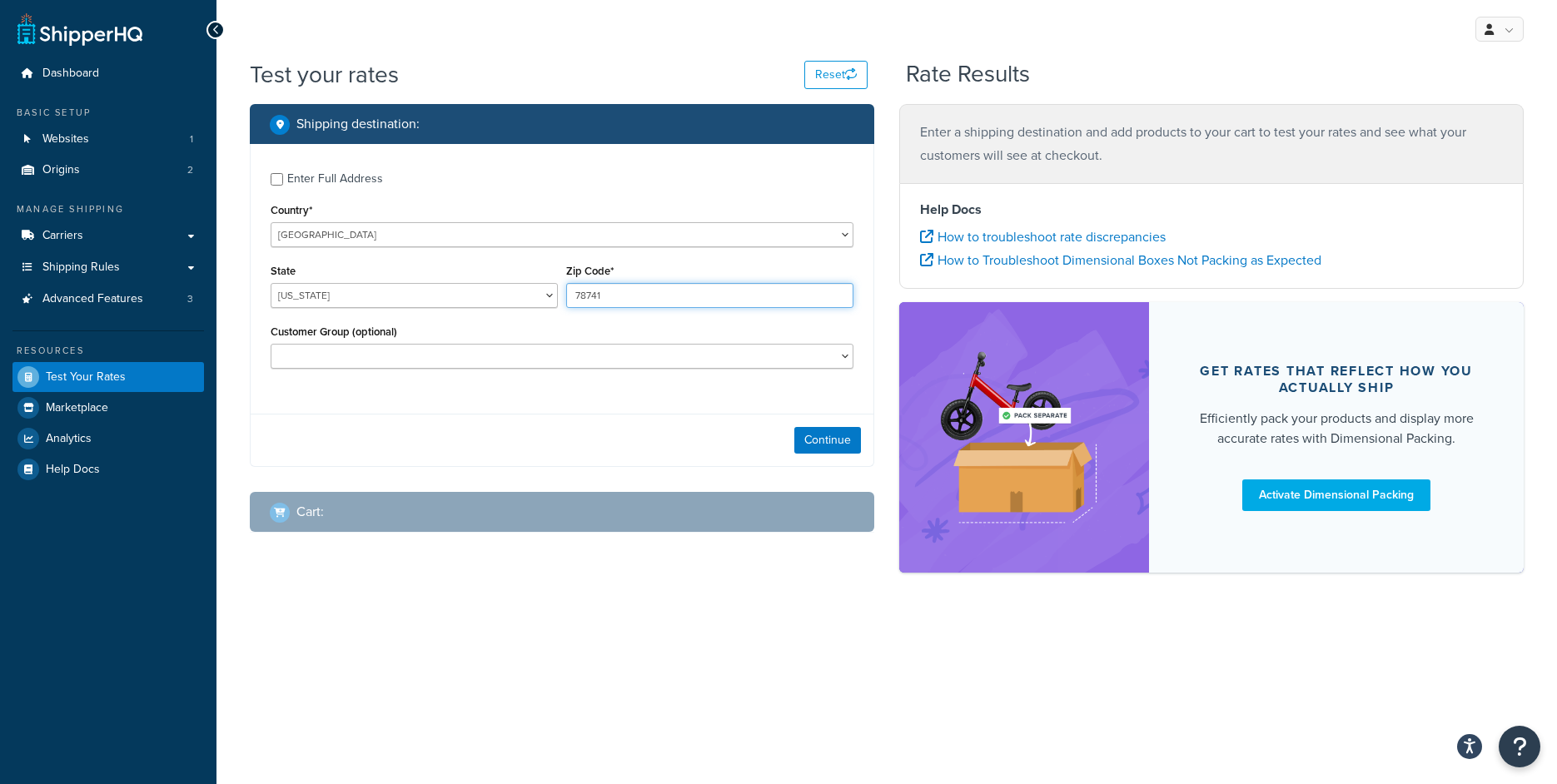 type on "78741" 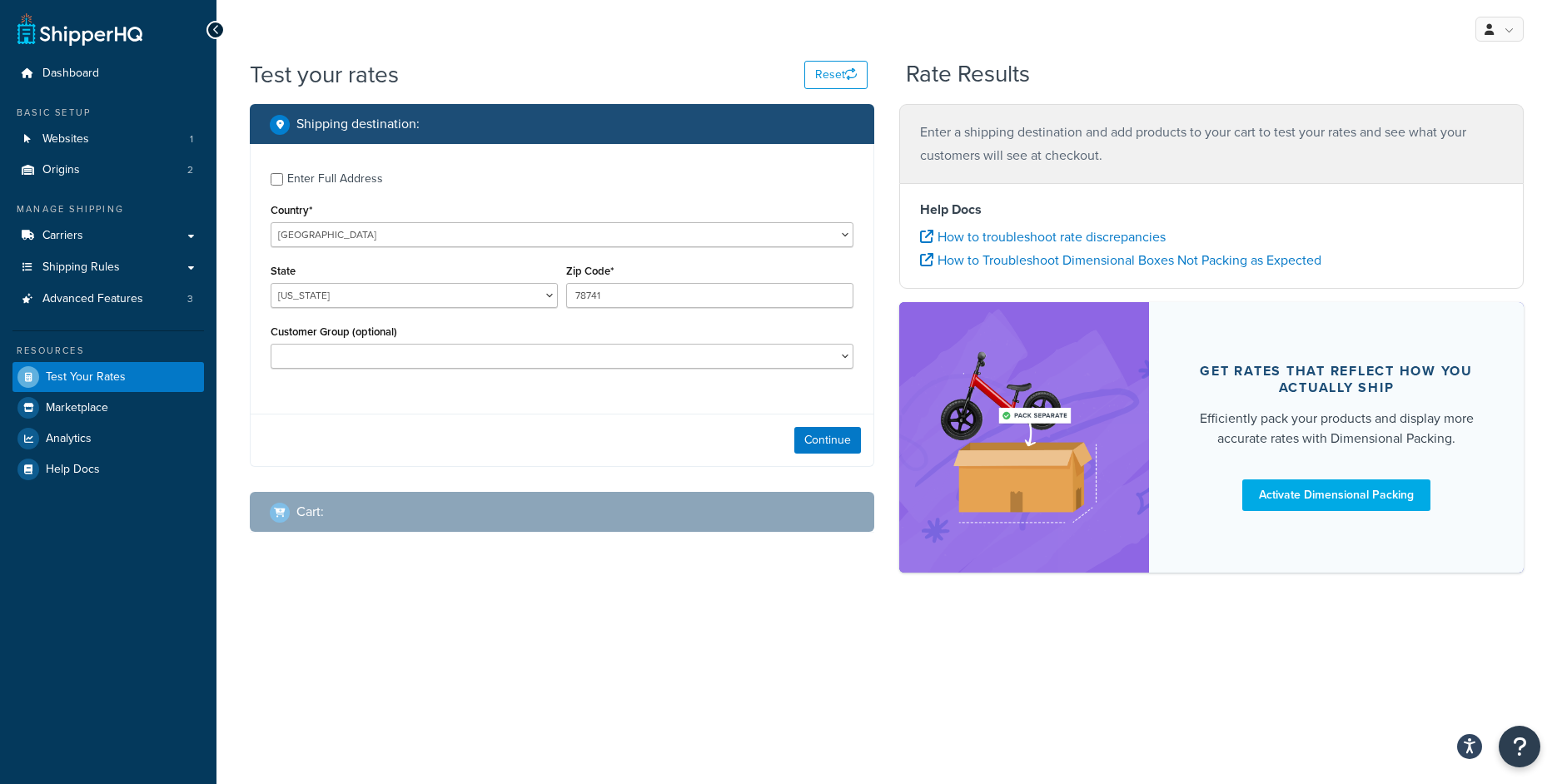 click on "Alabama  Alaska  American Samoa  Arizona  Arkansas  Armed Forces Americas  Armed Forces Europe, Middle East, Africa, Canada  Armed Forces Pacific  California  Colorado  Connecticut  Delaware  District of Columbia  Federated States of Micronesia  Florida  Georgia  Guam  Hawaii  Idaho  Illinois  Indiana  Iowa  Kansas  Kentucky  Louisiana  Maine  Marshall Islands  Maryland  Massachusetts  Michigan  Minnesota  Mississippi  Missouri  Montana  Nebraska  Nevada  New Hampshire  New Jersey  New Mexico  New York  North Carolina  North Dakota  Northern Mariana Islands  Ohio  Oklahoma  Oregon  Palau  Pennsylvania  Puerto Rico  Rhode Island  South Carolina  South Dakota  Tennessee  Texas  United States Minor Outlying Islands  Utah  Vermont  Virgin Islands  Virginia  Washington  West Virginia  Wisconsin  Wyoming" at bounding box center [414, 295] 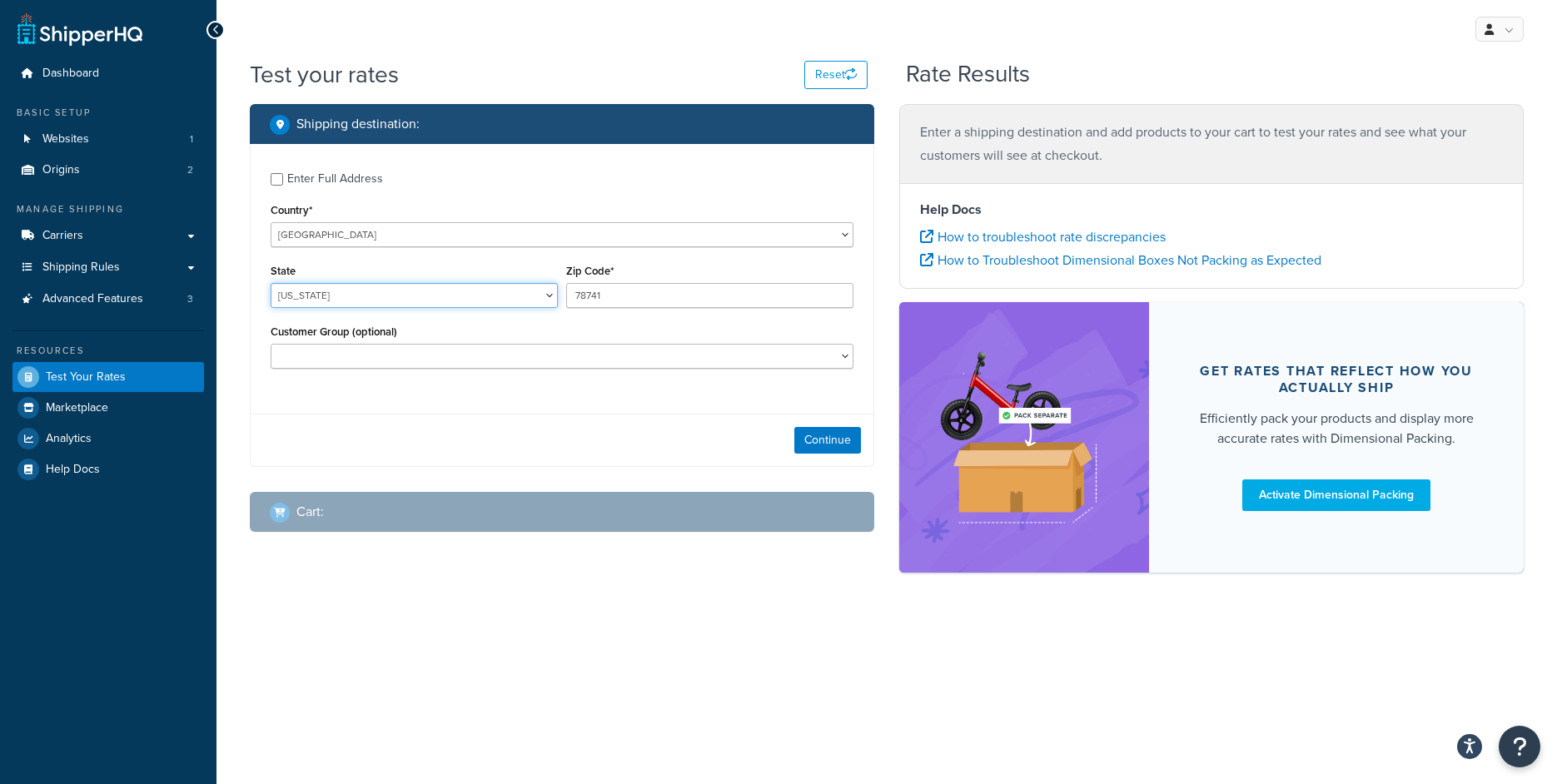click on "Alabama  Alaska  American Samoa  Arizona  Arkansas  Armed Forces Americas  Armed Forces Europe, Middle East, Africa, Canada  Armed Forces Pacific  California  Colorado  Connecticut  Delaware  District of Columbia  Federated States of Micronesia  Florida  Georgia  Guam  Hawaii  Idaho  Illinois  Indiana  Iowa  Kansas  Kentucky  Louisiana  Maine  Marshall Islands  Maryland  Massachusetts  Michigan  Minnesota  Mississippi  Missouri  Montana  Nebraska  Nevada  New Hampshire  New Jersey  New Mexico  New York  North Carolina  North Dakota  Northern Mariana Islands  Ohio  Oklahoma  Oregon  Palau  Pennsylvania  Puerto Rico  Rhode Island  South Carolina  South Dakota  Tennessee  Texas  United States Minor Outlying Islands  Utah  Vermont  Virgin Islands  Virginia  Washington  West Virginia  Wisconsin  Wyoming" at bounding box center (414, 295) 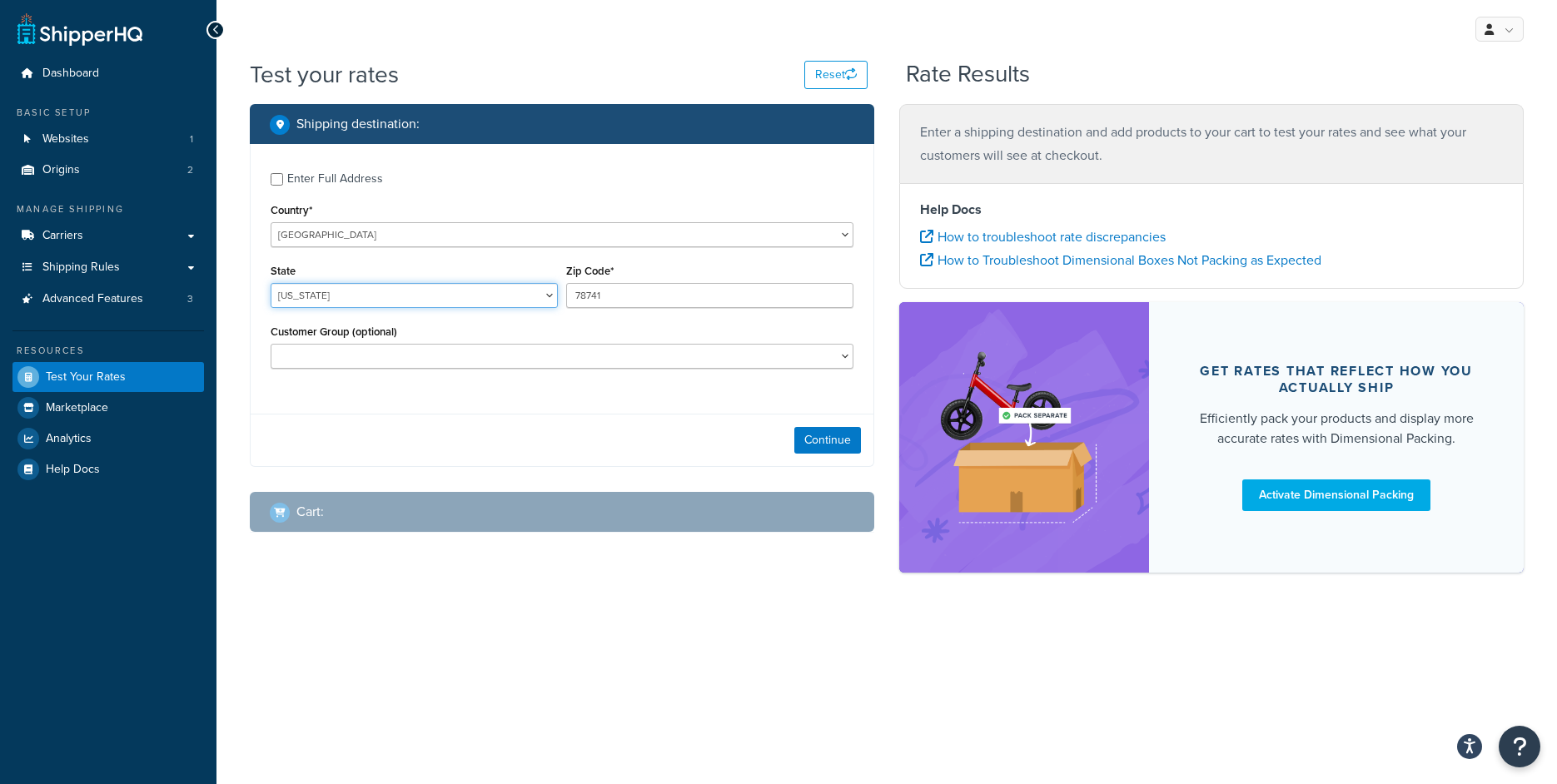 select on "TX" 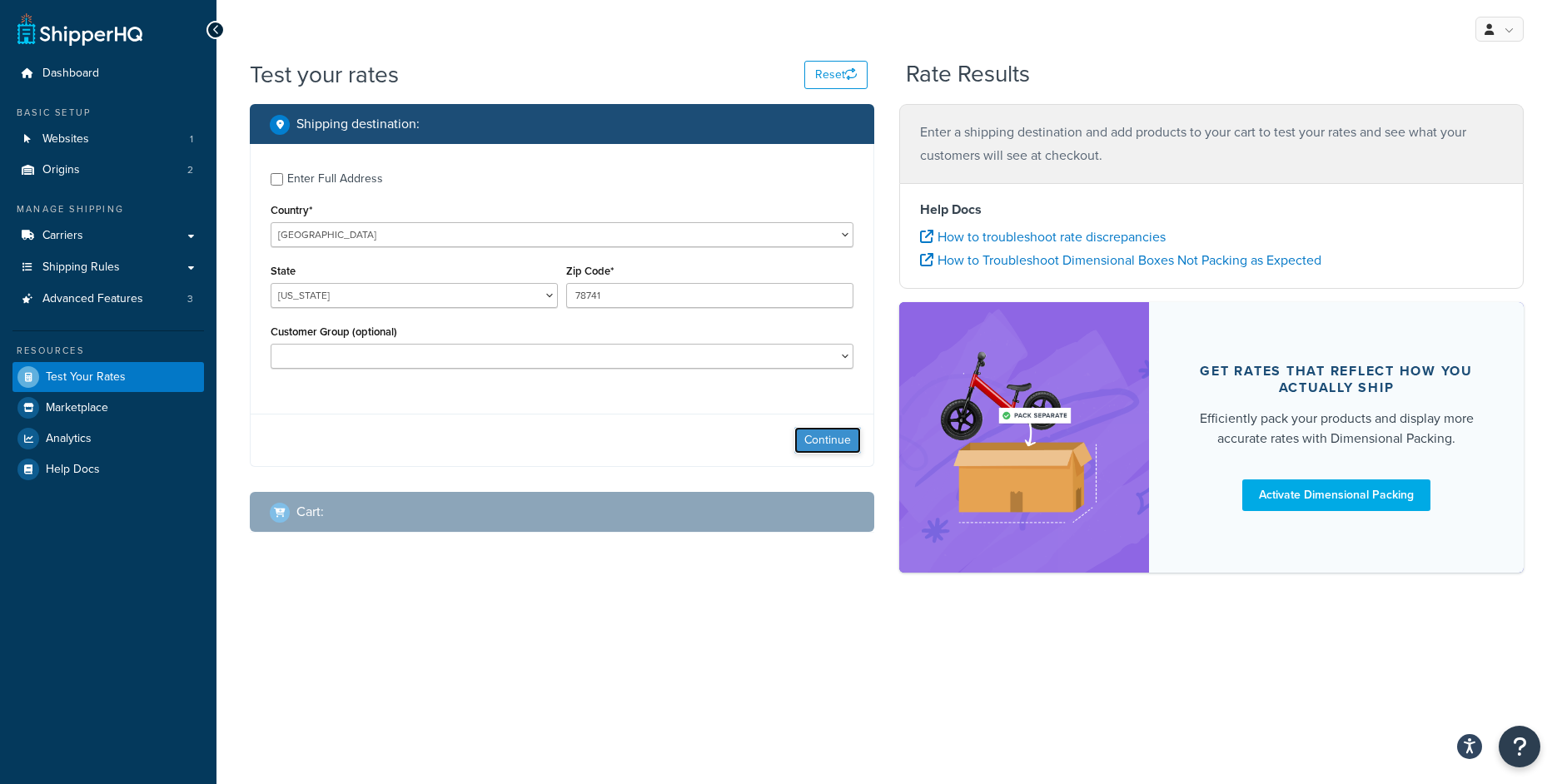 click on "Continue" at bounding box center [828, 440] 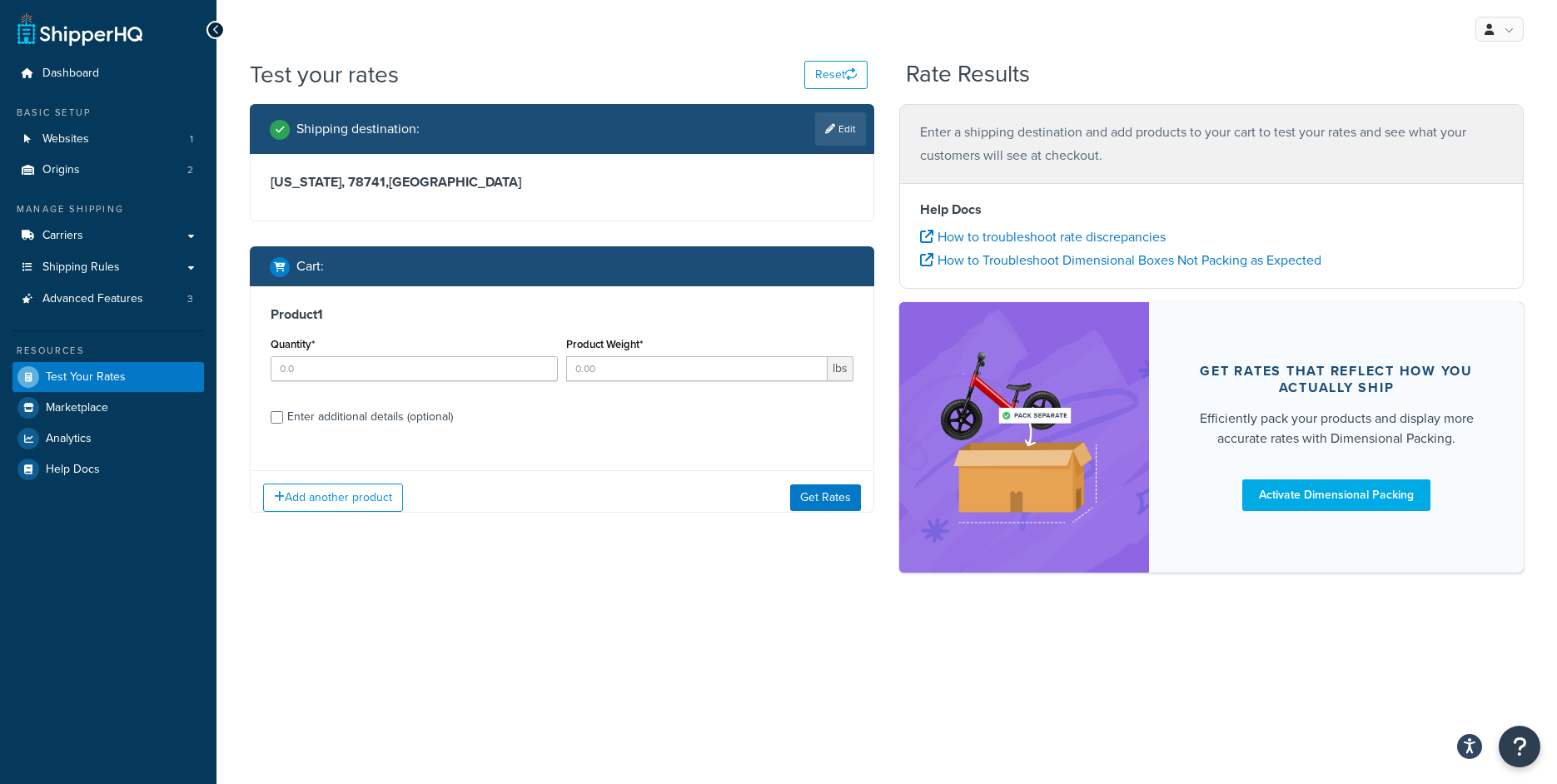 click on "Shipping destination :  Edit   Enter Full Address Country*   United States  United Kingdom  Afghanistan  Åland Islands  Albania  Algeria  American Samoa  Andorra  Angola  Anguilla  Antarctica  Antigua and Barbuda  Argentina  Armenia  Aruba  Australia  Austria  Azerbaijan  Bahamas  Bahrain  Bangladesh  Barbados  Belarus  Belgium  Belize  Benin  Bermuda  Bhutan  Bolivia  Bonaire, Sint Eustatius and Saba  Bosnia and Herzegovina  Botswana  Bouvet Island  Brazil  British Indian Ocean Territory  Brunei Darussalam  Bulgaria  Burkina Faso  Burundi  Cambodia  Cameroon  Canada  Cape Verde  Cayman Islands  Central African Republic  Chad  Chile  China  Christmas Island  Cocos (Keeling) Islands  Colombia  Comoros  Congo  Congo, The Democratic Republic of the  Cook Islands  Costa Rica  Côte d'Ivoire  Croatia  Cuba  Curacao  Cyprus  Czech Republic  Denmark  Djibouti  Dominica  Dominican Republic  Ecuador  Egypt  El Salvador  Equatorial Guinea  Eritrea  Estonia  Ethiopia  Falkland Islands (Malvinas)  Faroe Islands  Fiji" at bounding box center [562, 320] 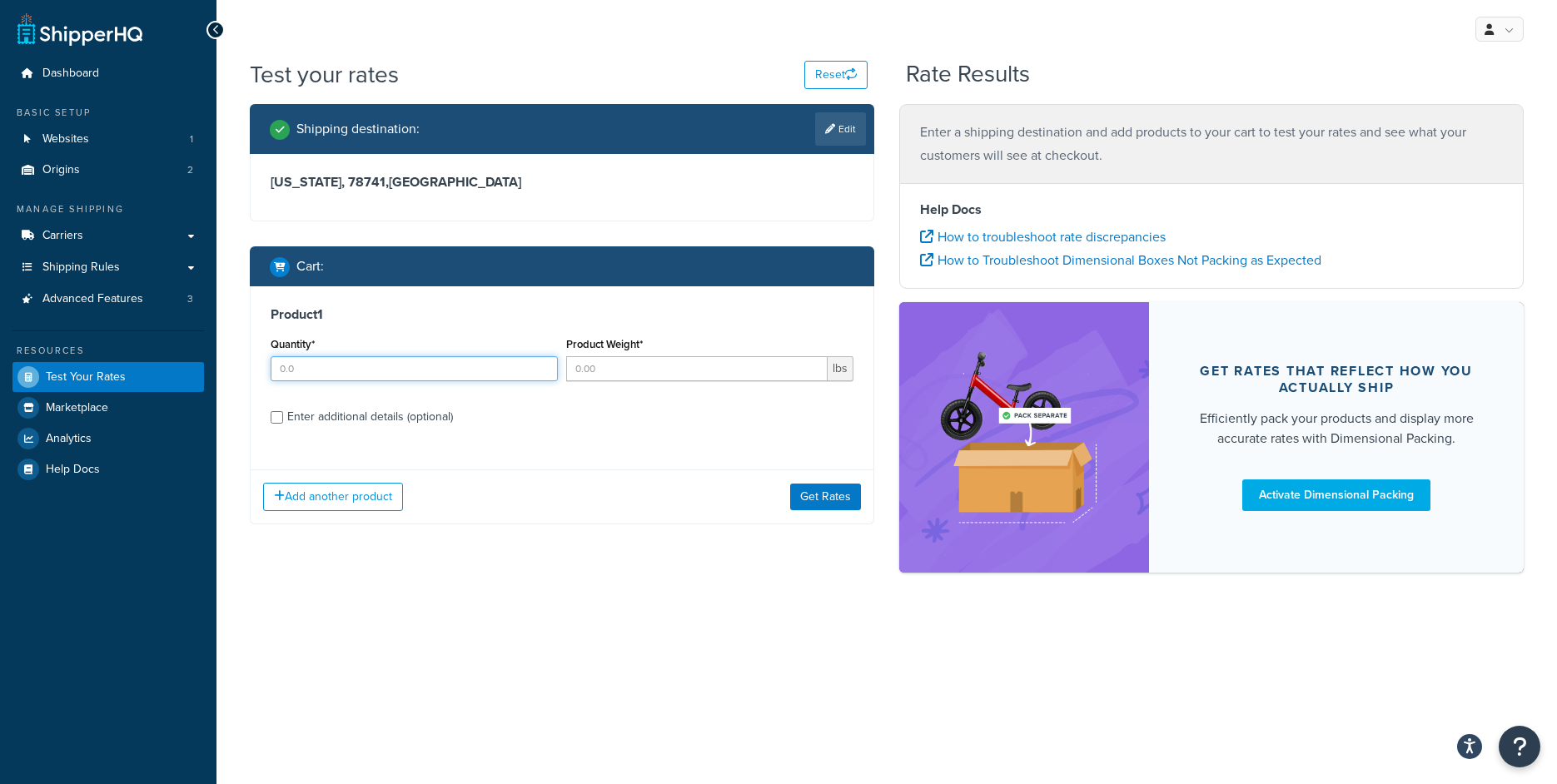 click on "Quantity*" at bounding box center [414, 369] 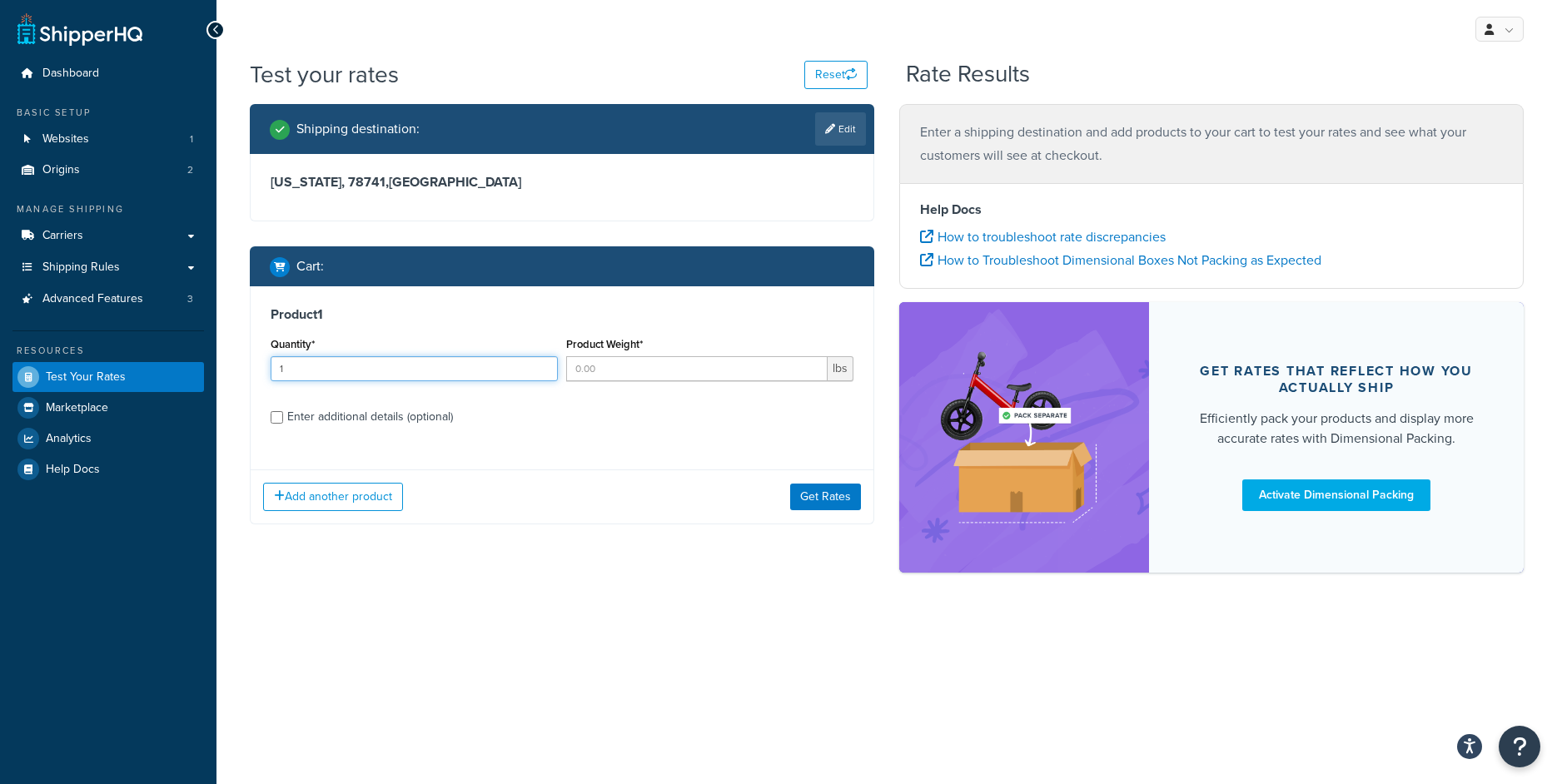 type on "1" 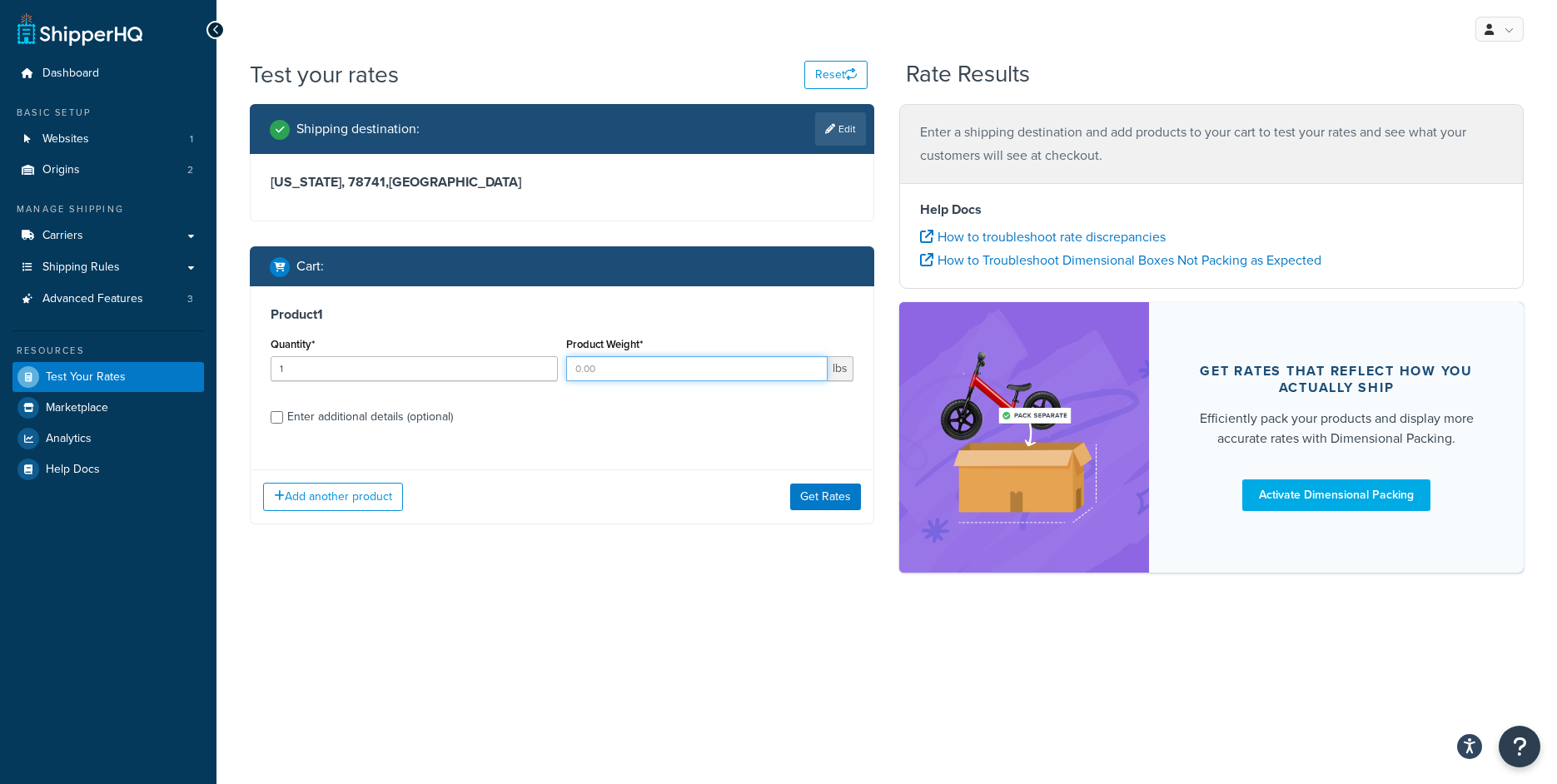 click on "Product Weight*" at bounding box center [697, 369] 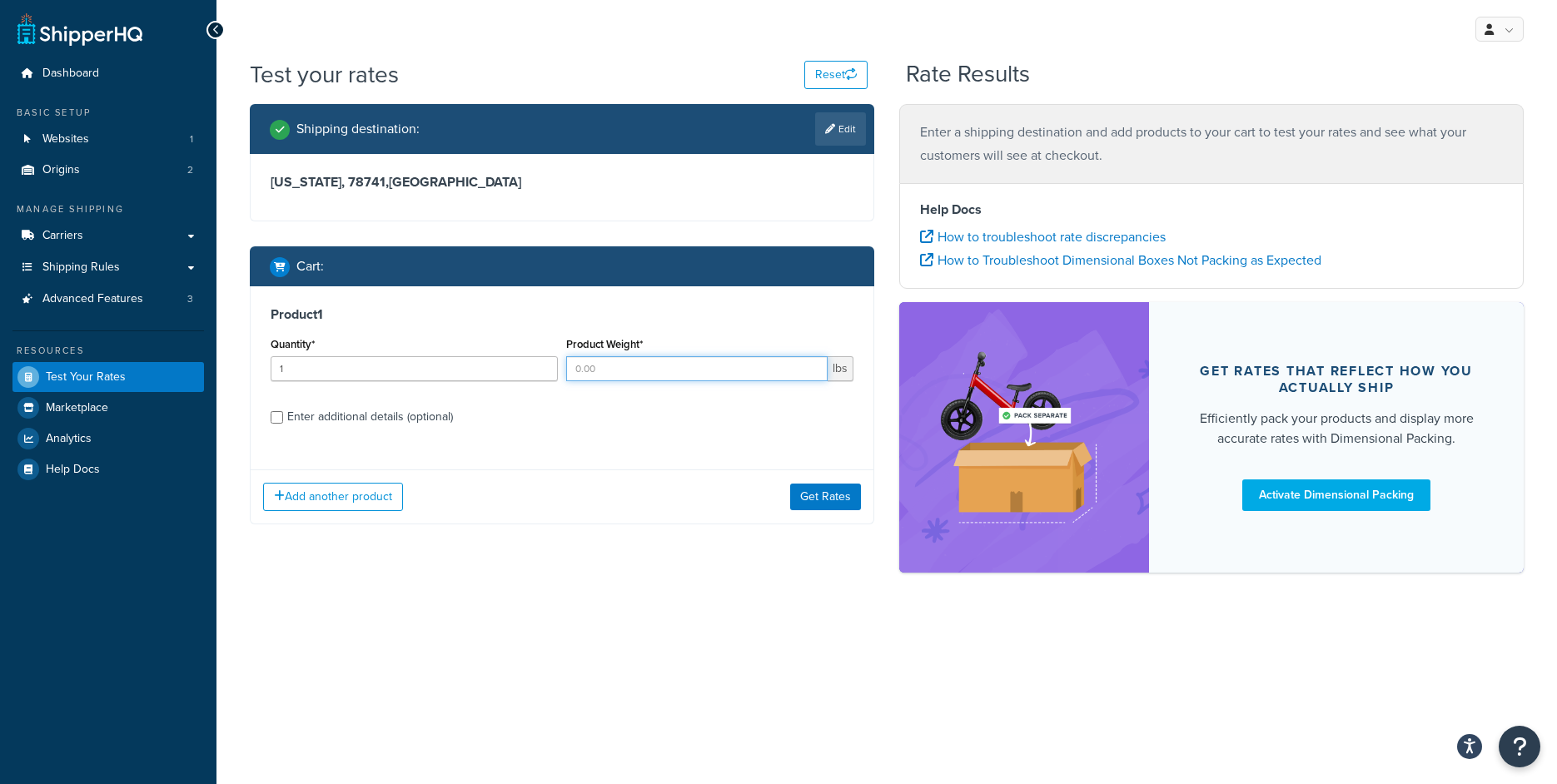 click on "Product Weight*" at bounding box center (697, 369) 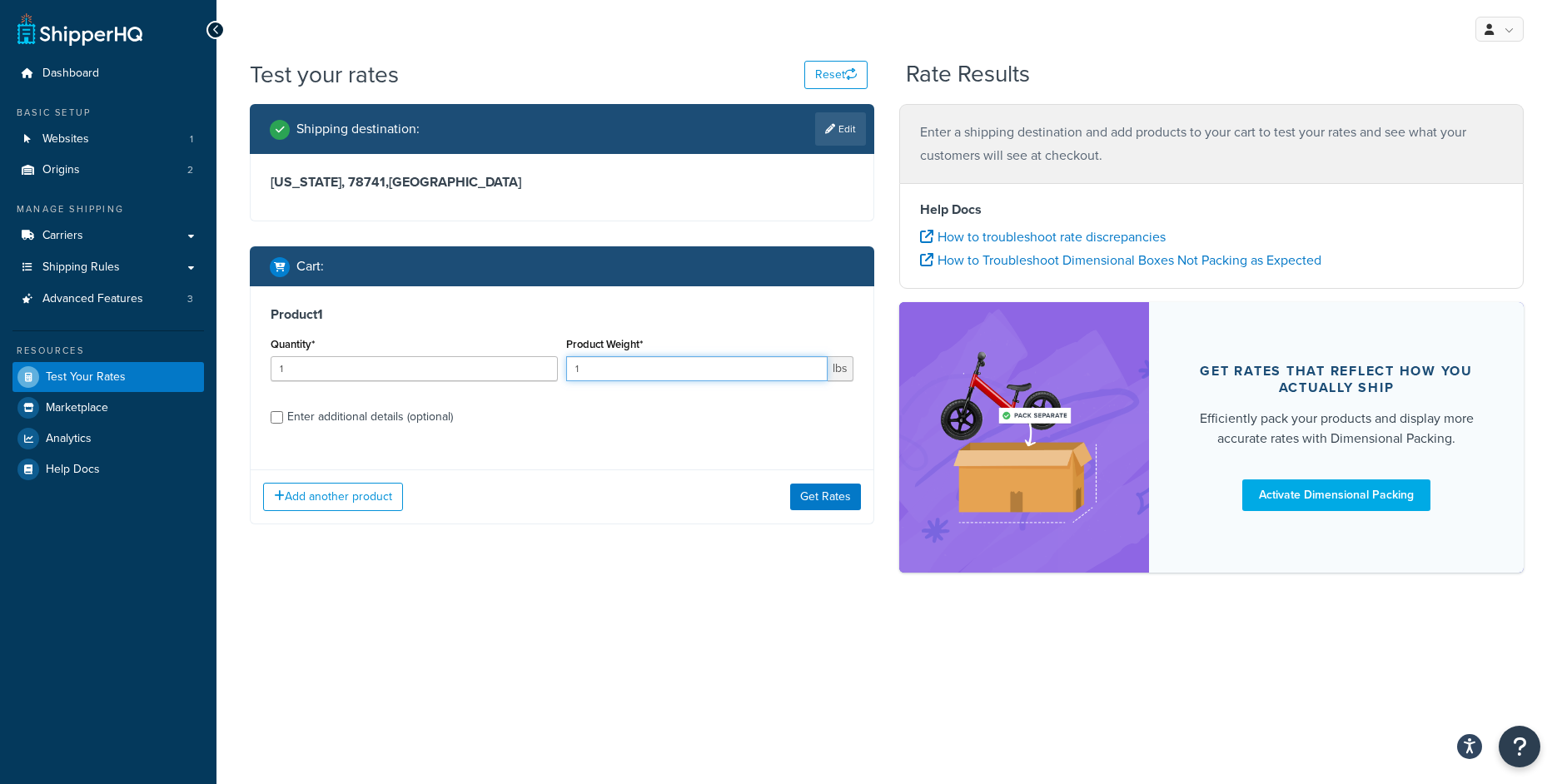 type on "1" 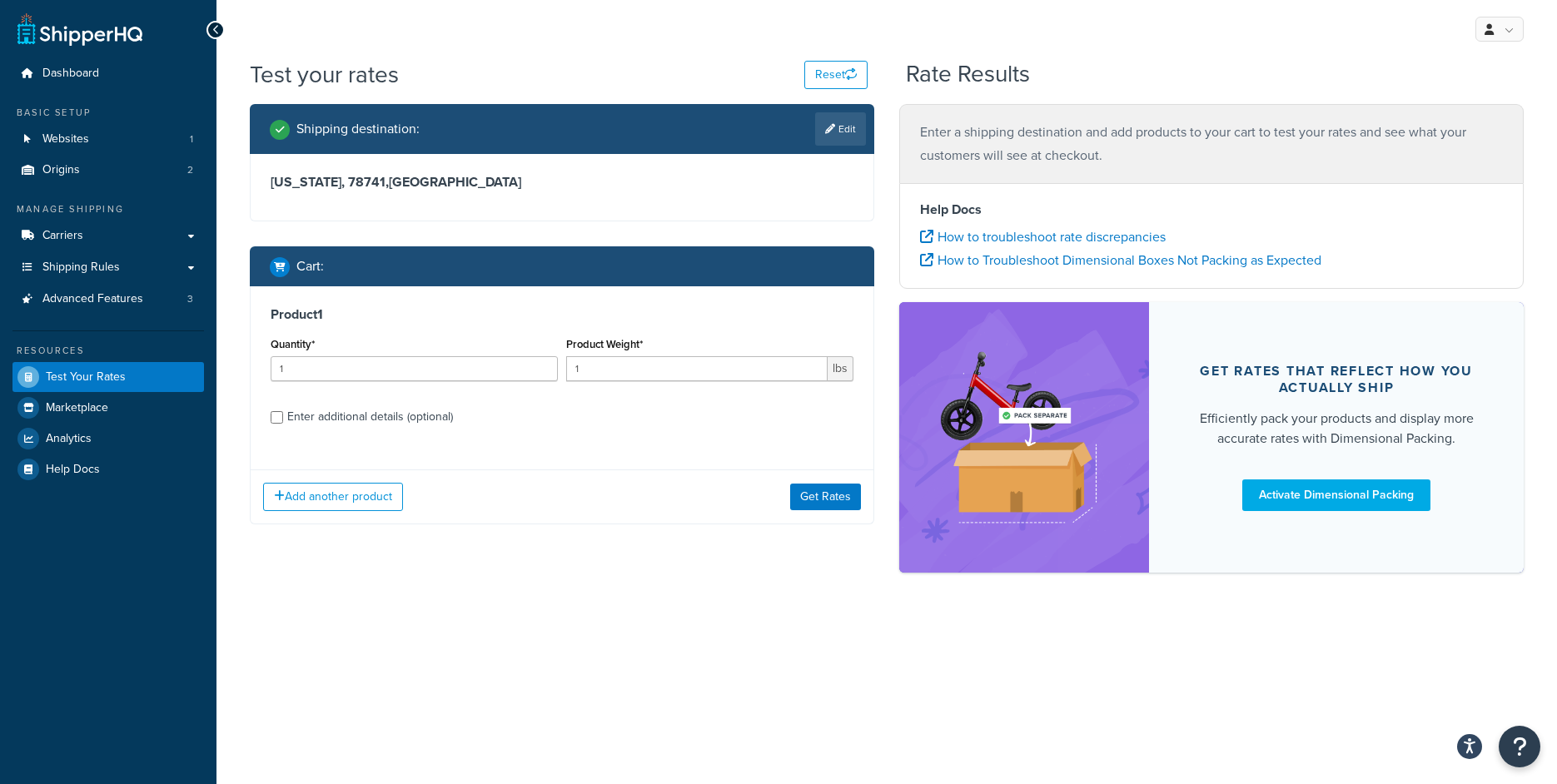 click on "Enter additional details (optional)" at bounding box center [370, 417] 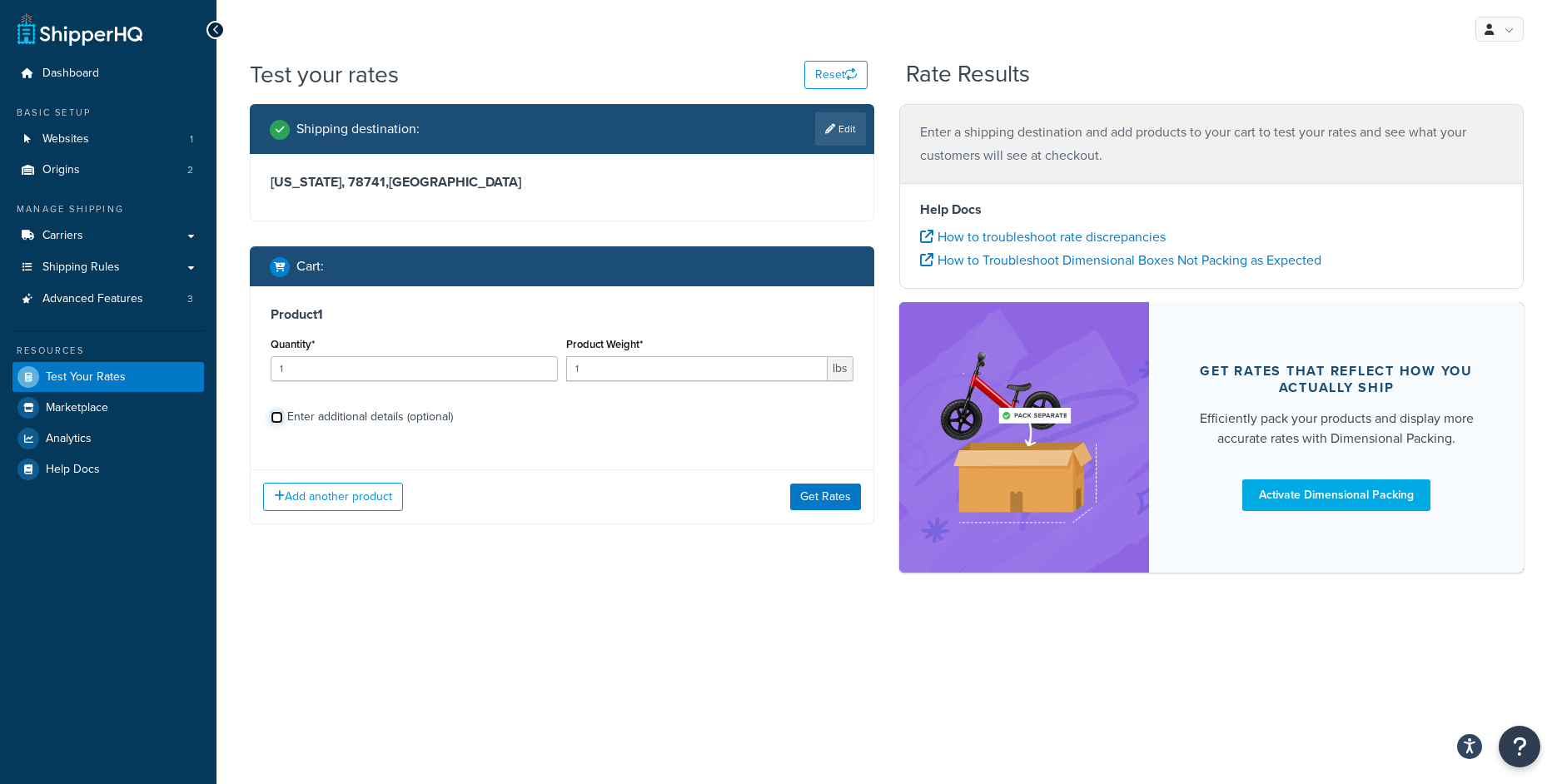 click on "Enter additional details (optional)" at bounding box center [276, 417] 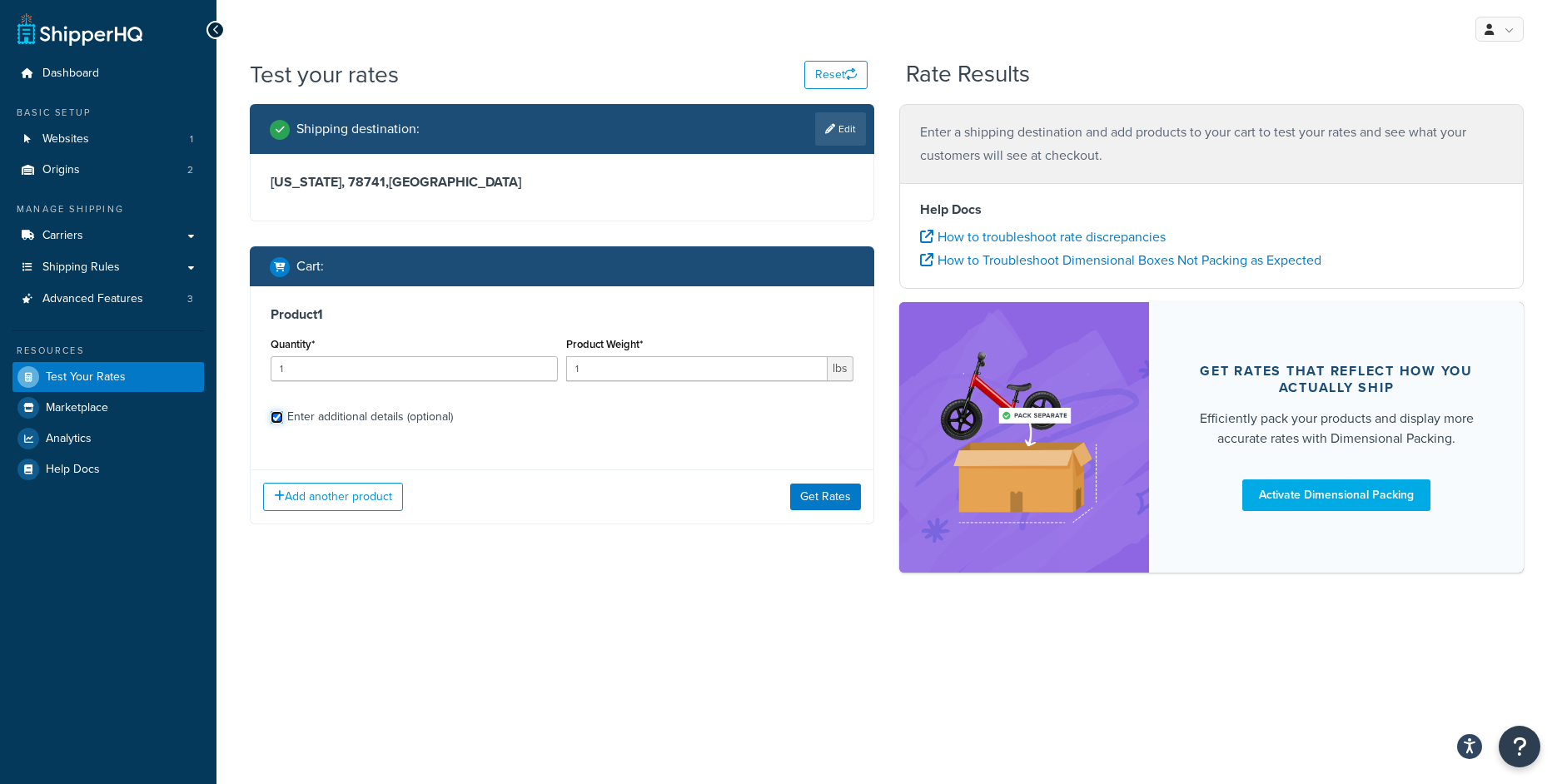 checkbox on "true" 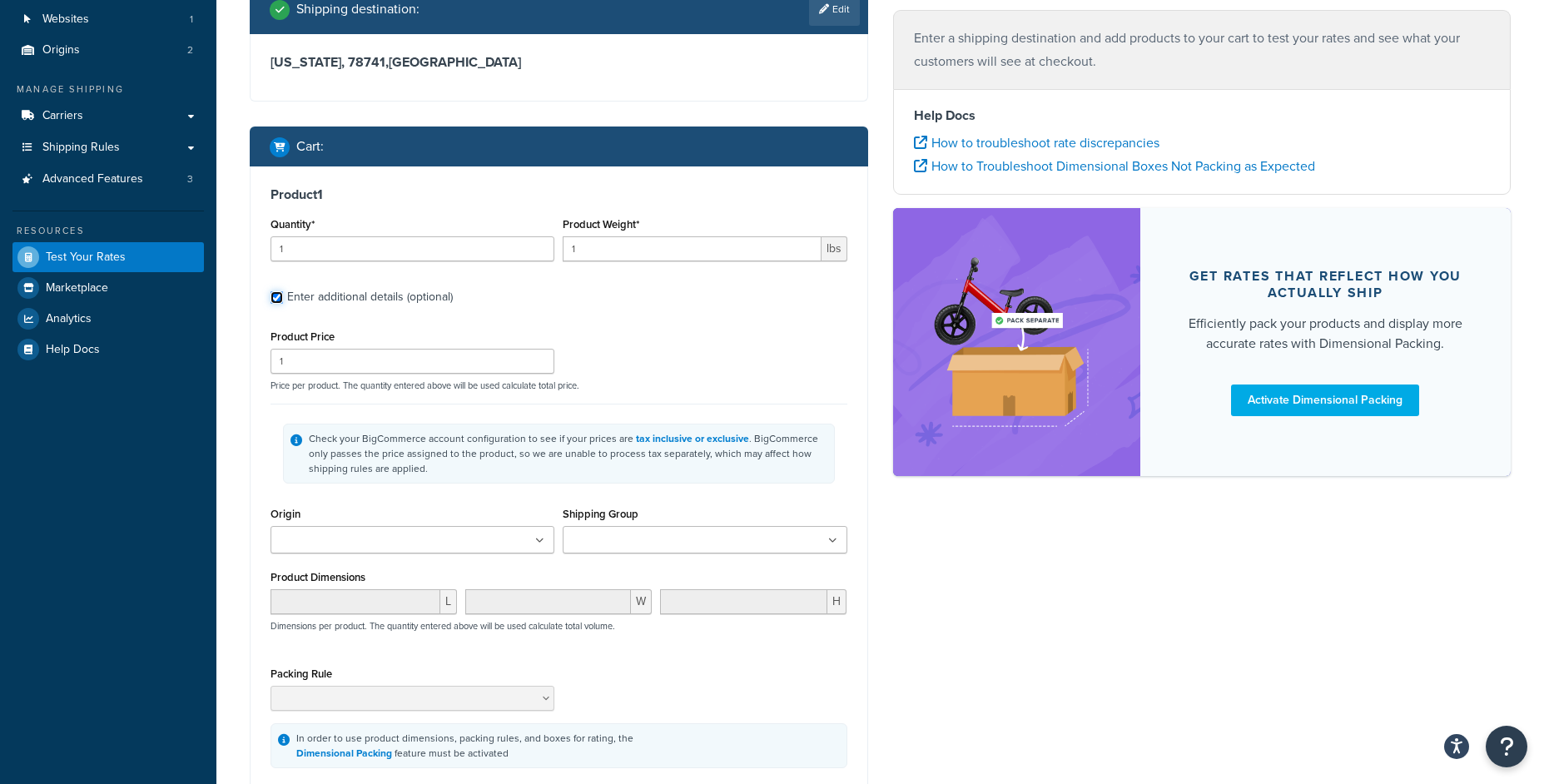 scroll, scrollTop: 133, scrollLeft: 0, axis: vertical 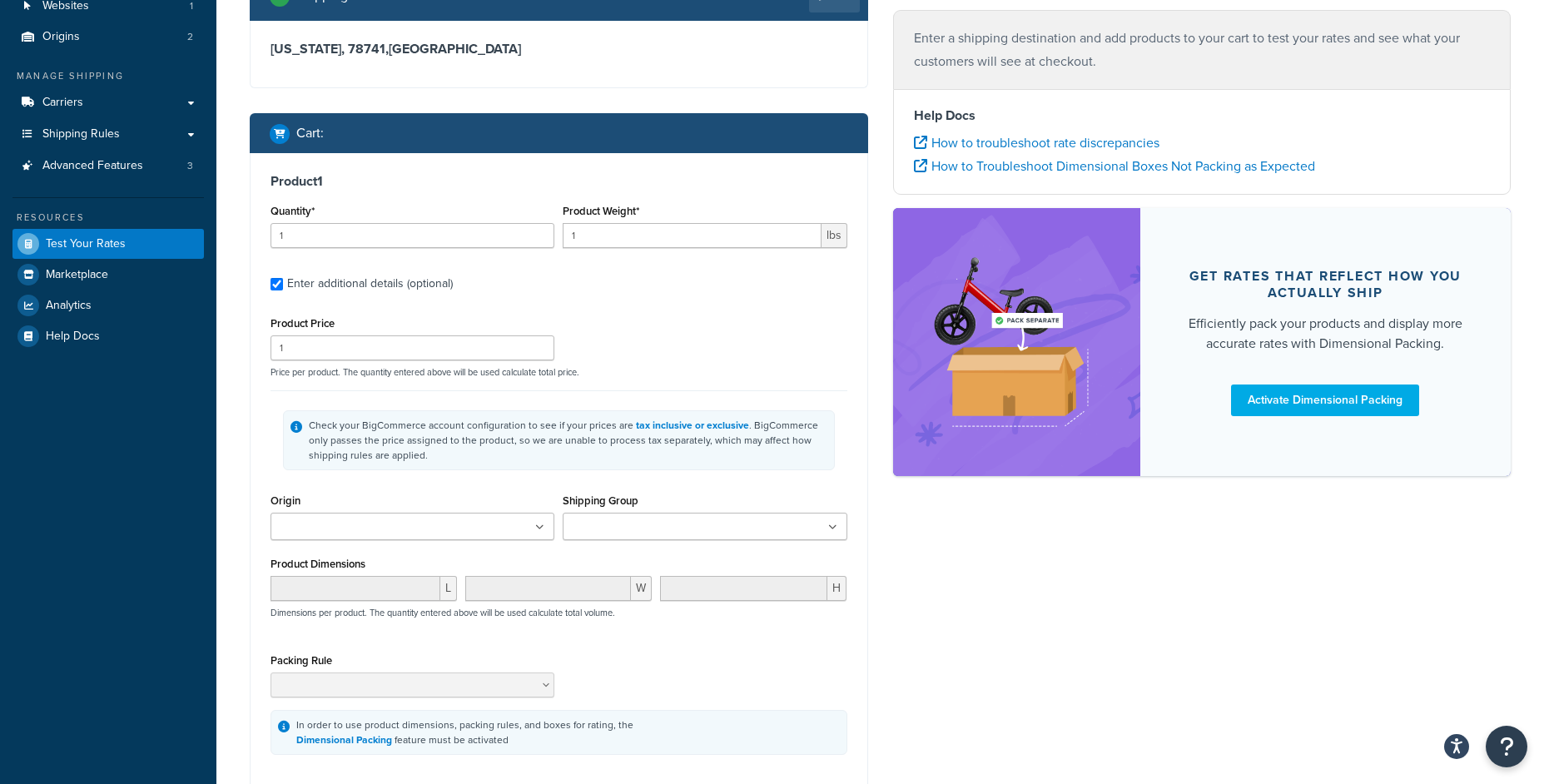click on "Shipping Group" at bounding box center [641, 528] 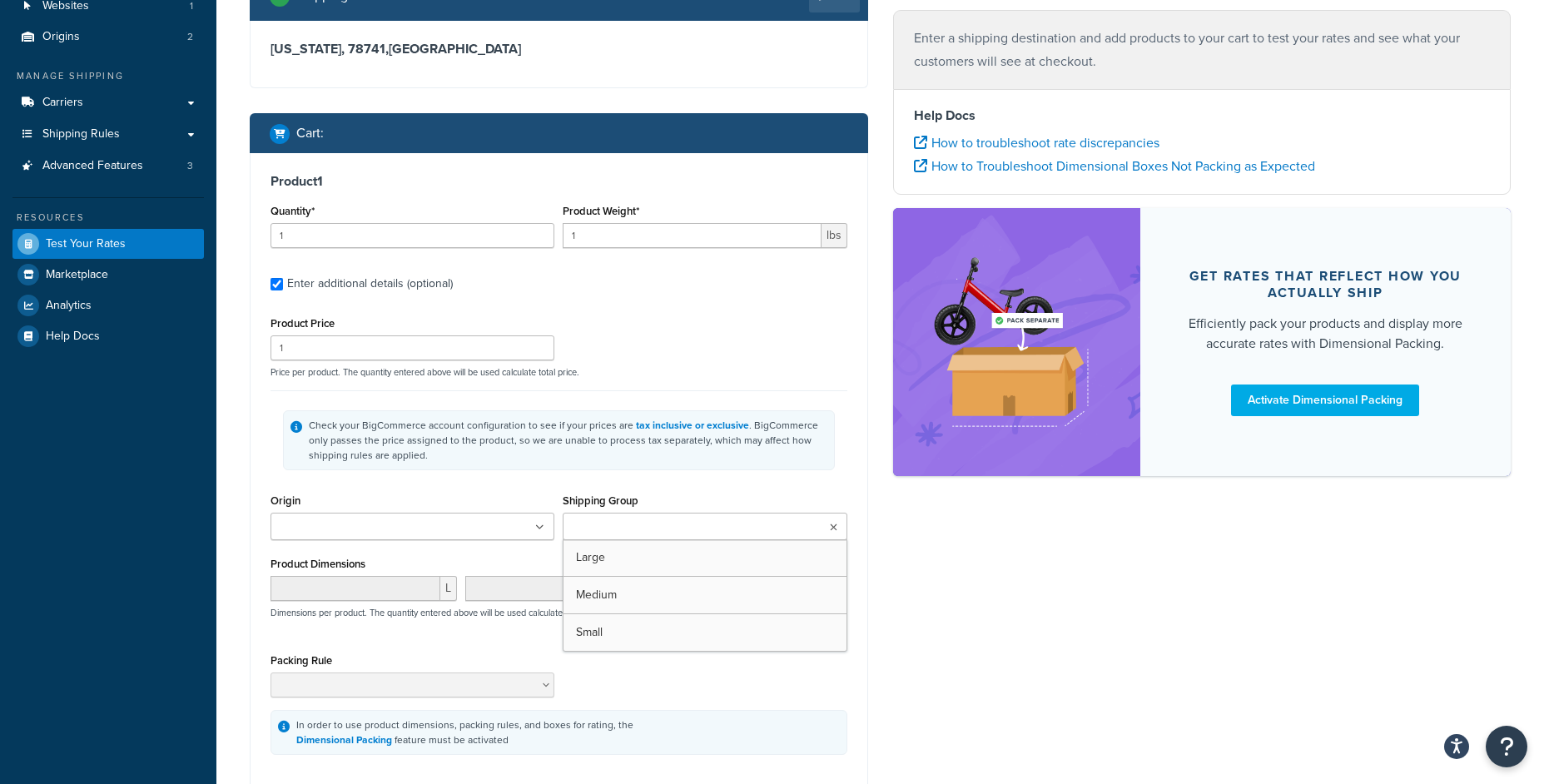 click on "Cart :" at bounding box center [559, 133] 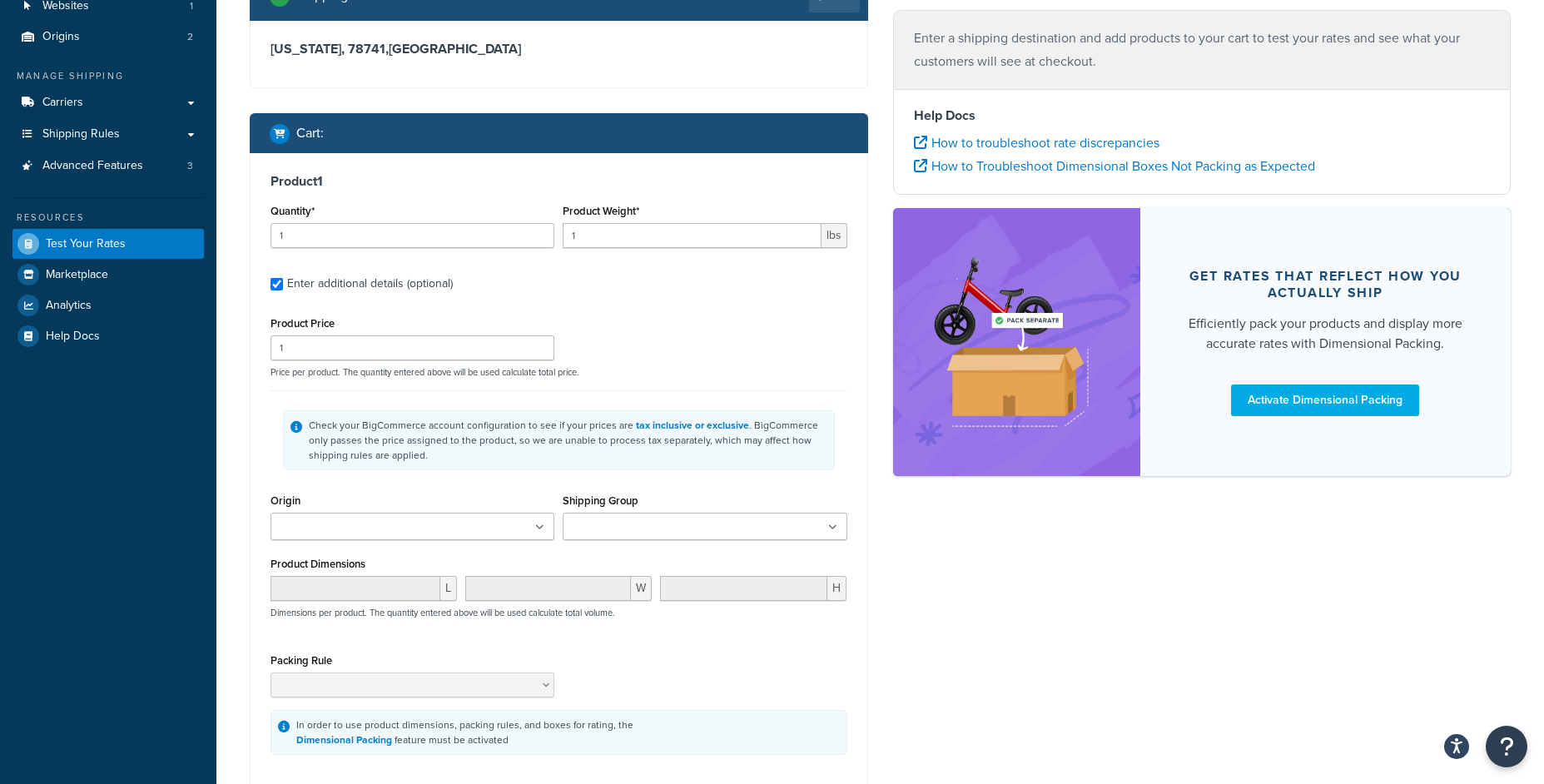 click at bounding box center (412, 526) 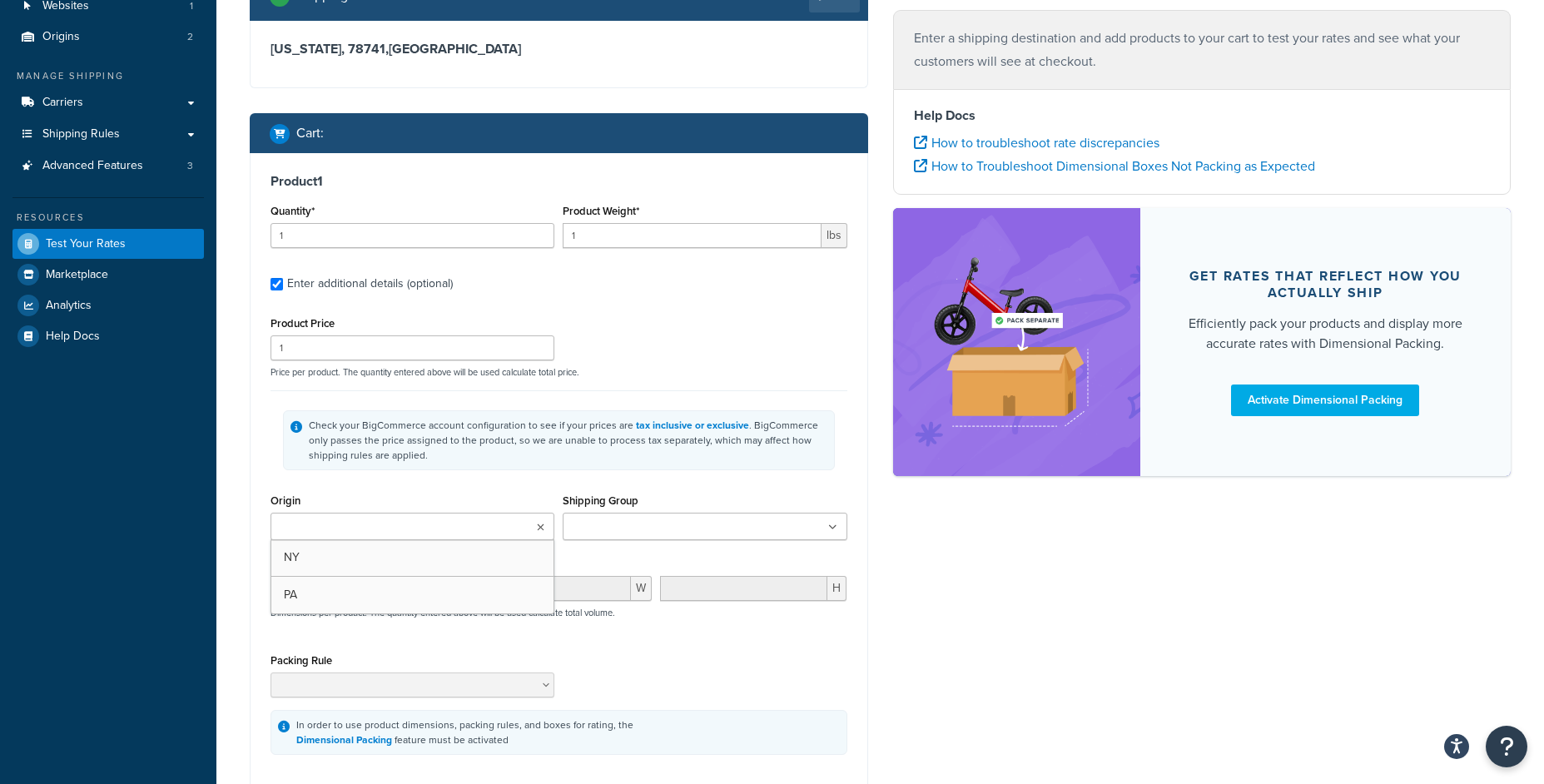 click on "Shipping Group   Large Medium Small" at bounding box center (704, 521) 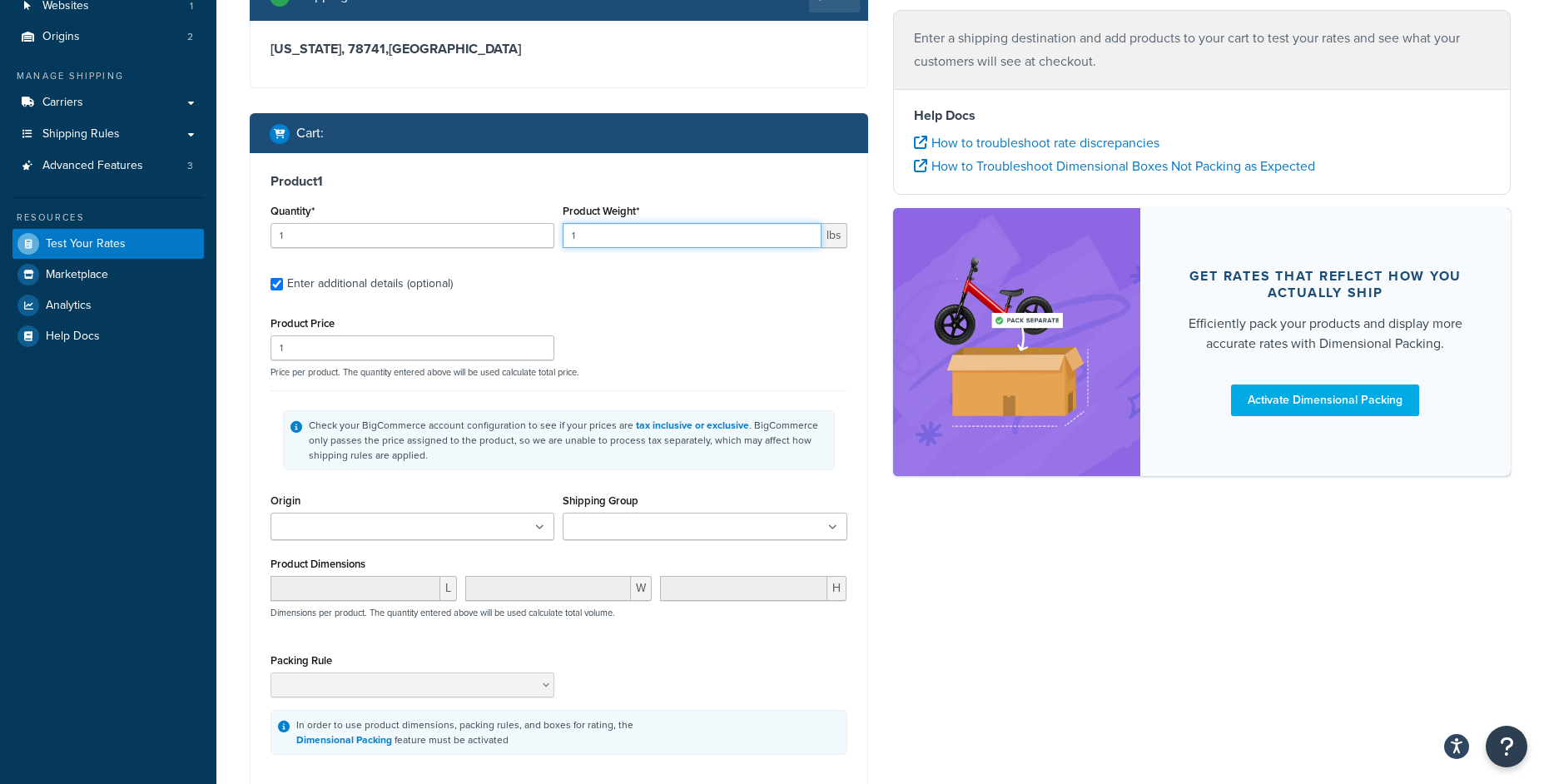 click on "1" at bounding box center [692, 236] 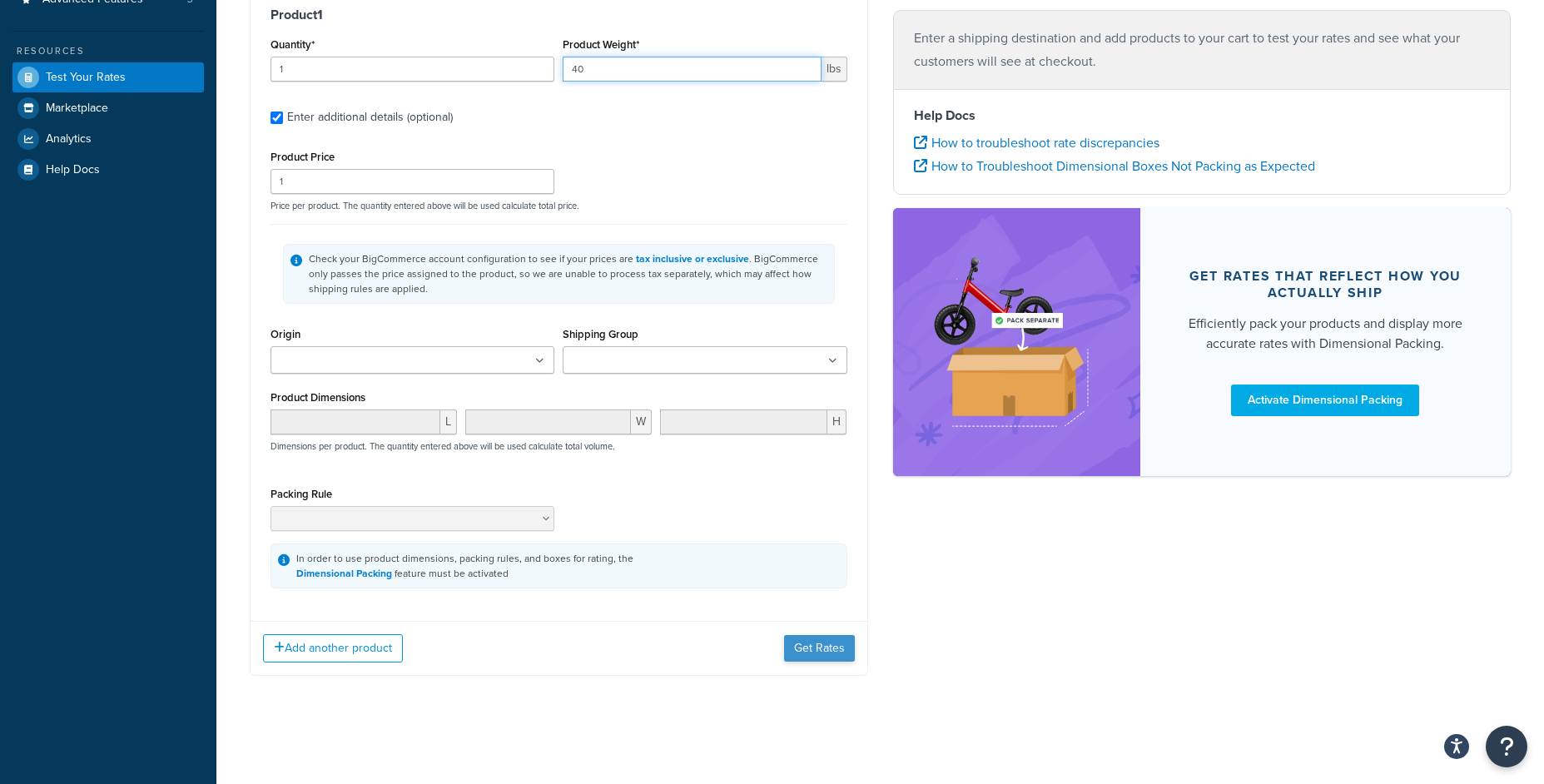 type on "40" 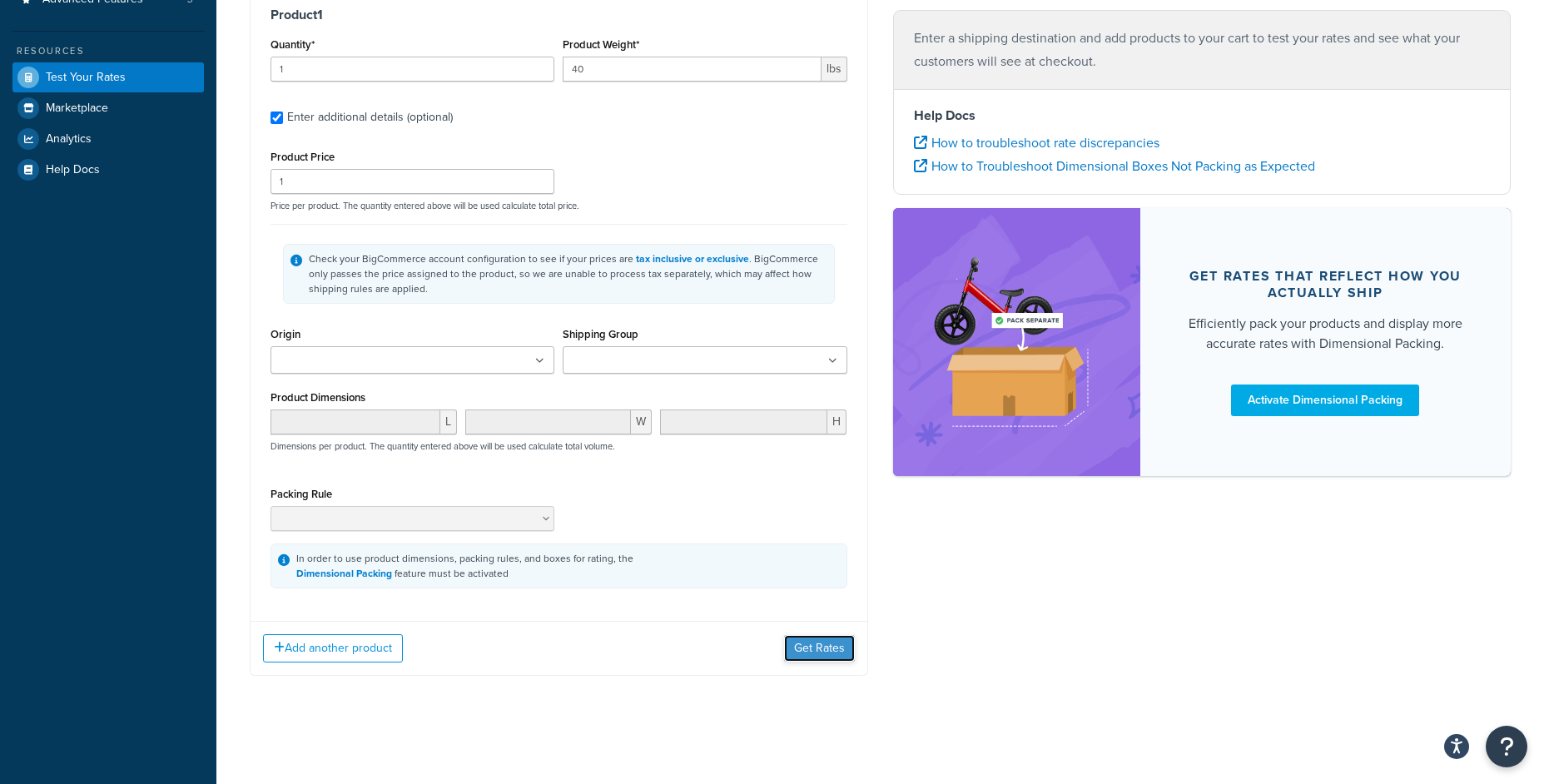 click on "Get Rates" at bounding box center [819, 648] 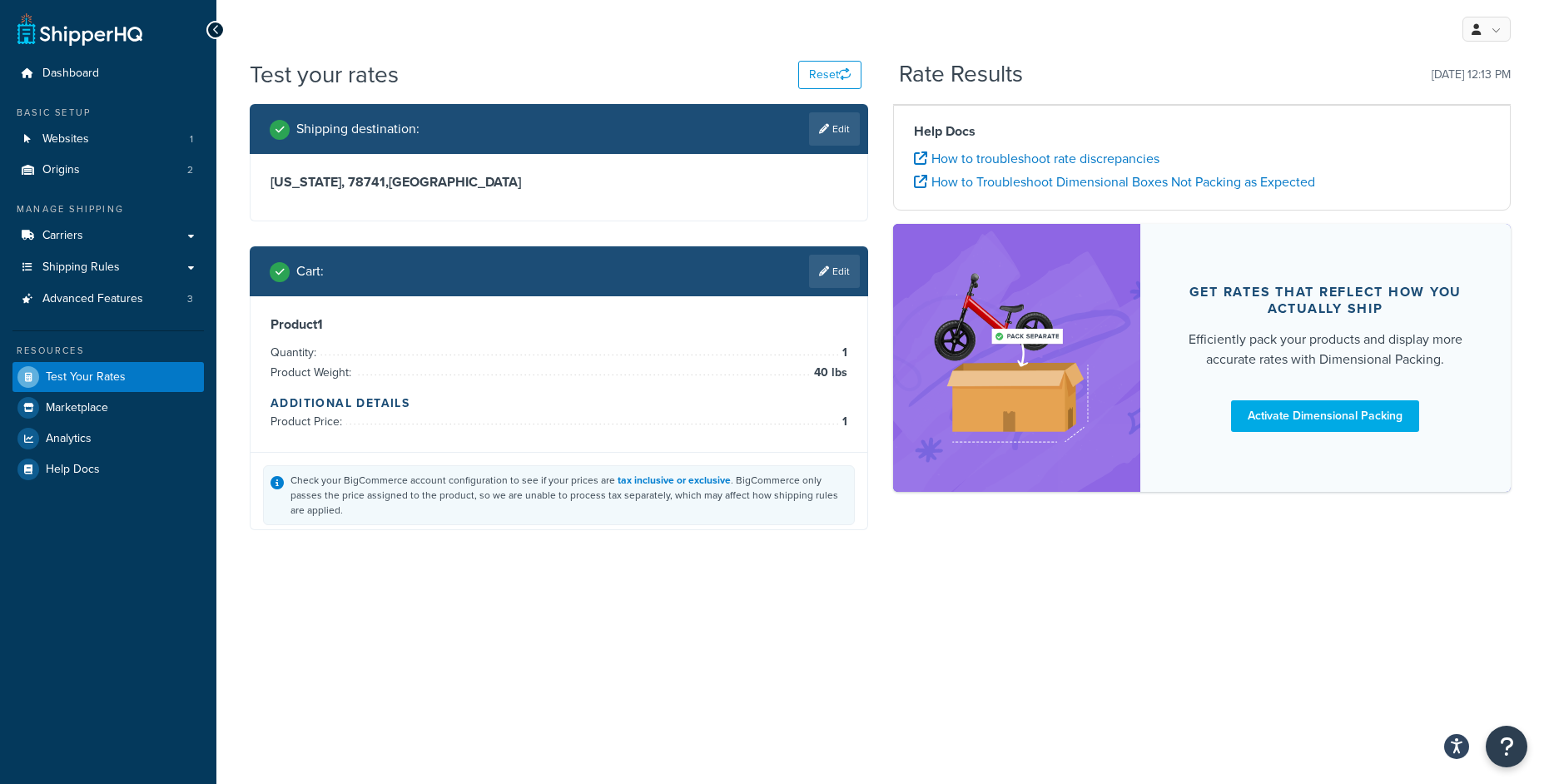 scroll, scrollTop: 0, scrollLeft: 0, axis: both 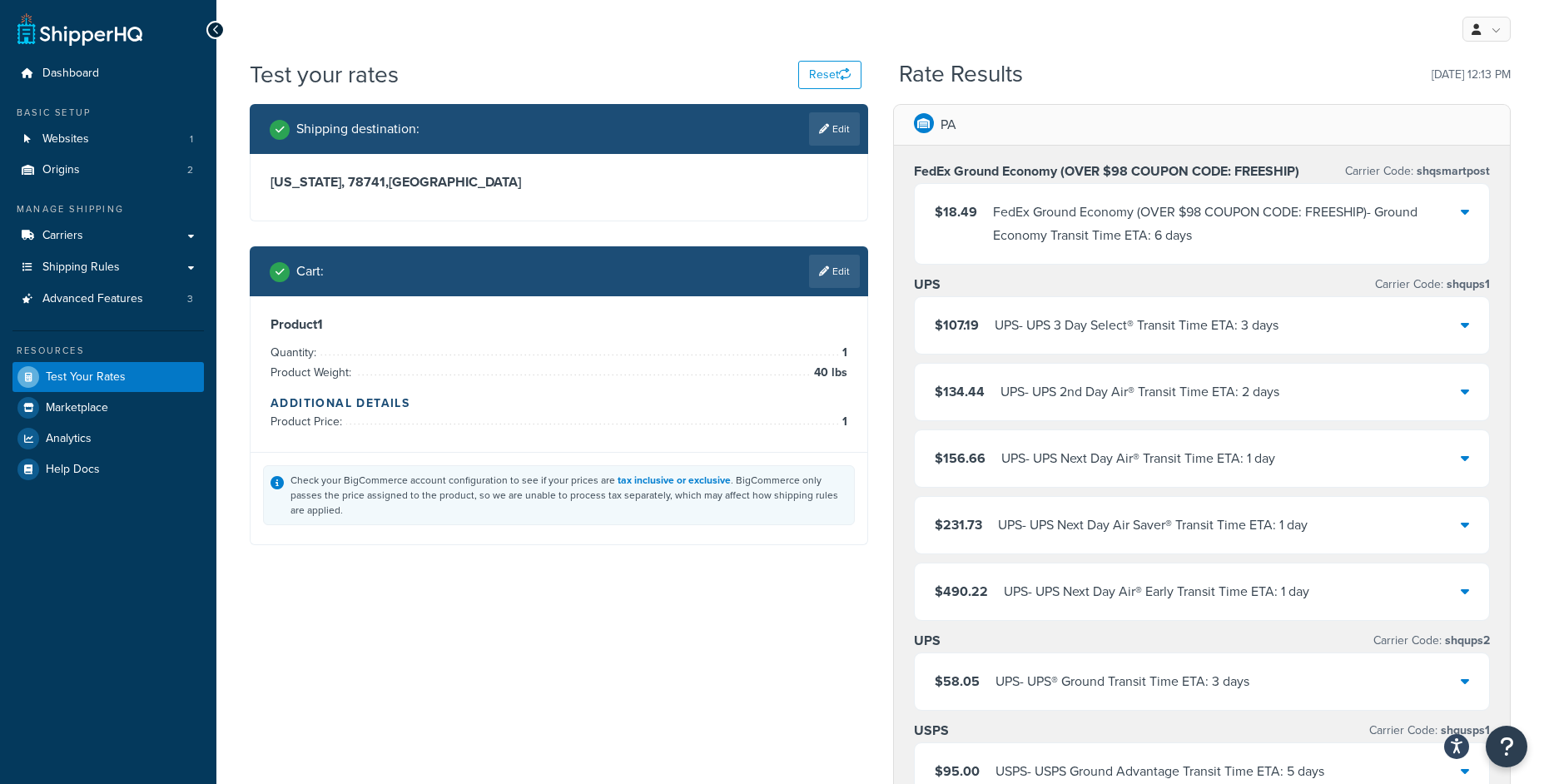 click on "FedEx Ground Economy (OVER $98 COUPON CODE: FREESHIP)  -   Ground Economy Transit Time ETA: 6 days" at bounding box center [1227, 224] 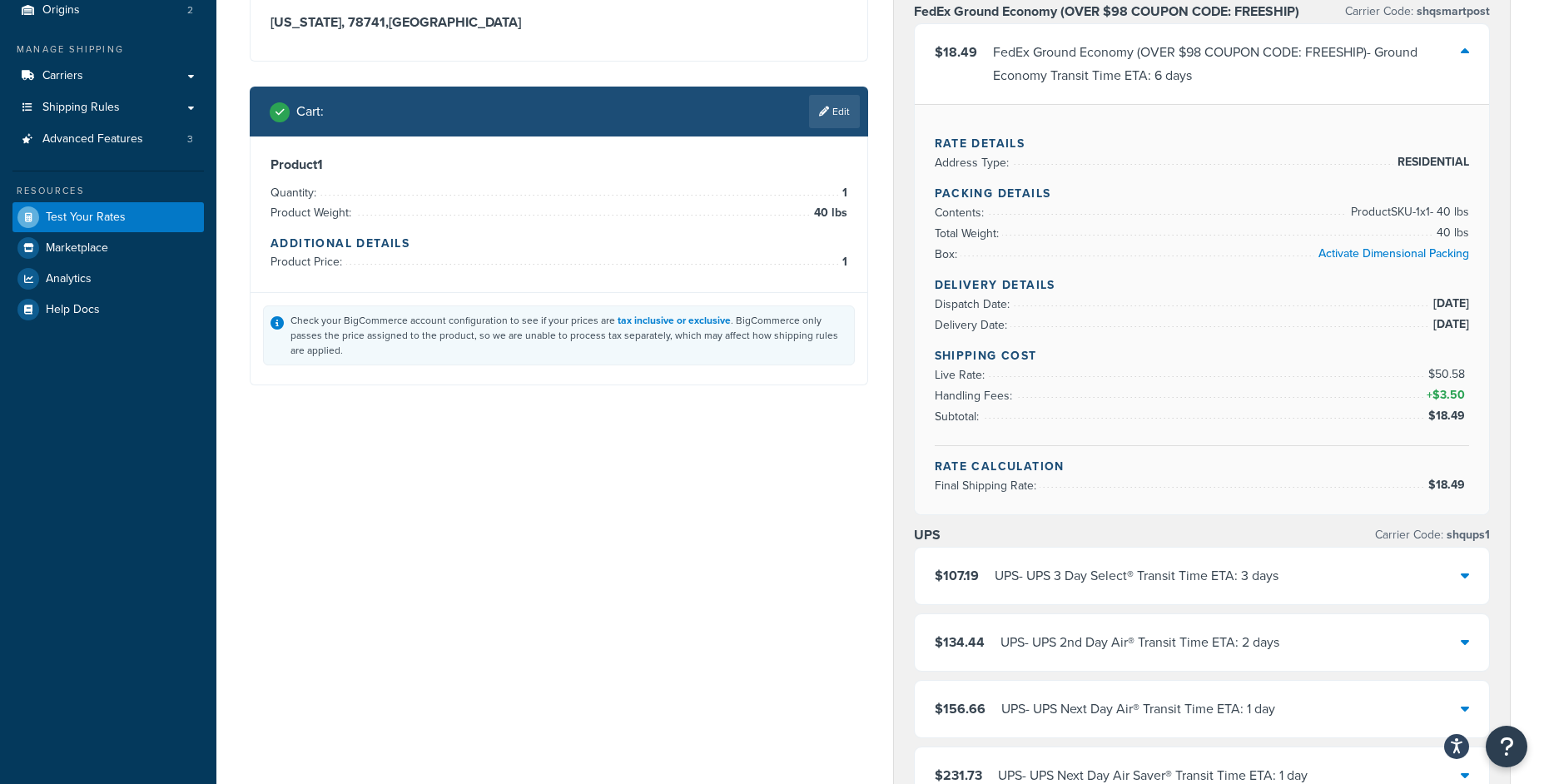 scroll, scrollTop: 80, scrollLeft: 0, axis: vertical 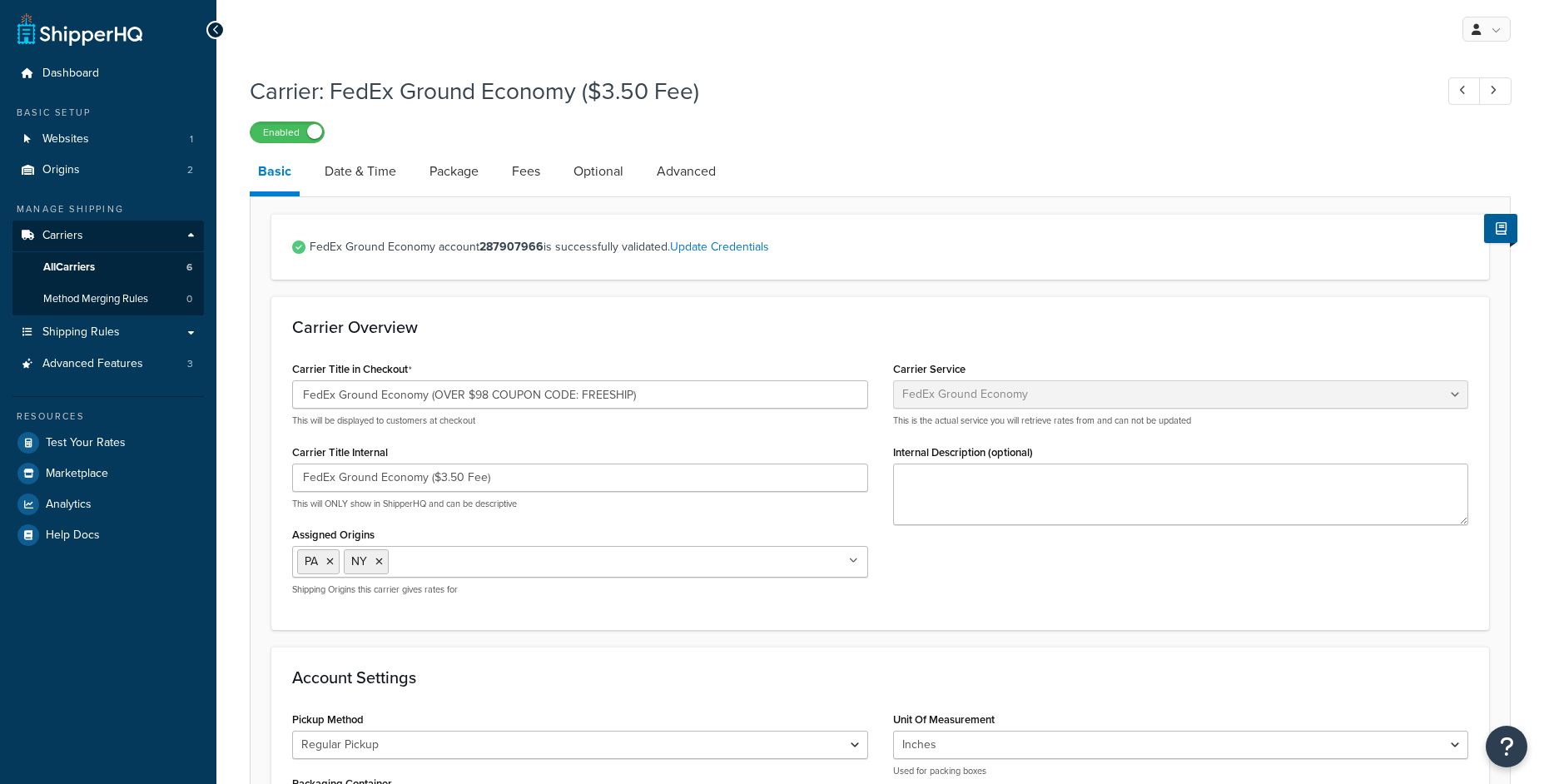 select on "smartPost" 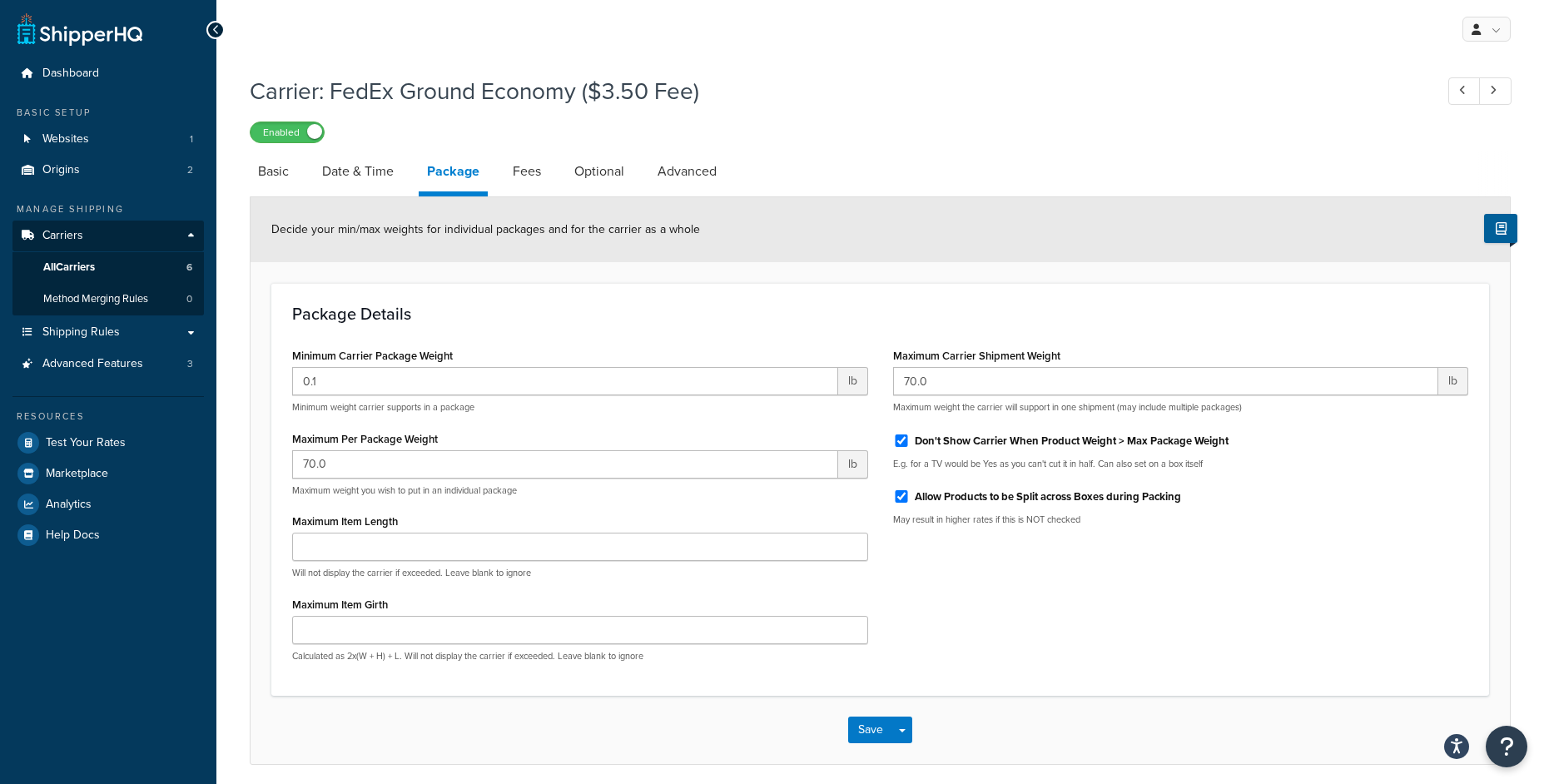 click on "Date & Time" at bounding box center [366, 171] 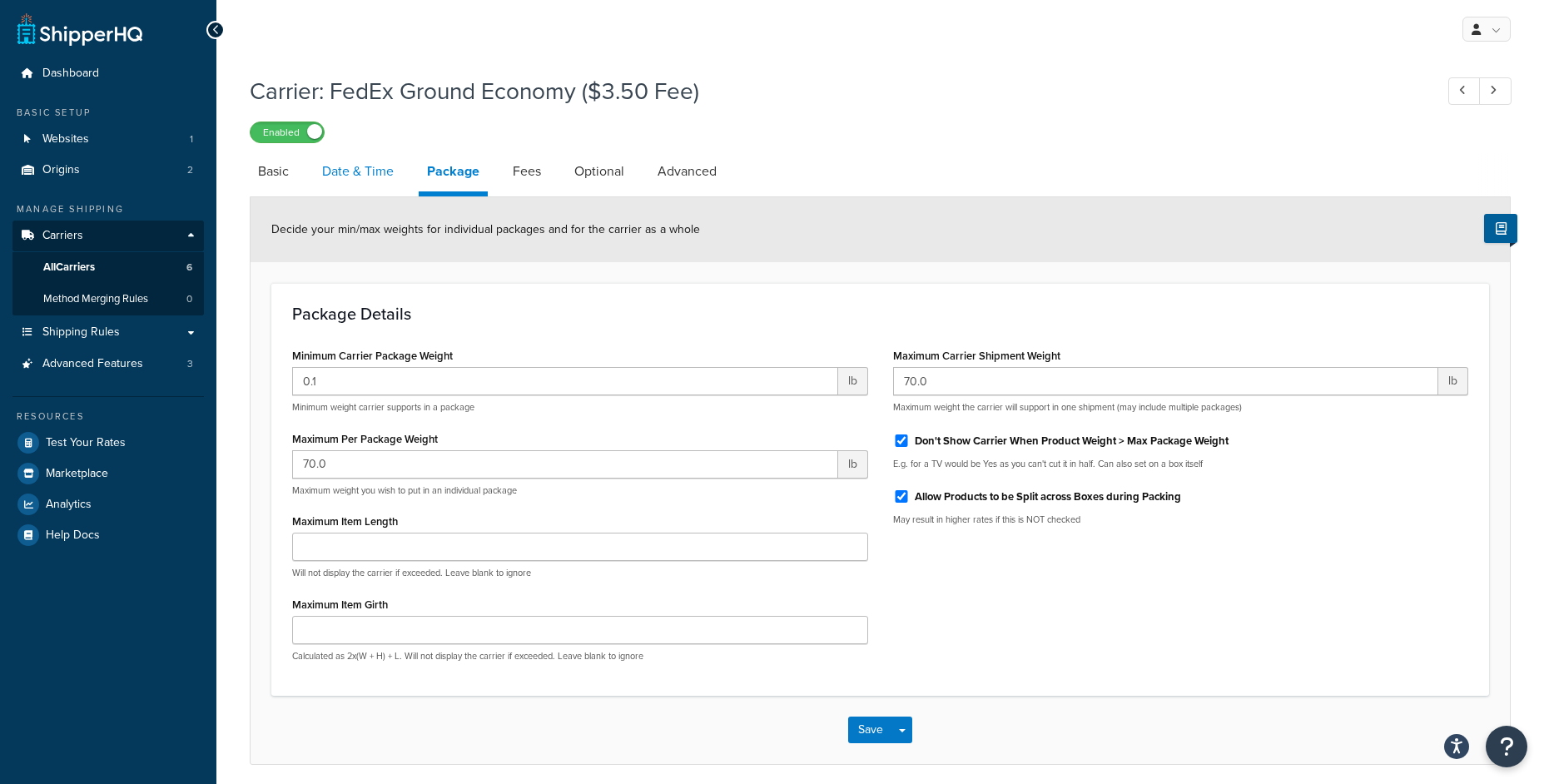 click on "Date & Time" at bounding box center [358, 171] 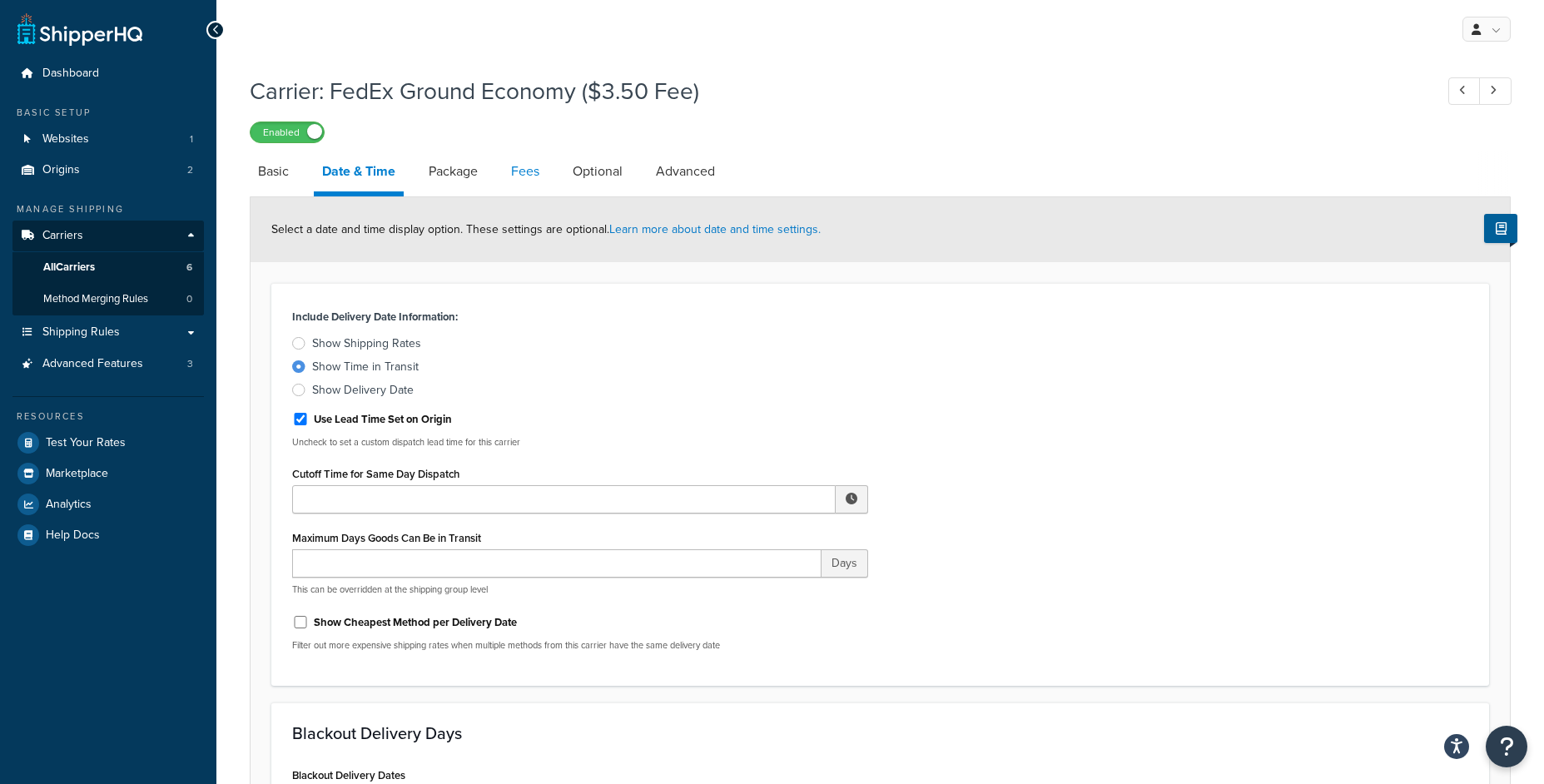 click on "Fees" at bounding box center (525, 171) 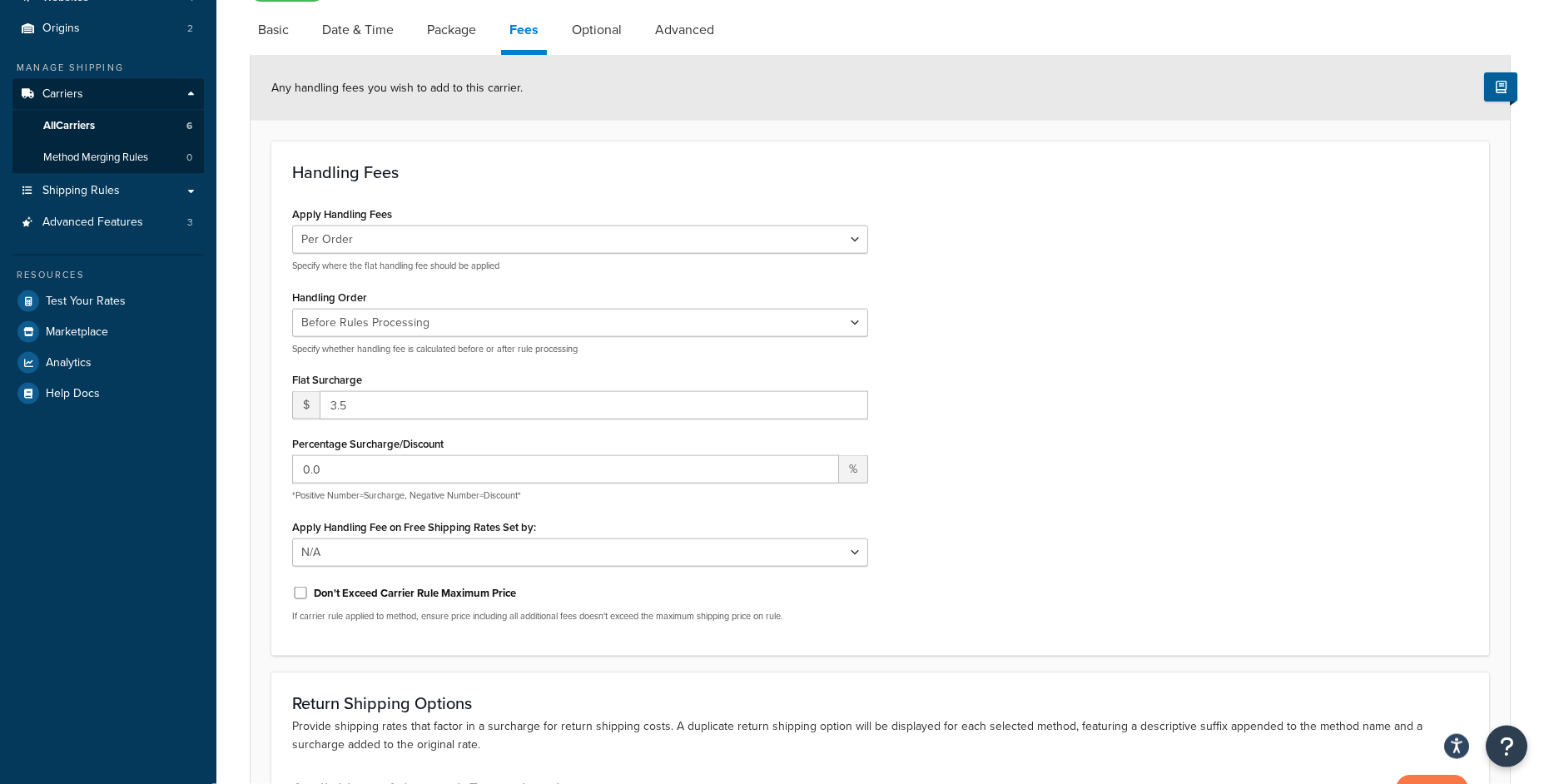 scroll, scrollTop: 146, scrollLeft: 0, axis: vertical 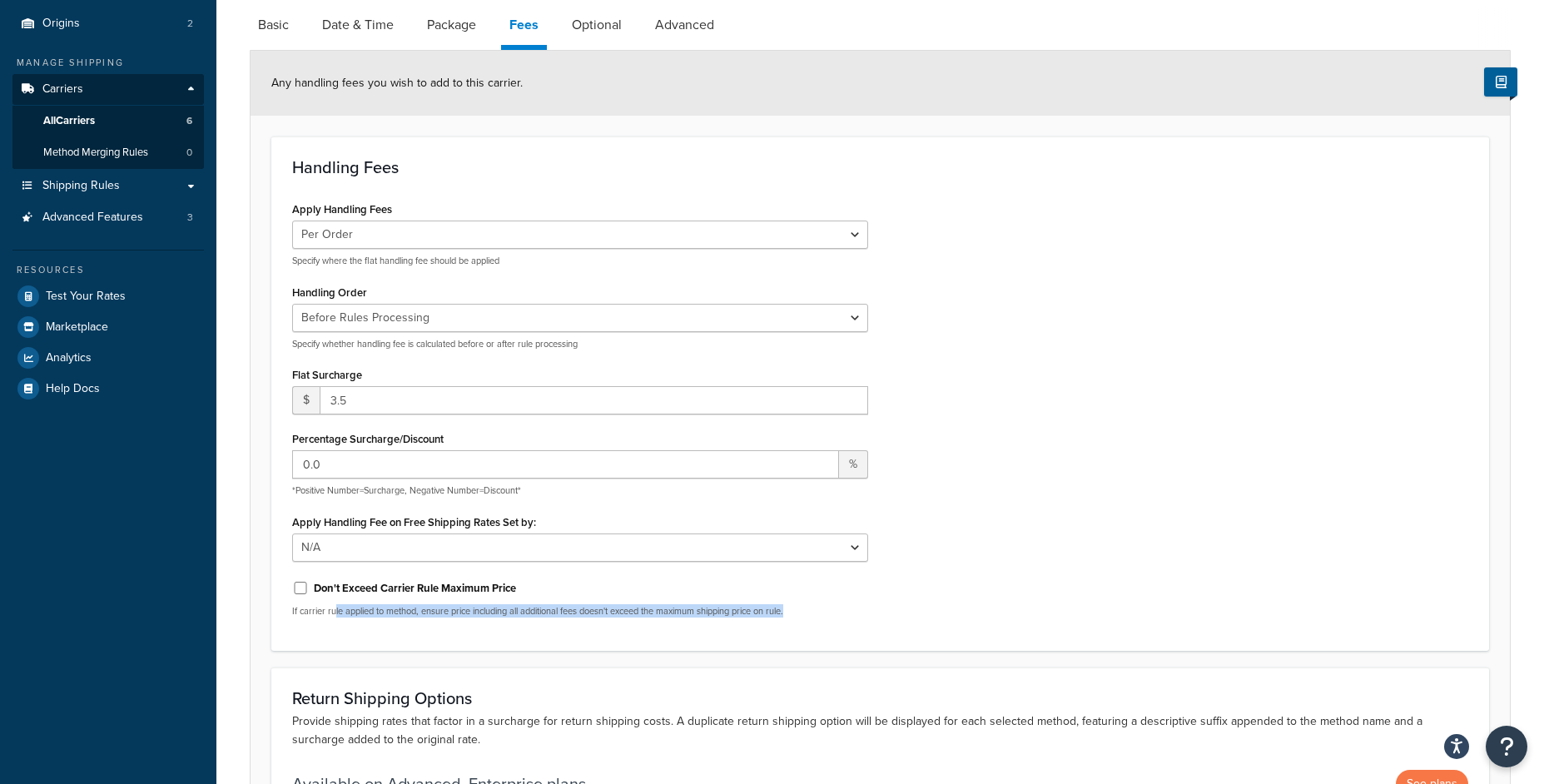 drag, startPoint x: 333, startPoint y: 616, endPoint x: 505, endPoint y: 630, distance: 172.5688 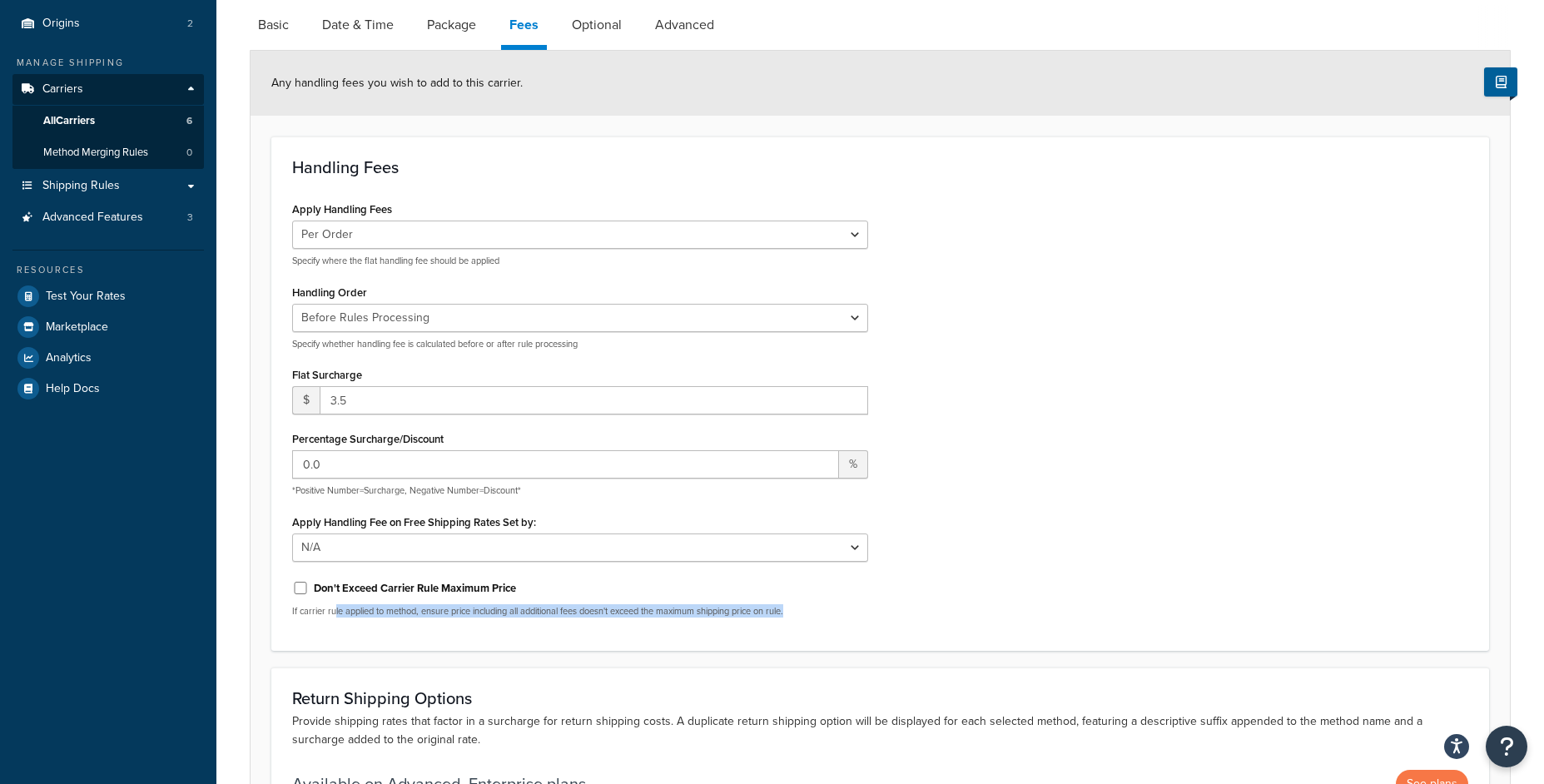 click on "If carrier rule applied to method, ensure price including all additional fees doesn't exceed the maximum shipping price on rule." at bounding box center [580, 611] 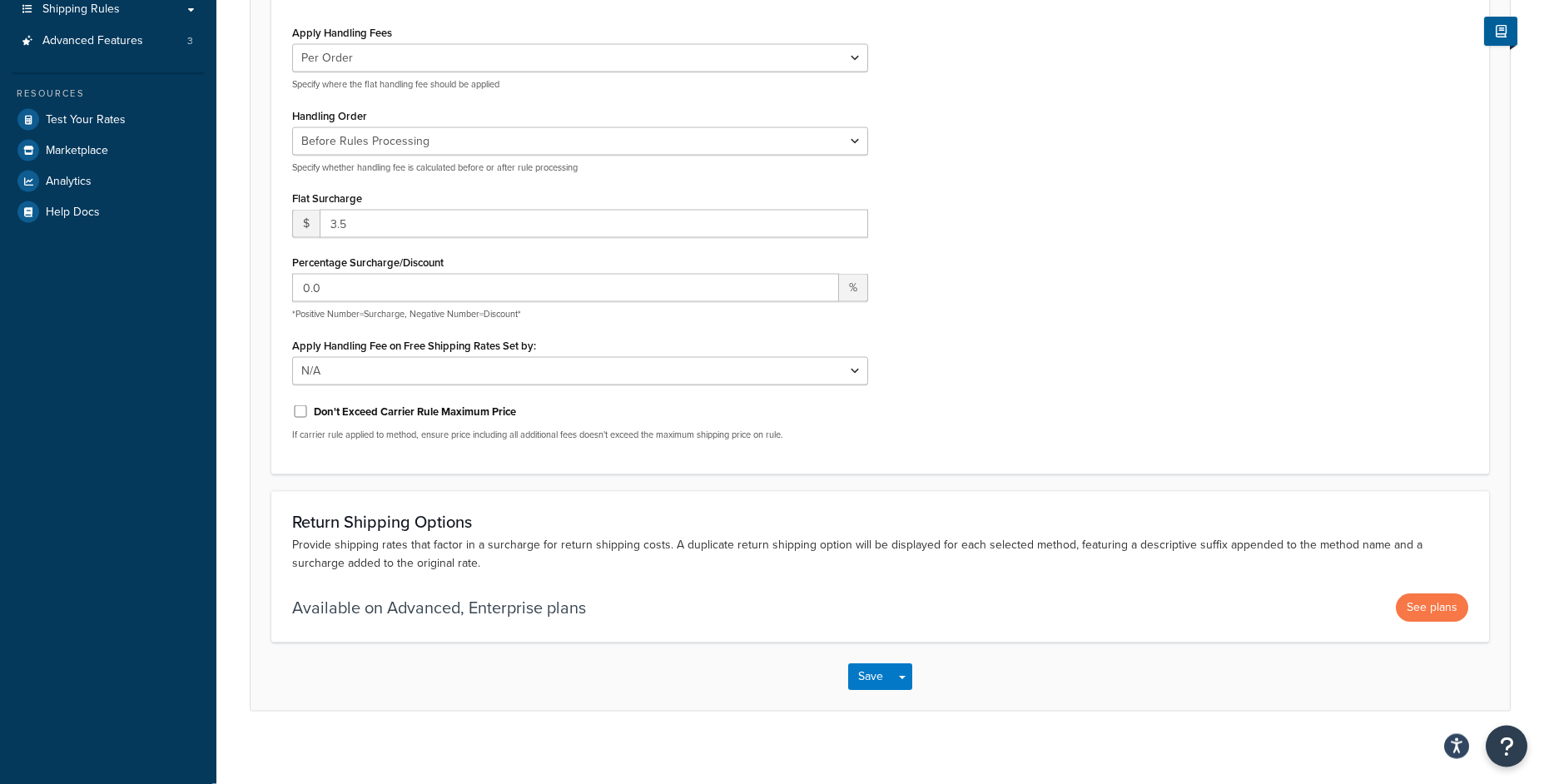 scroll, scrollTop: 333, scrollLeft: 0, axis: vertical 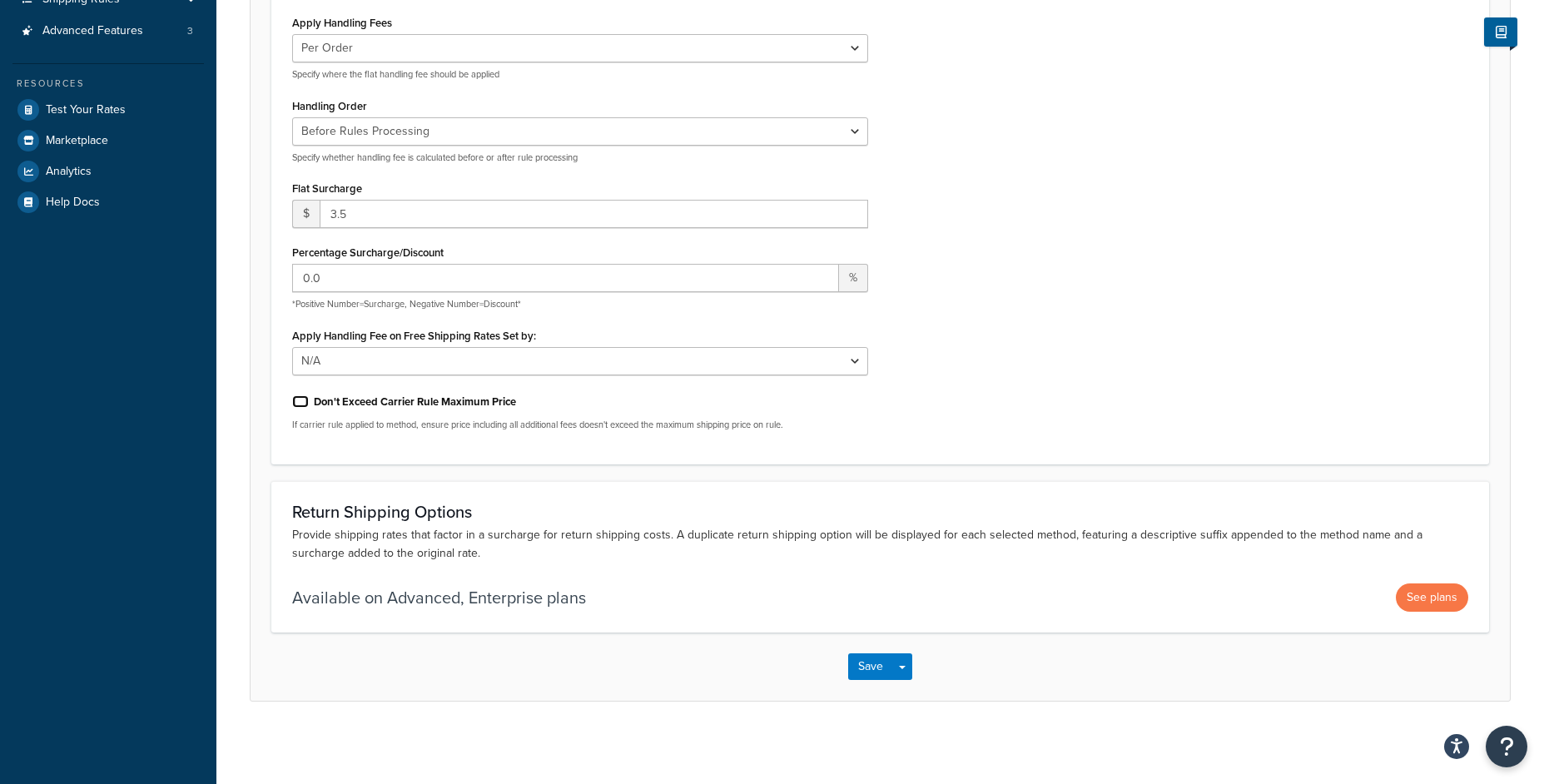 click on "Don't Exceed Carrier Rule Maximum Price" at bounding box center [300, 401] 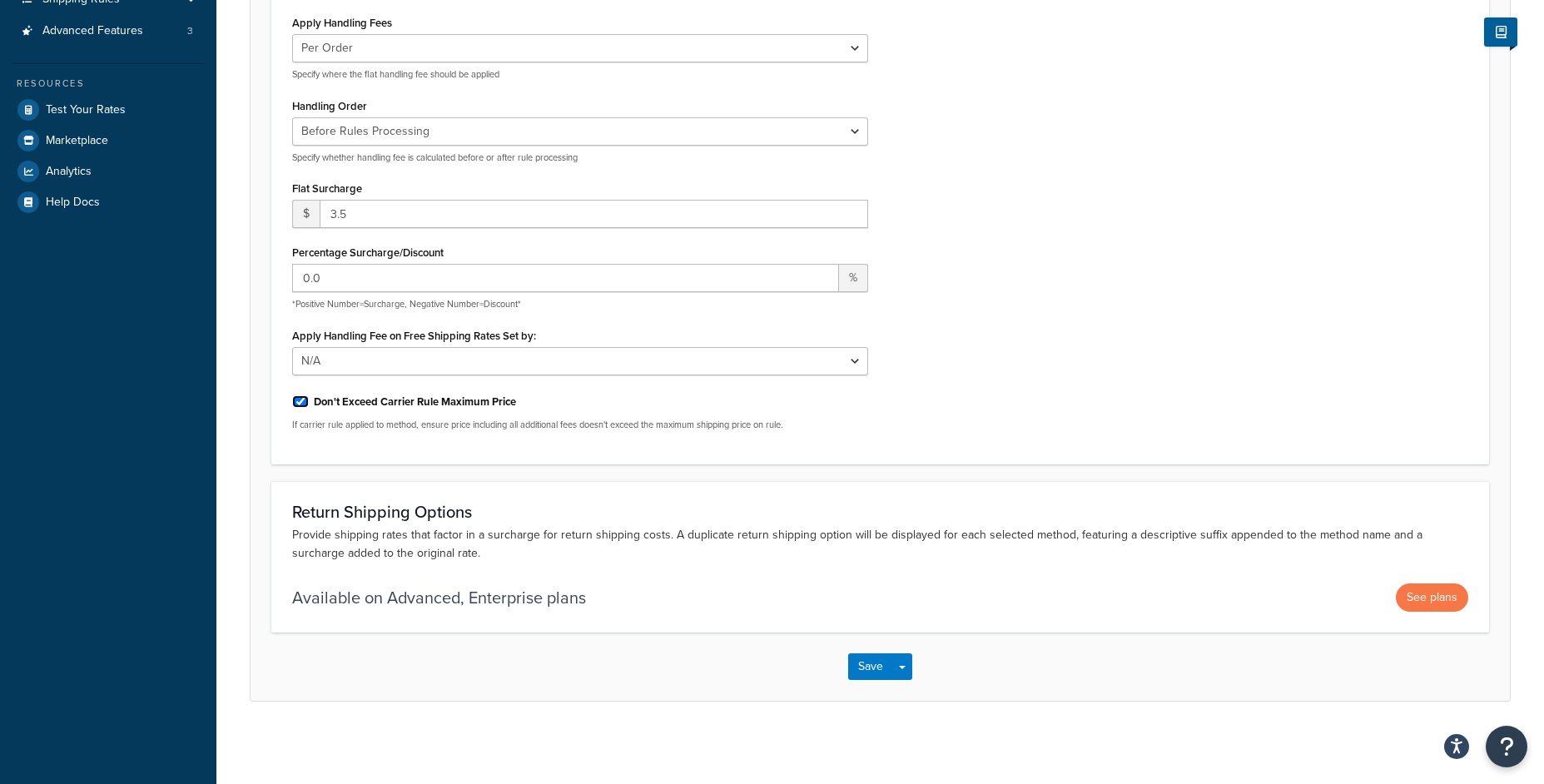 checkbox on "true" 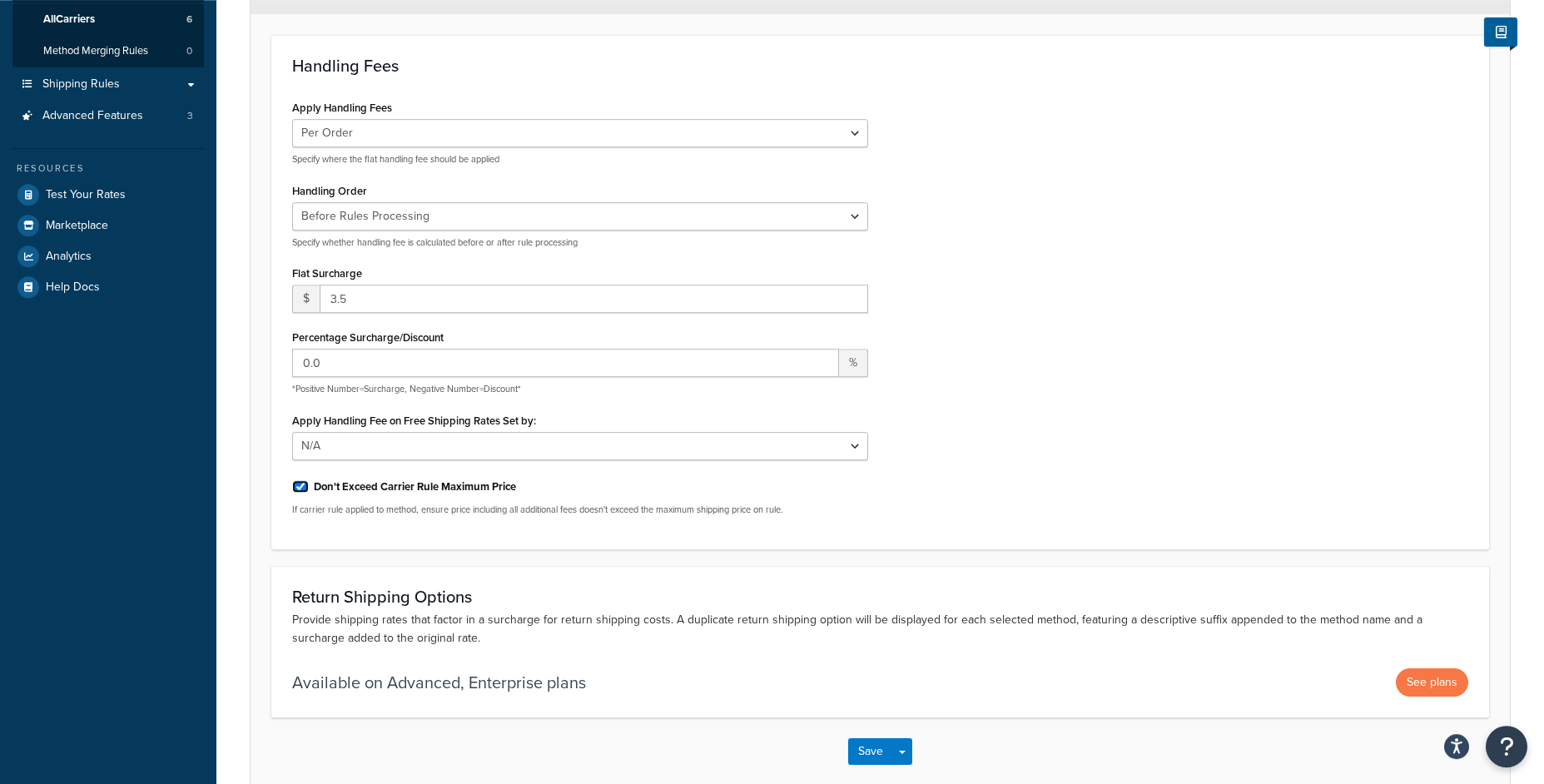 scroll, scrollTop: 293, scrollLeft: 0, axis: vertical 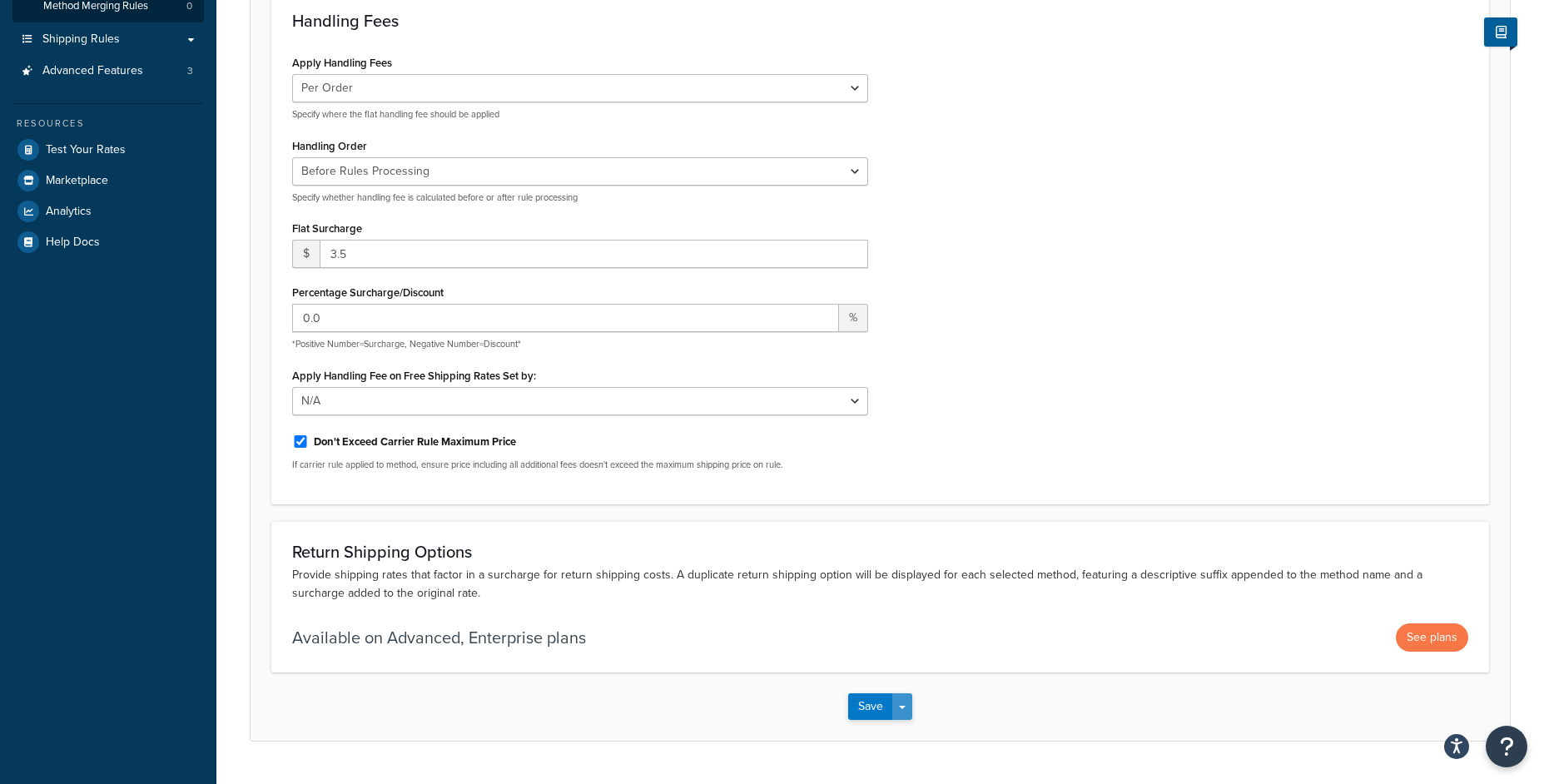 click on "Save Dropdown" at bounding box center [902, 707] 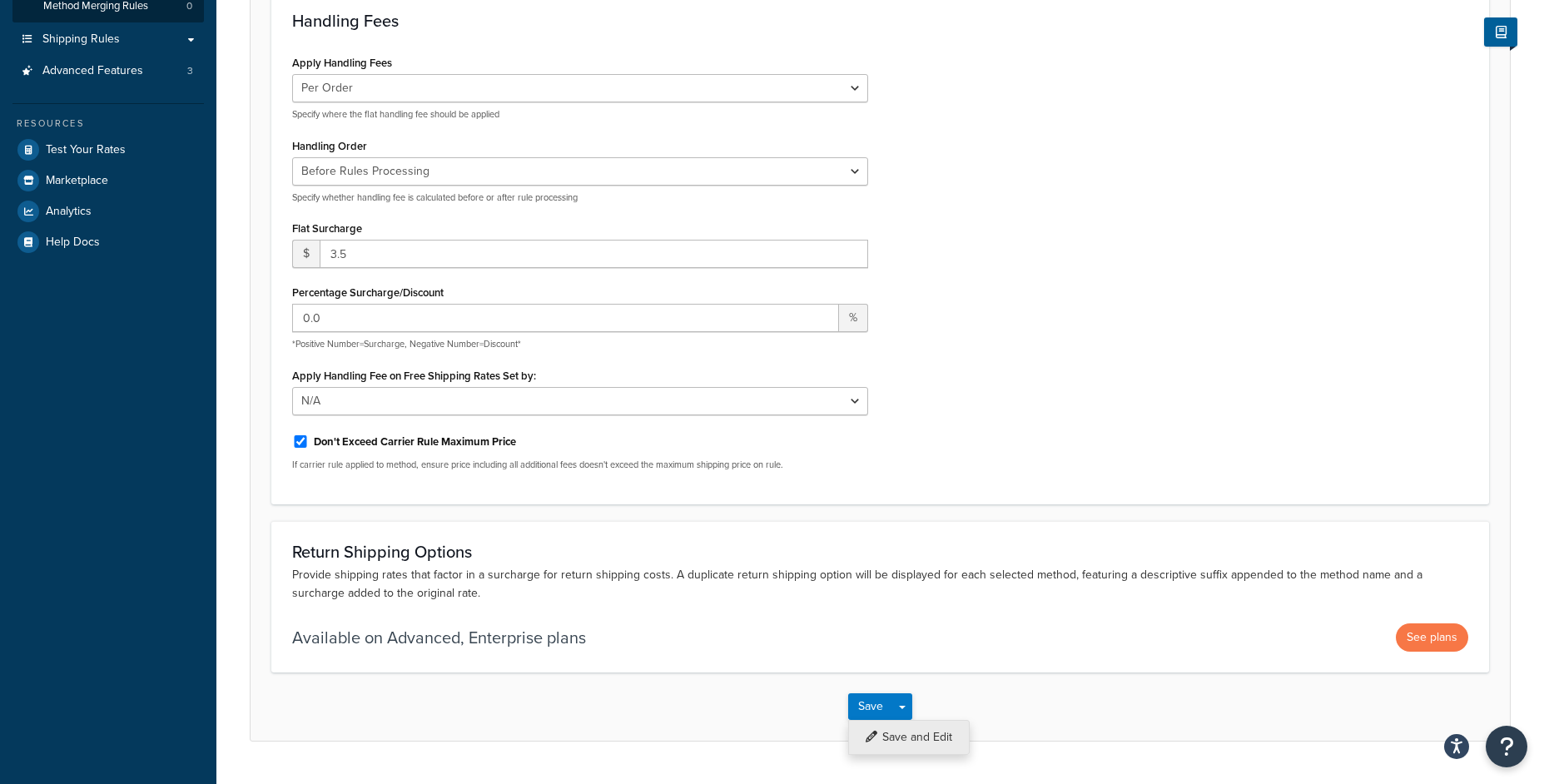 click on "Save and Edit" at bounding box center [909, 737] 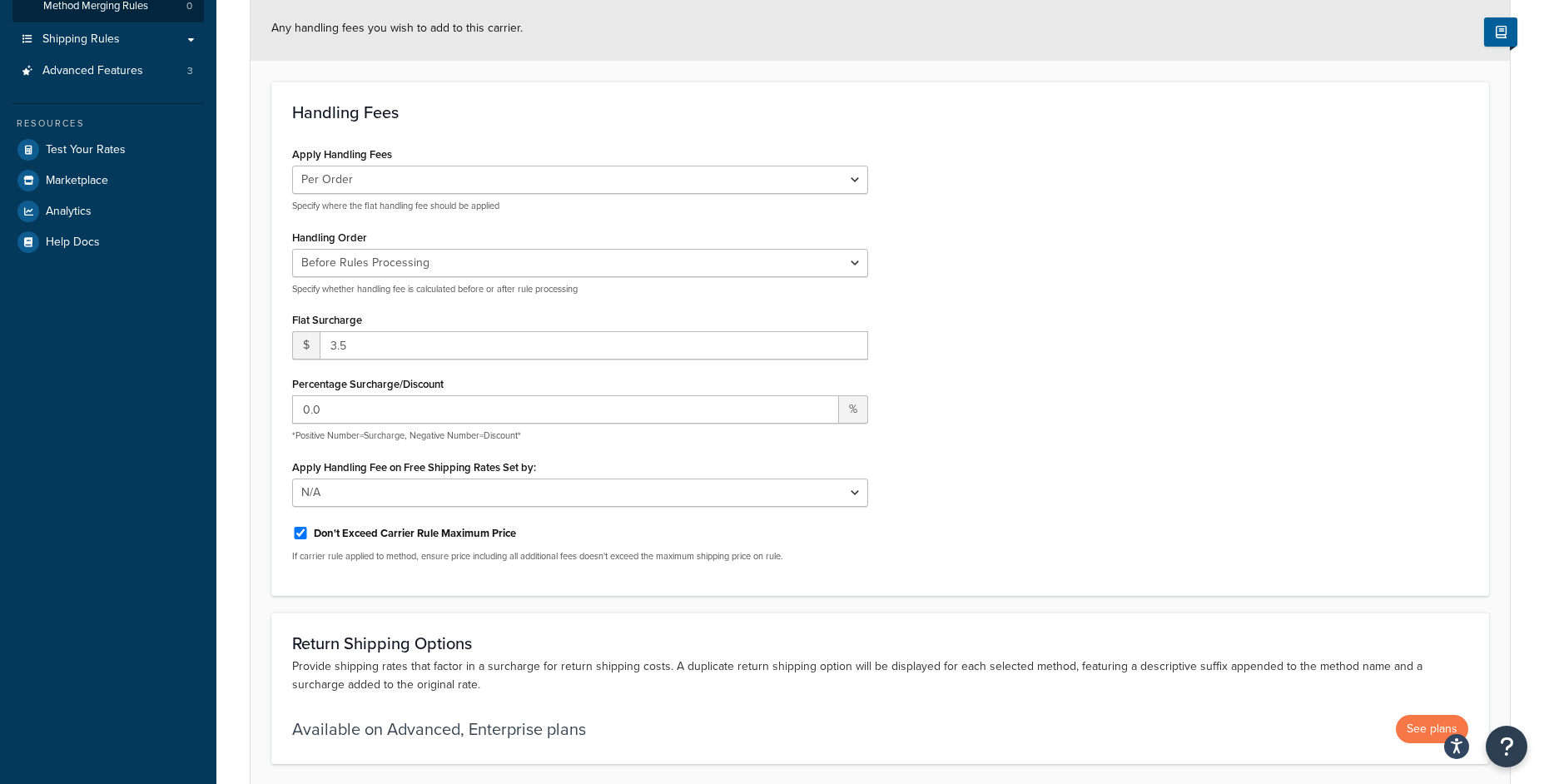scroll, scrollTop: 0, scrollLeft: 0, axis: both 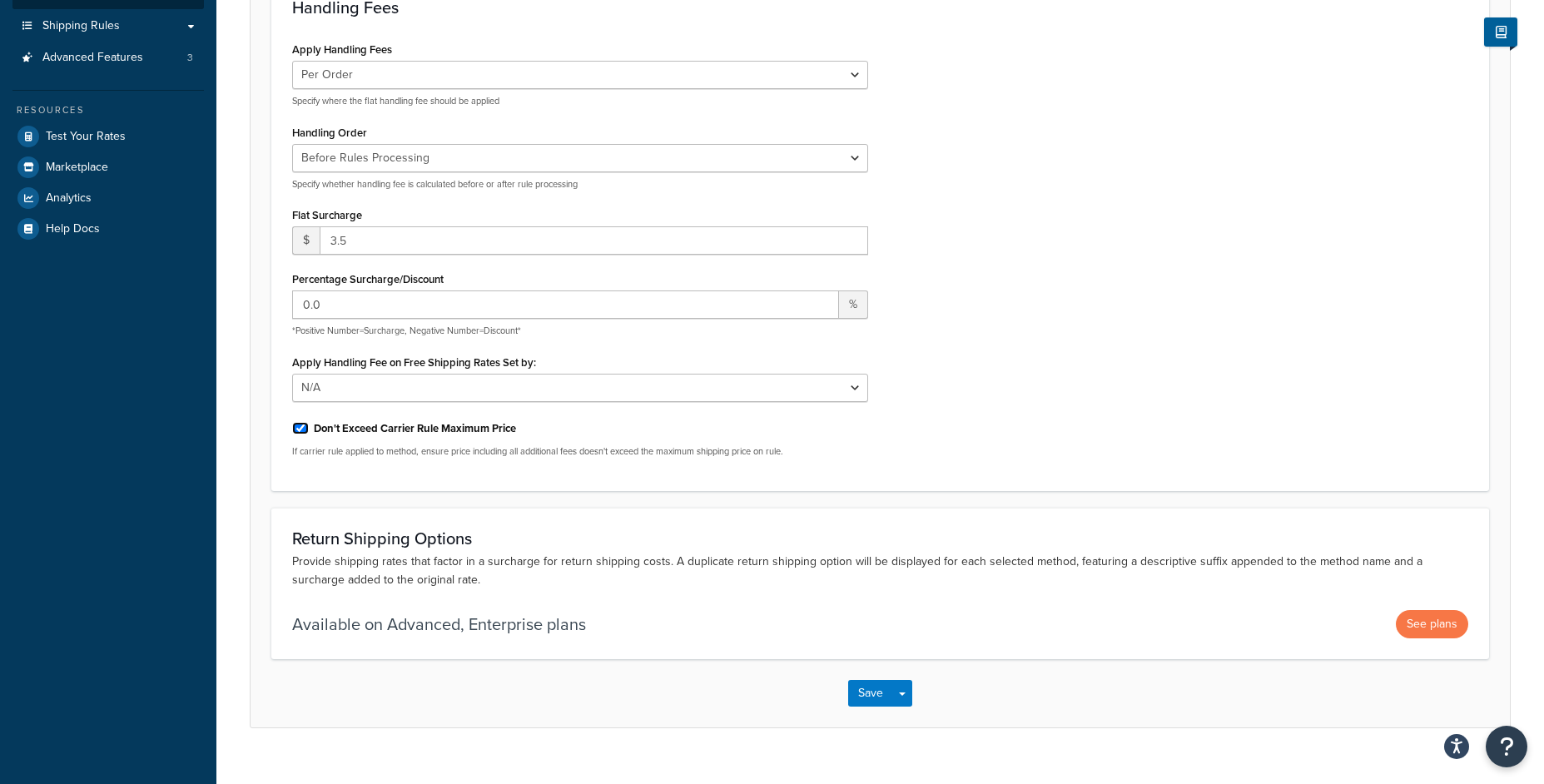 click on "Don't Exceed Carrier Rule Maximum Price" at bounding box center [300, 428] 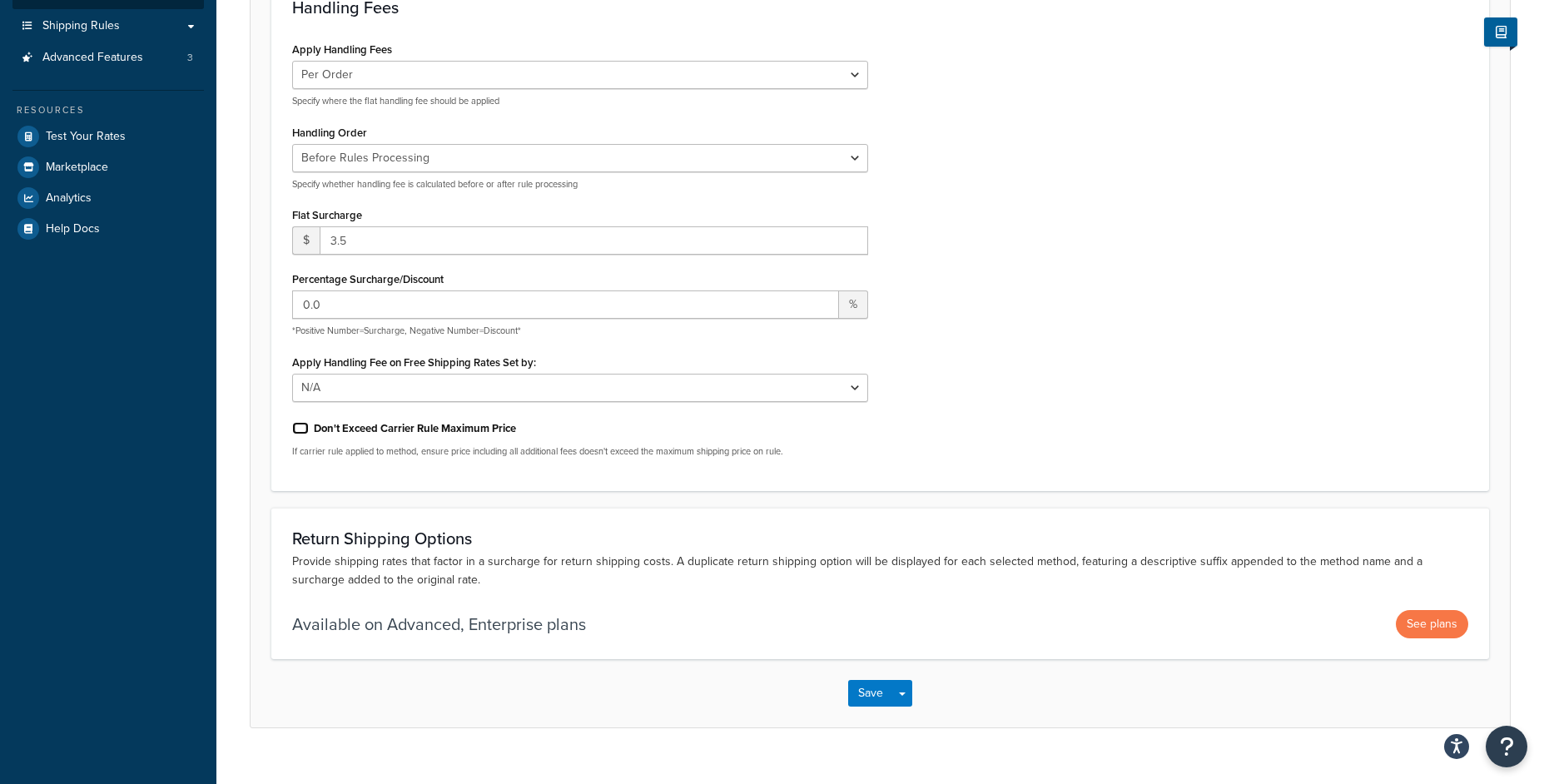 checkbox on "false" 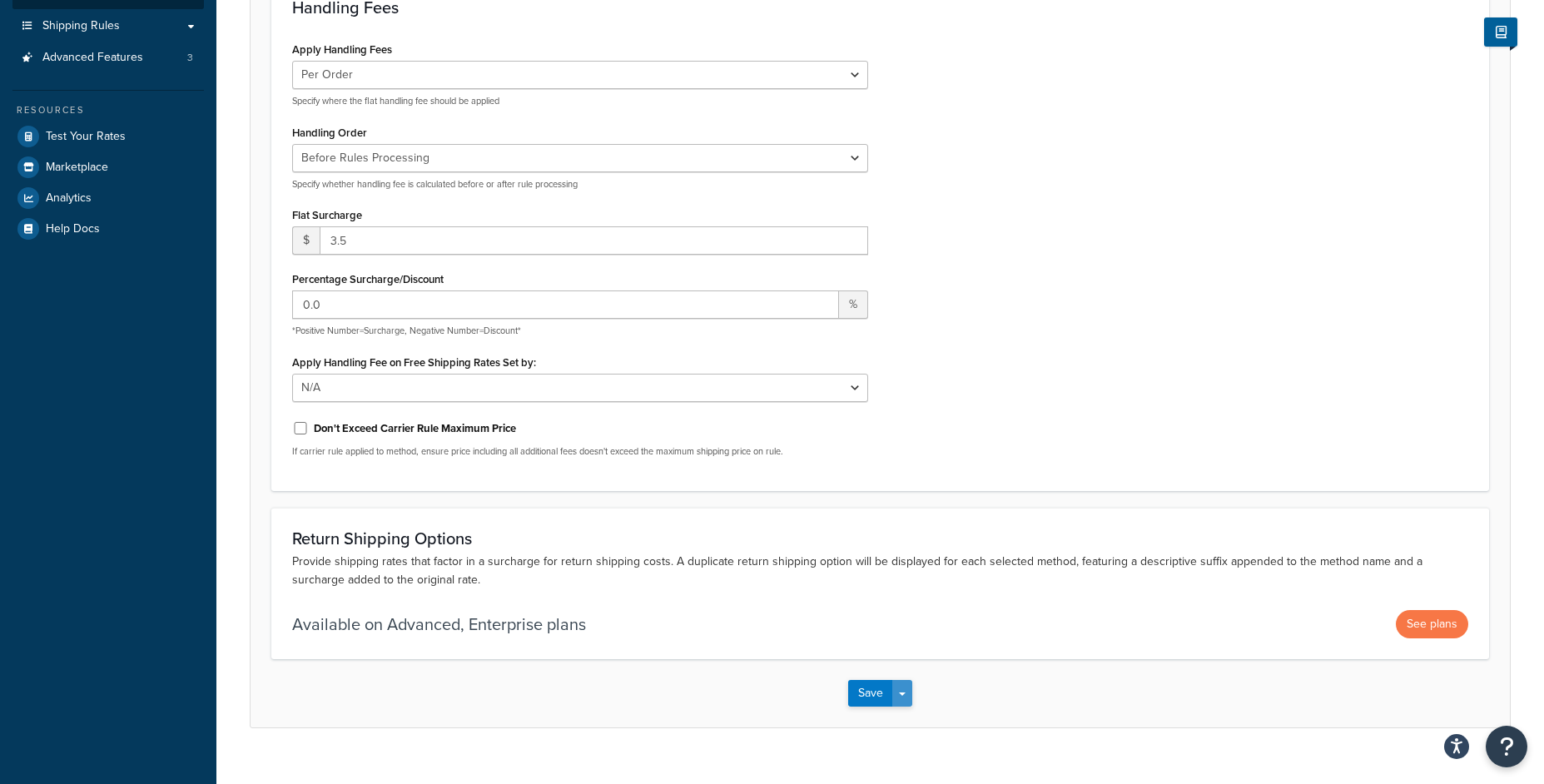 click on "Save Dropdown" at bounding box center [902, 693] 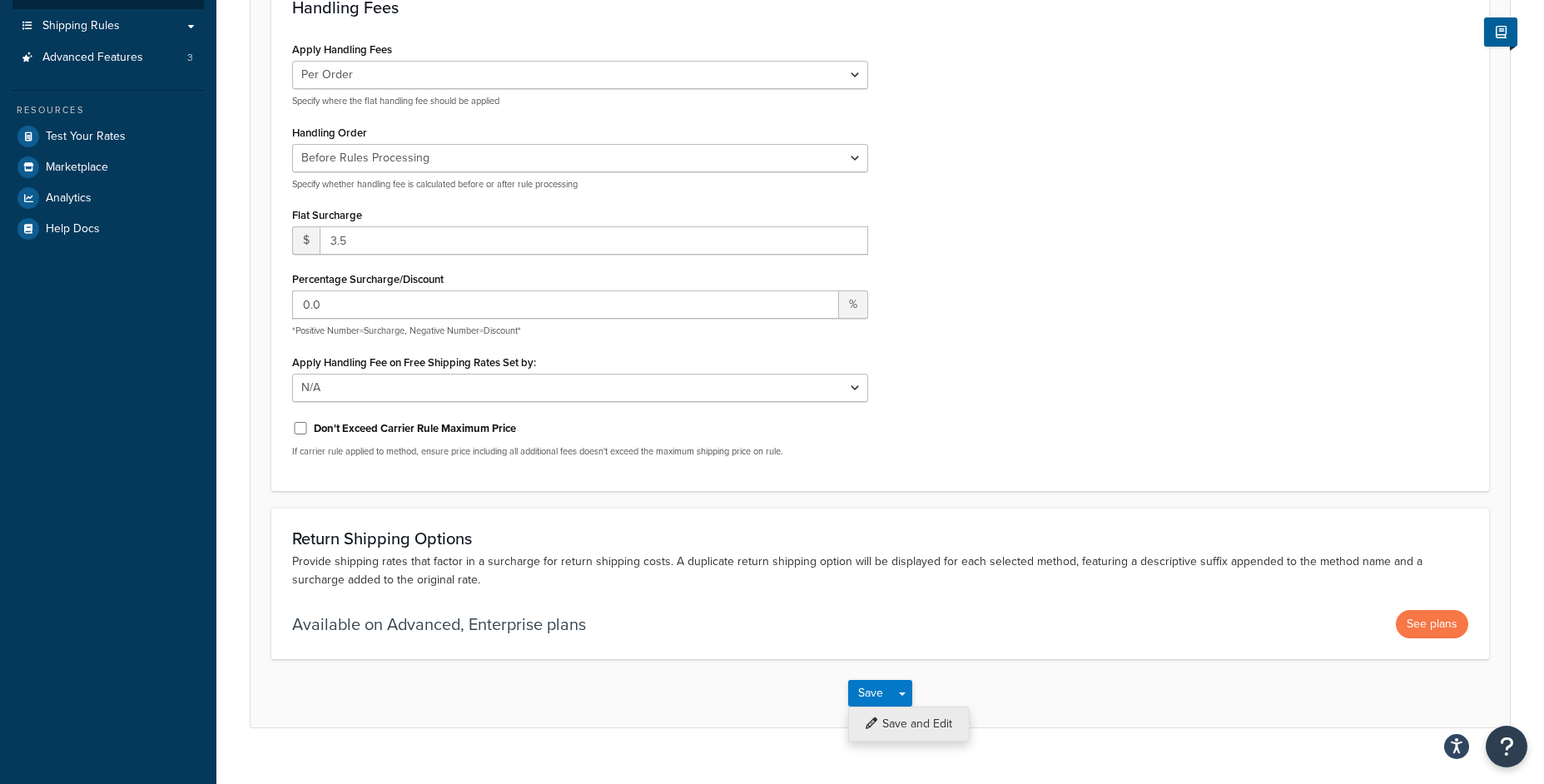 click on "Save and Edit" at bounding box center (909, 724) 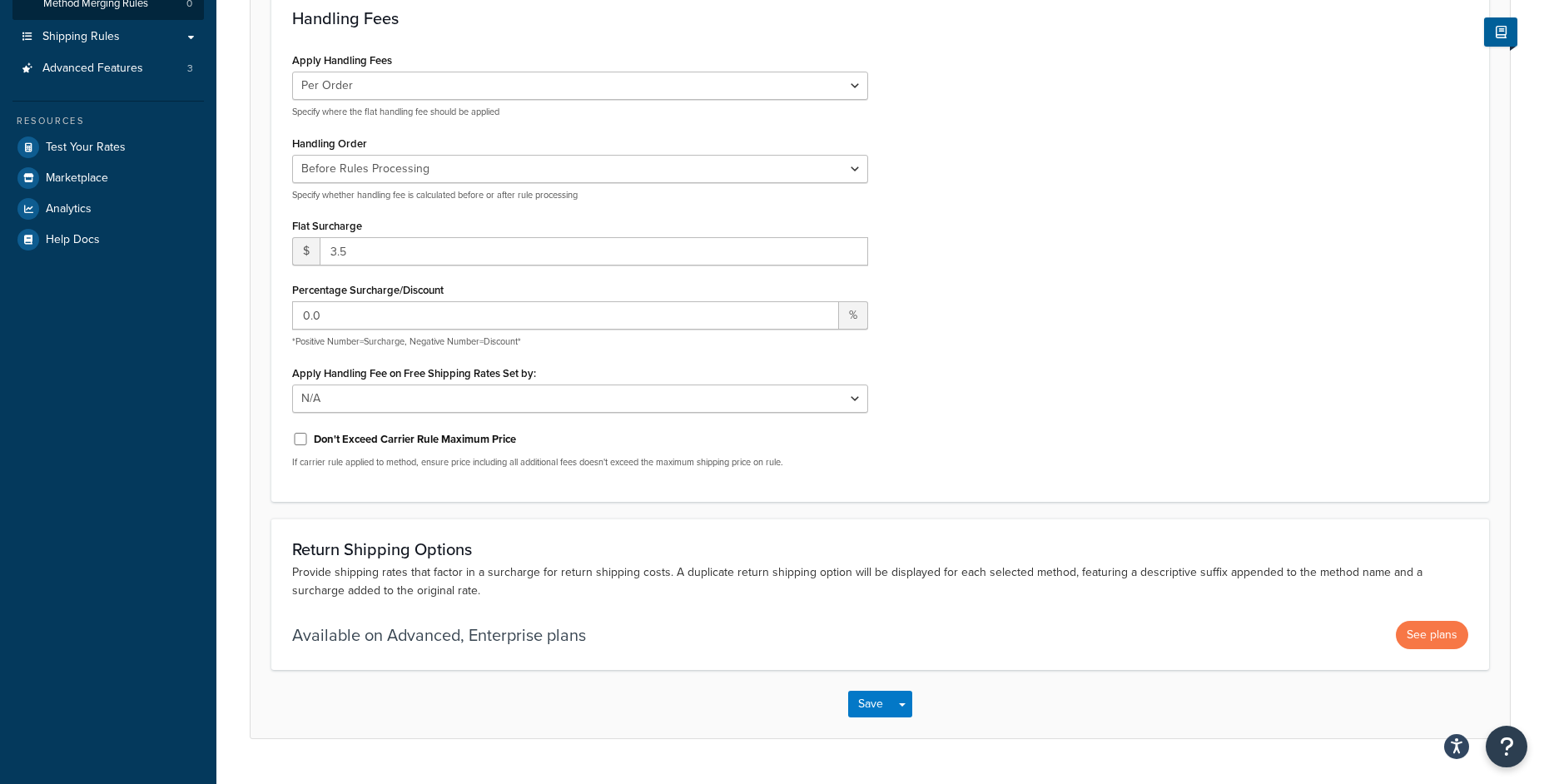 scroll, scrollTop: 280, scrollLeft: 0, axis: vertical 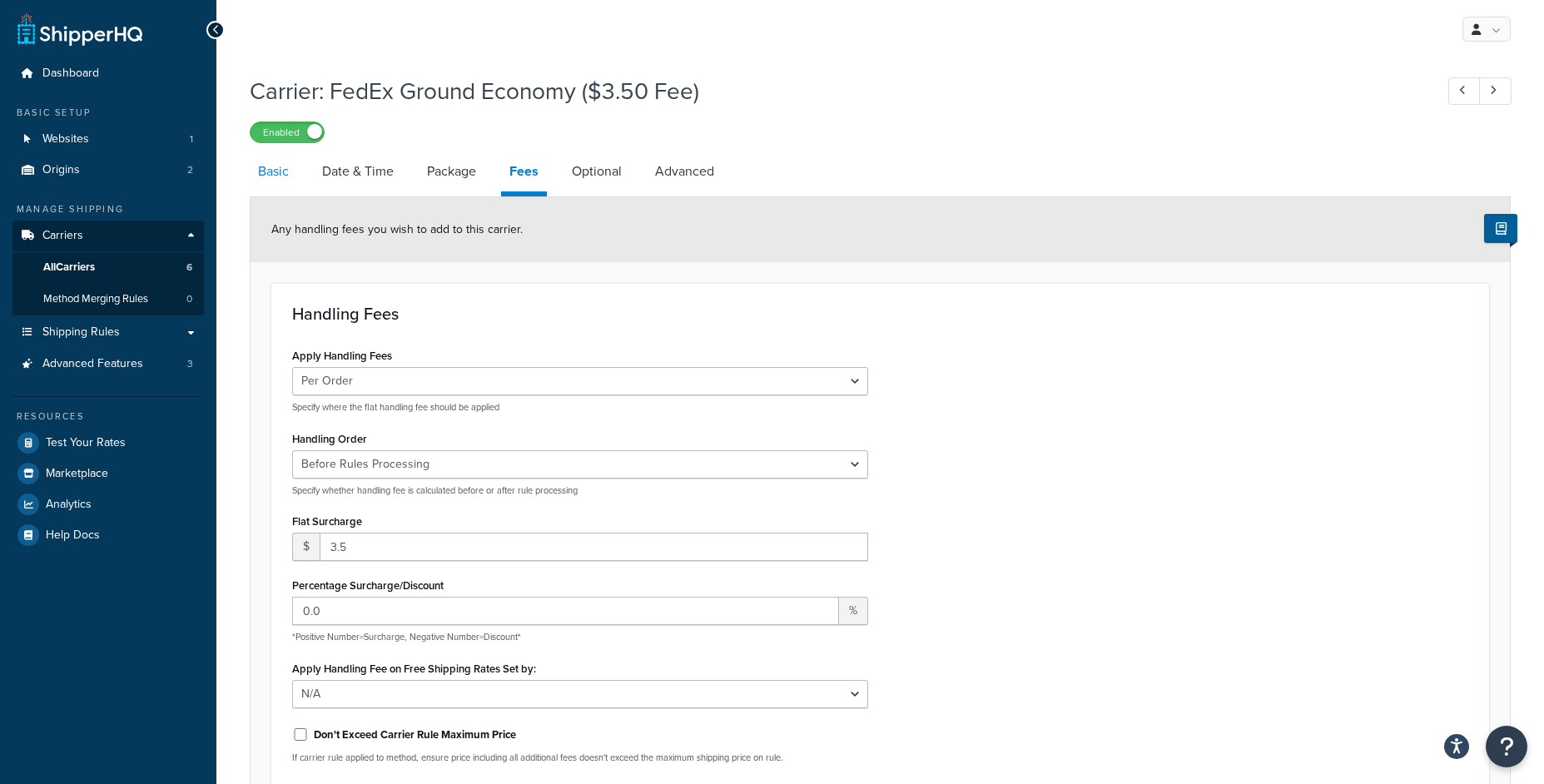 click on "Basic" at bounding box center [273, 171] 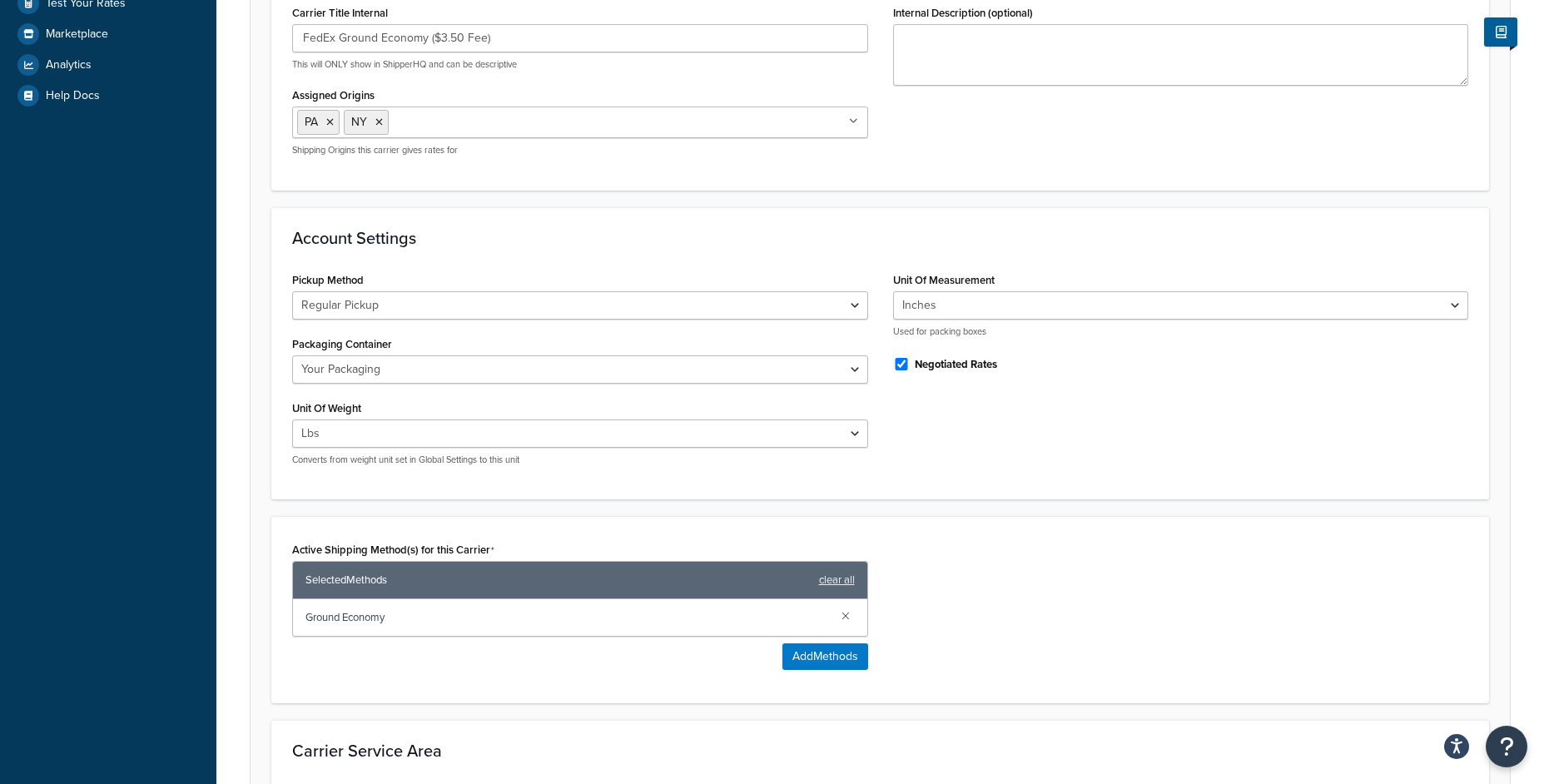 scroll, scrollTop: 0, scrollLeft: 0, axis: both 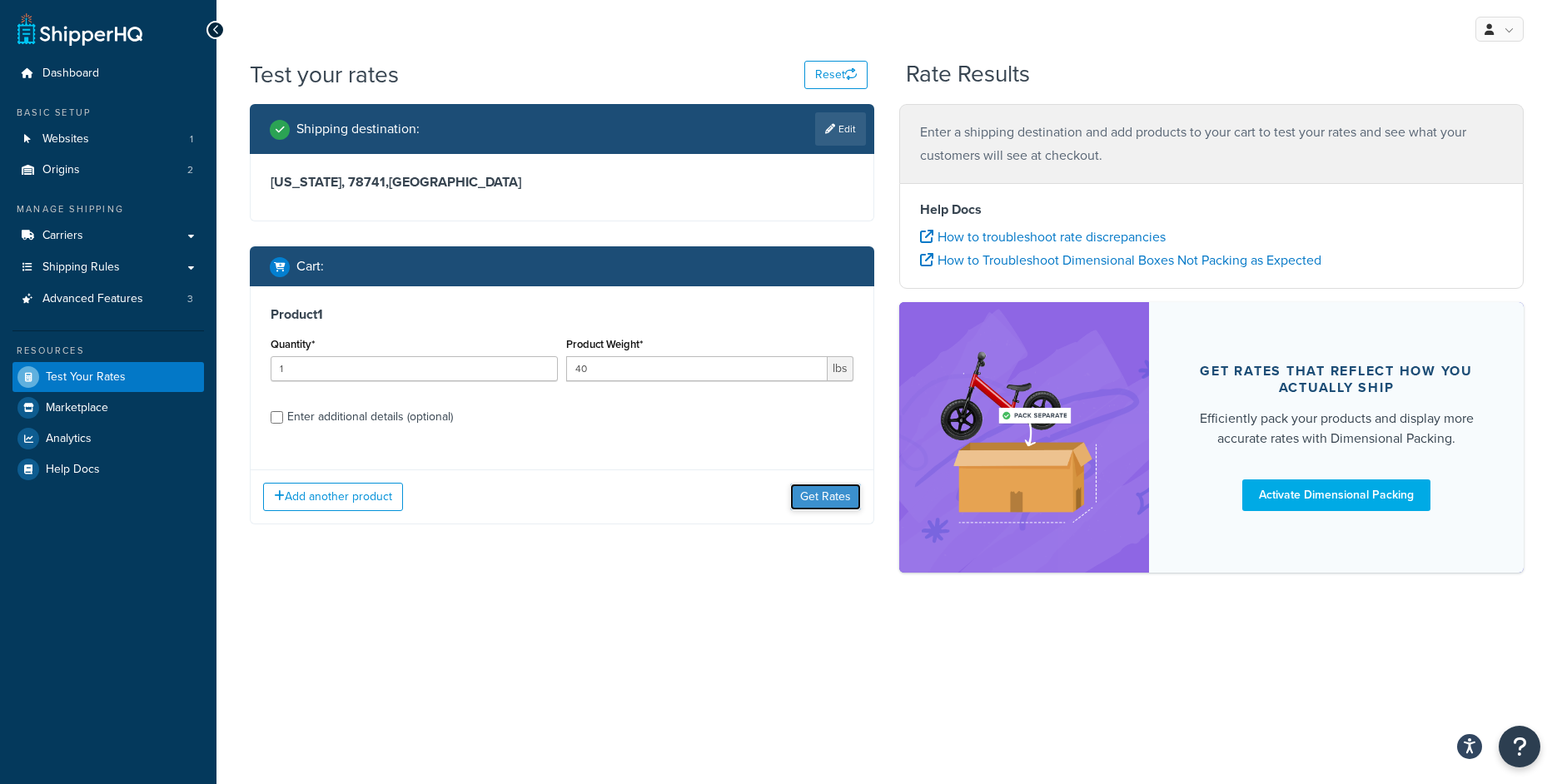 click on "Get Rates" at bounding box center (825, 497) 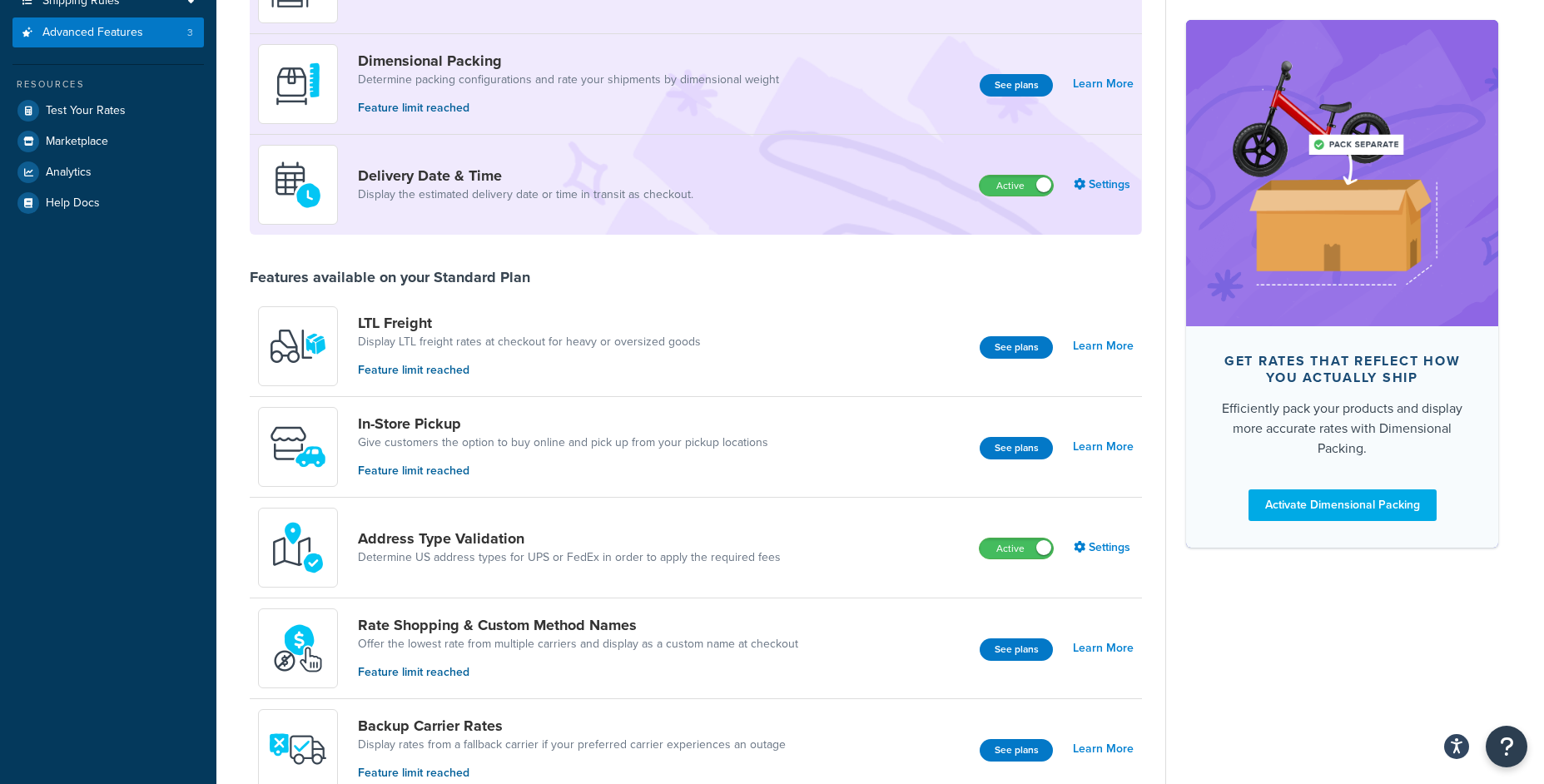 scroll, scrollTop: 293, scrollLeft: 0, axis: vertical 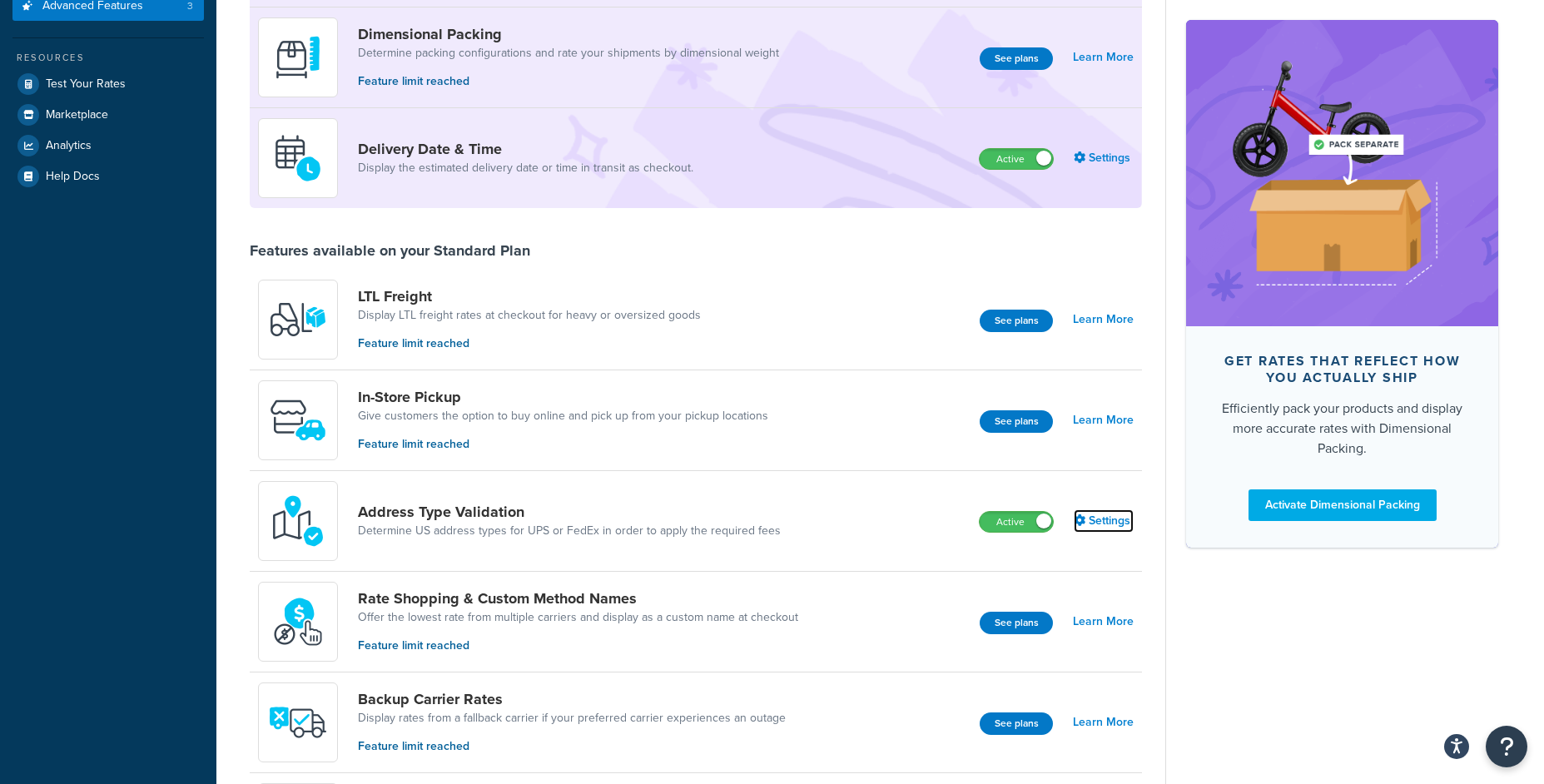 click on "Settings" at bounding box center [1104, 521] 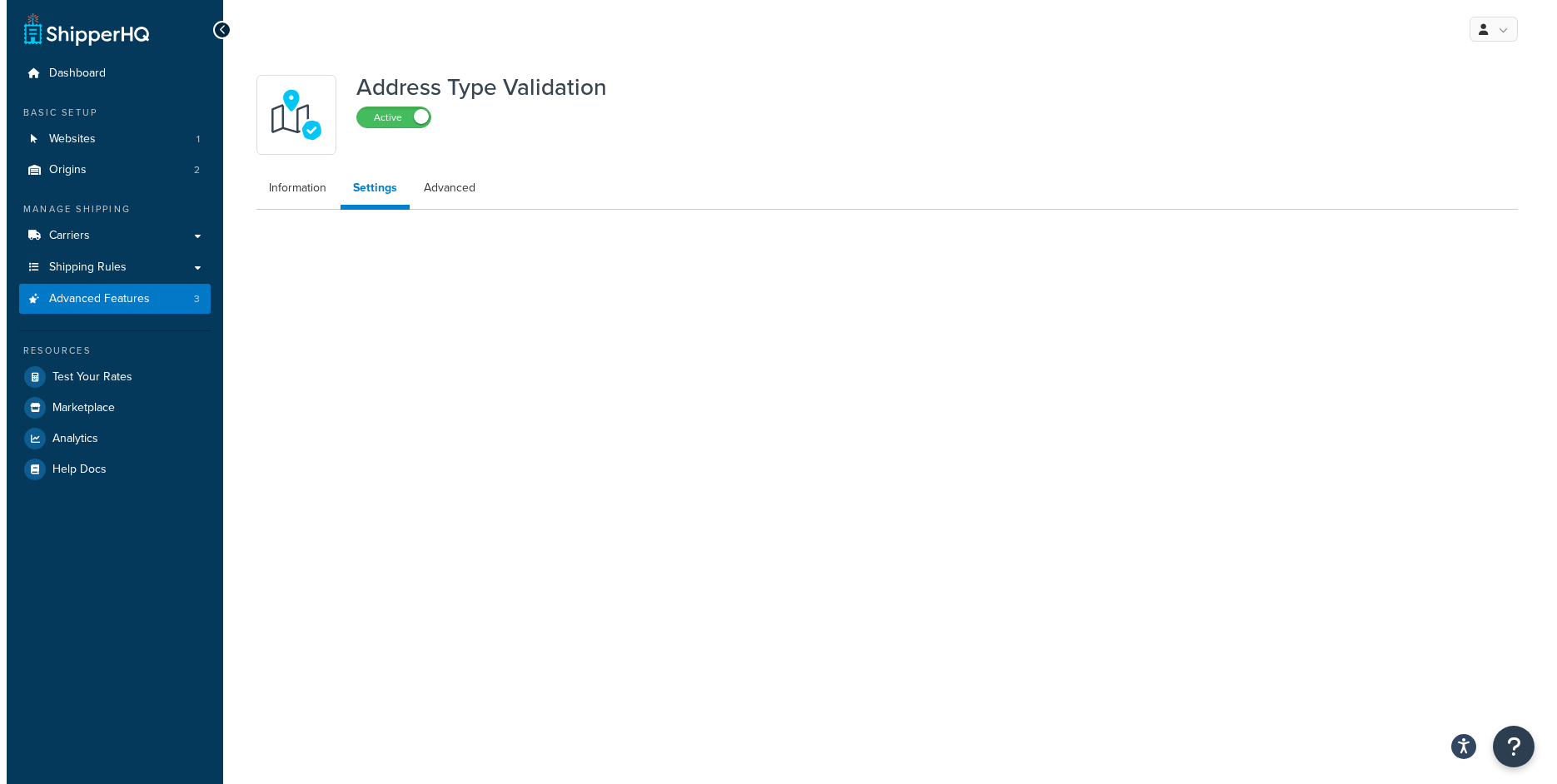 scroll, scrollTop: 0, scrollLeft: 0, axis: both 